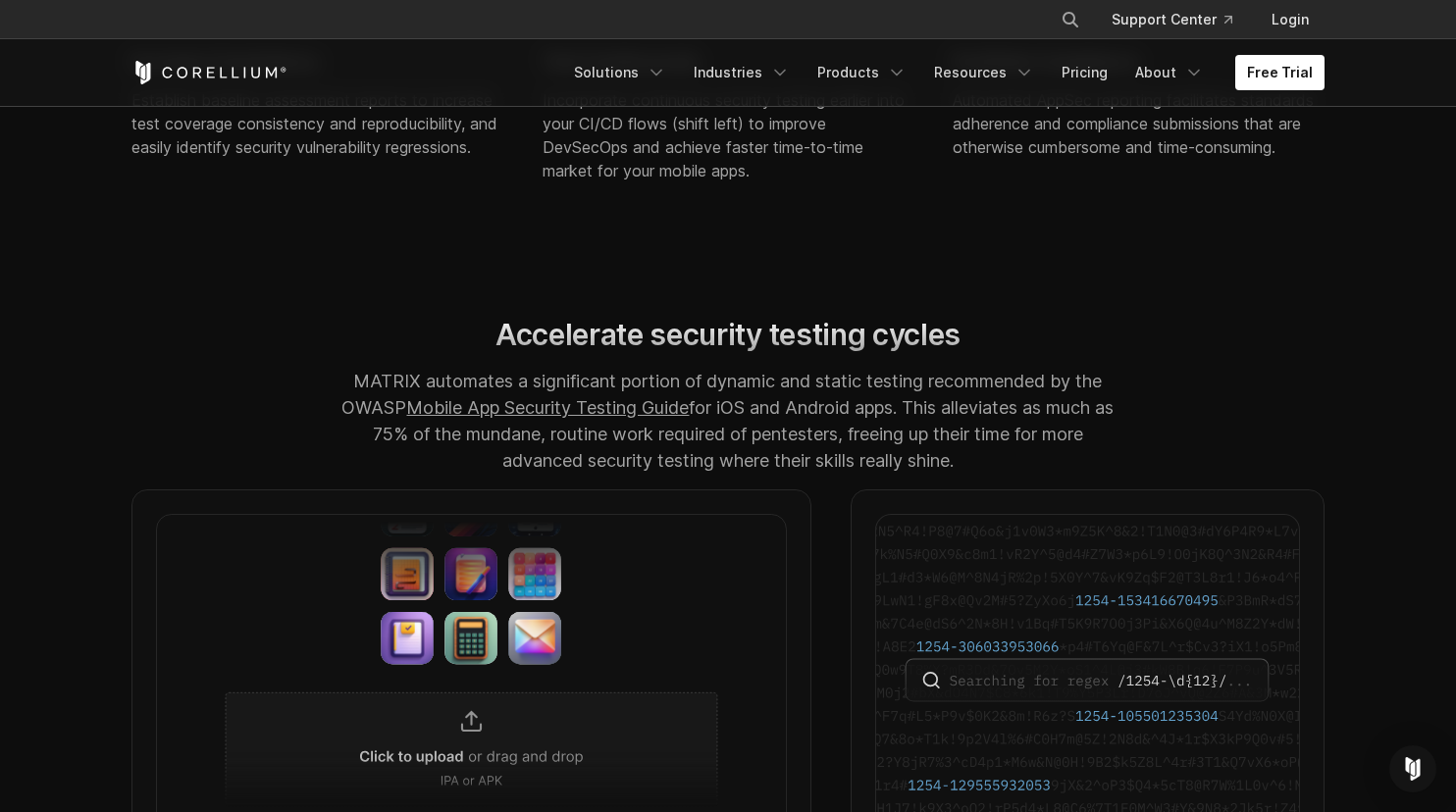 scroll, scrollTop: 0, scrollLeft: 0, axis: both 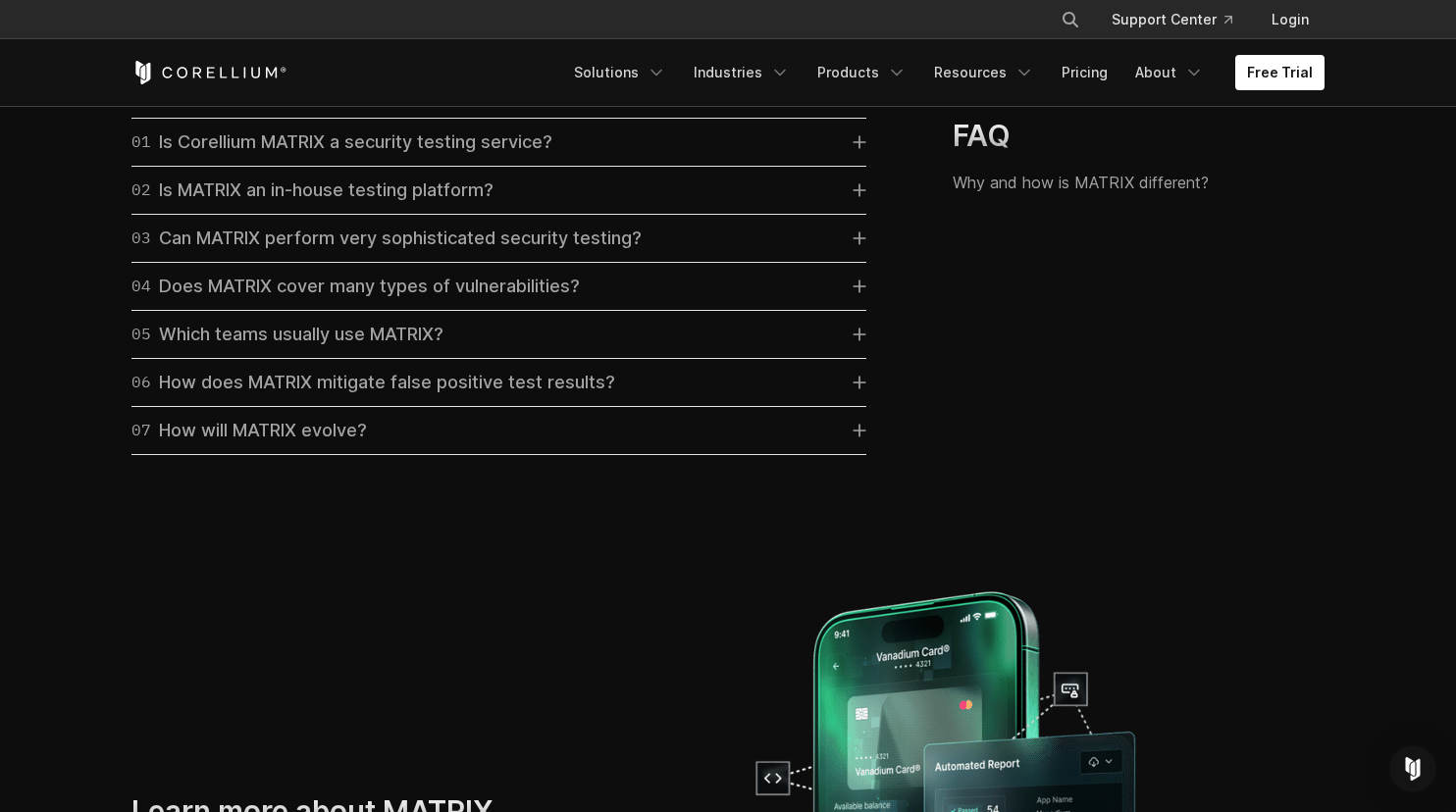 click on "01
Is Corellium MATRIX a security testing service?" at bounding box center (341, 142) 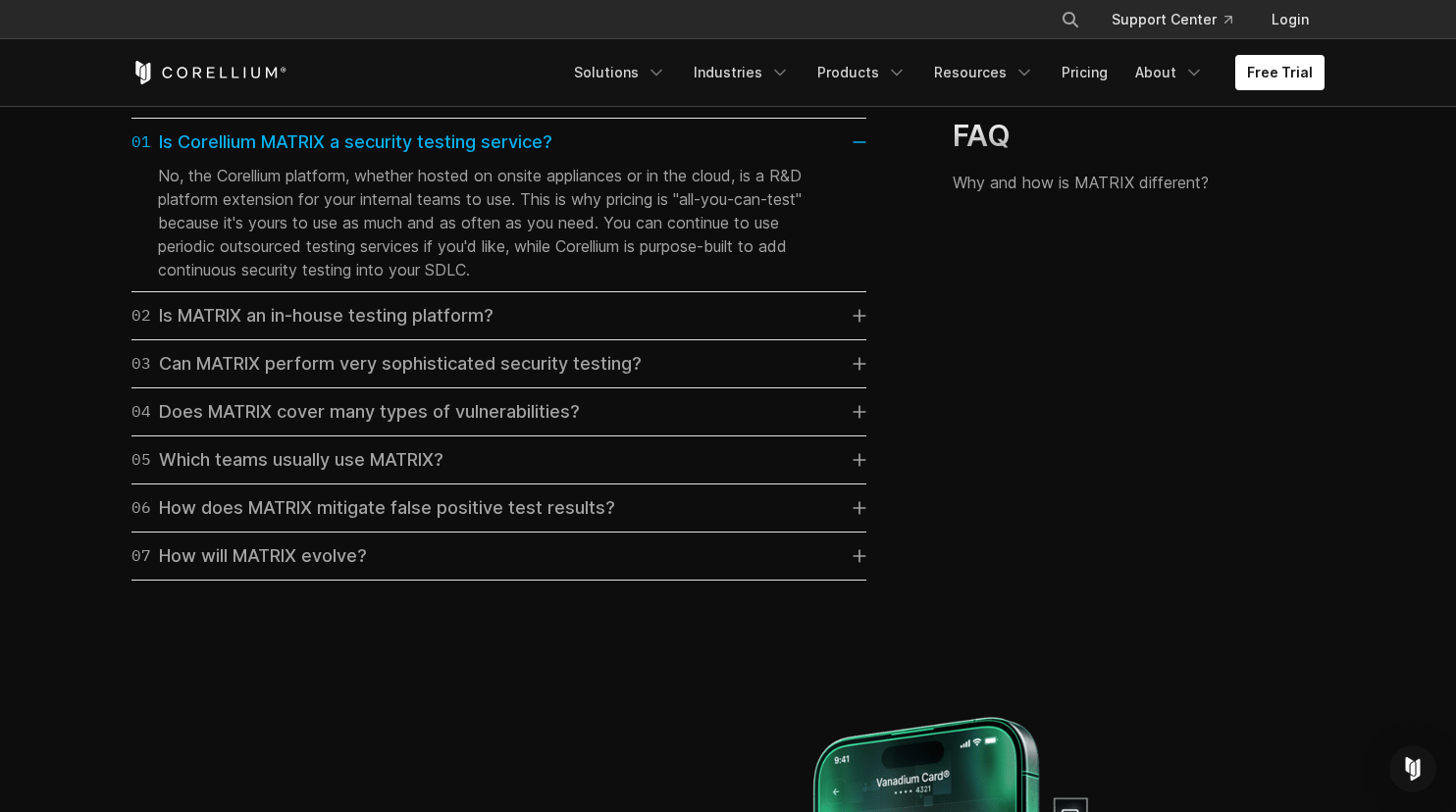 click on "01
Is Corellium MATRIX a security testing service?" at bounding box center (341, 142) 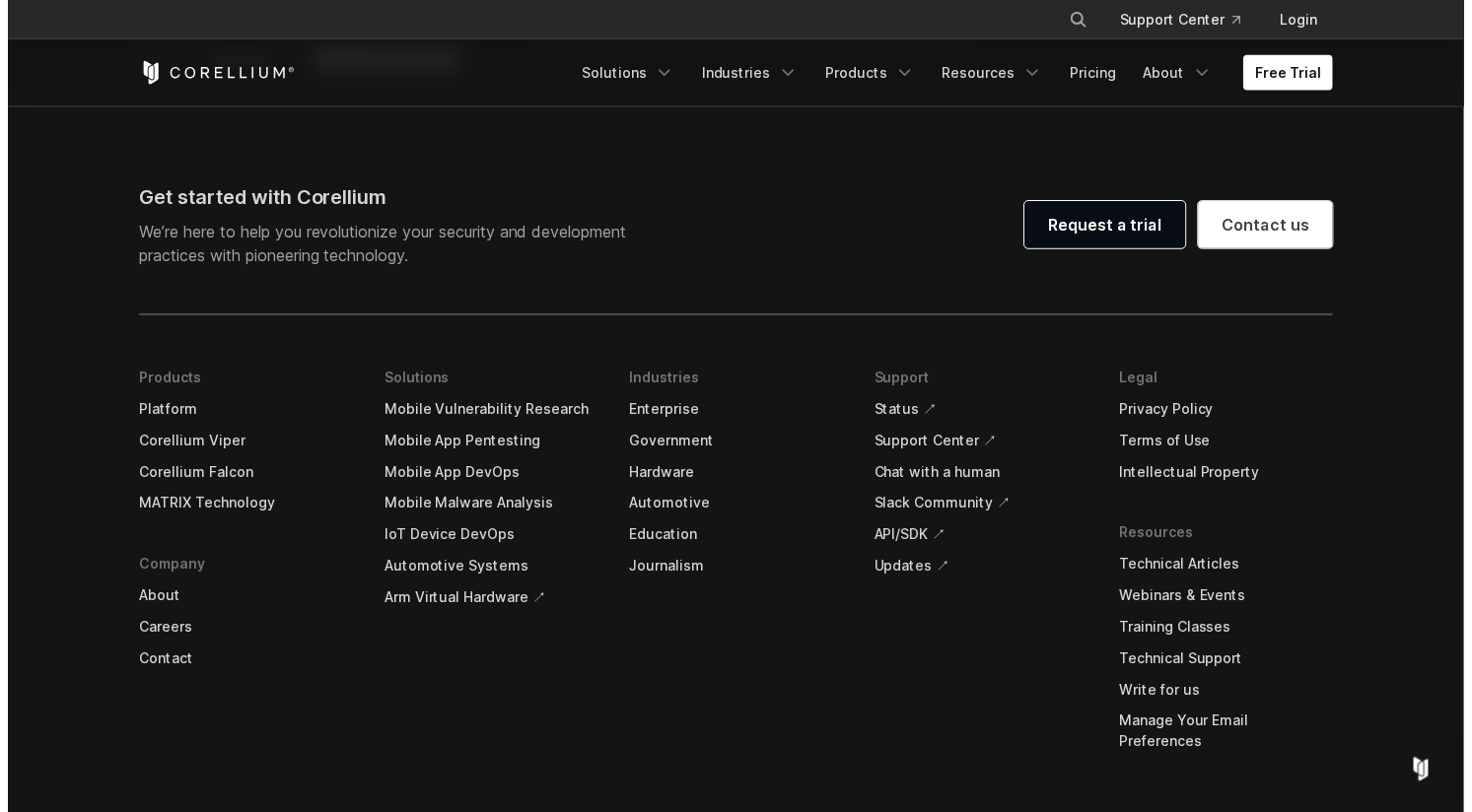 scroll, scrollTop: 7540, scrollLeft: 0, axis: vertical 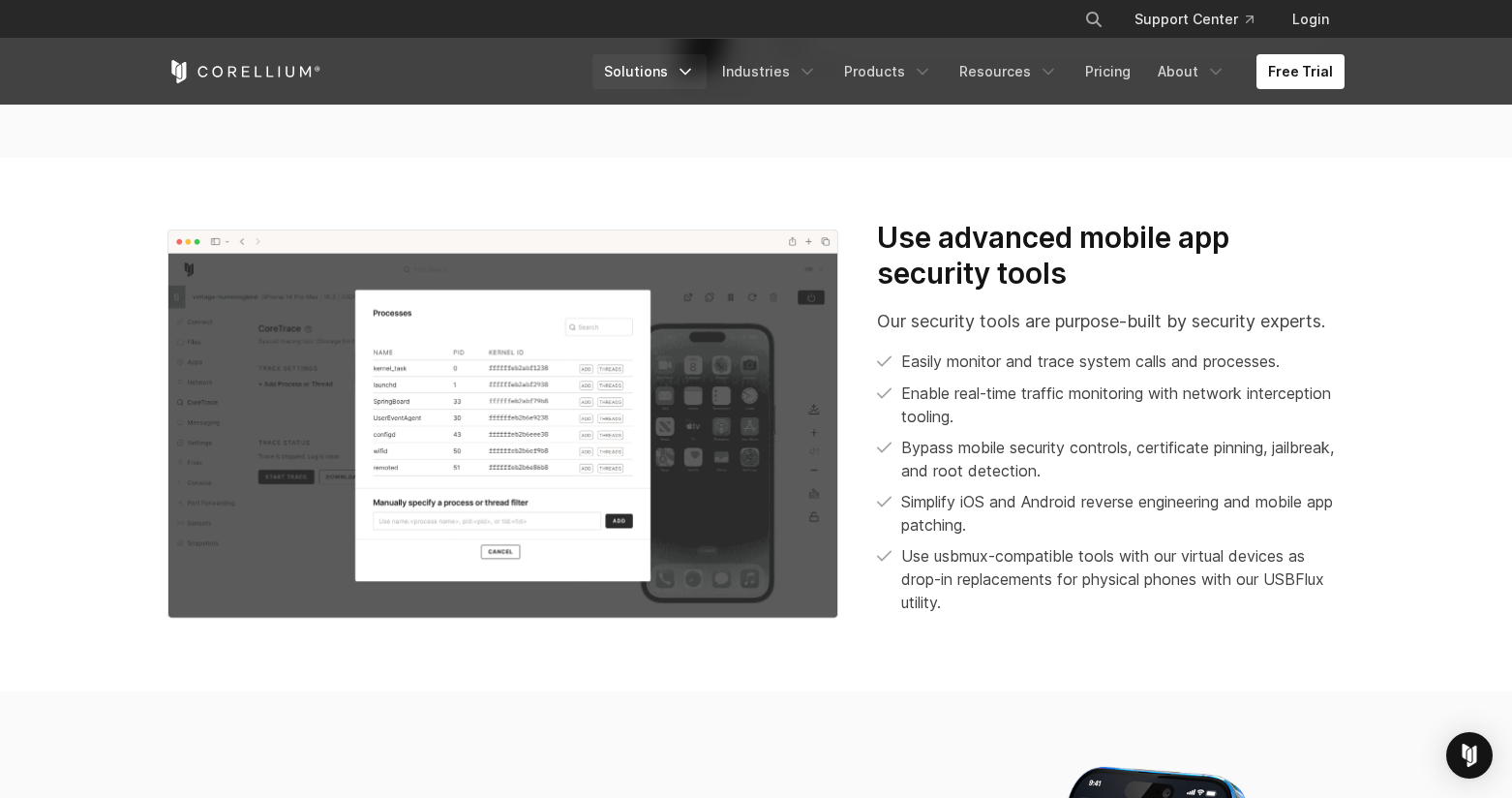 click 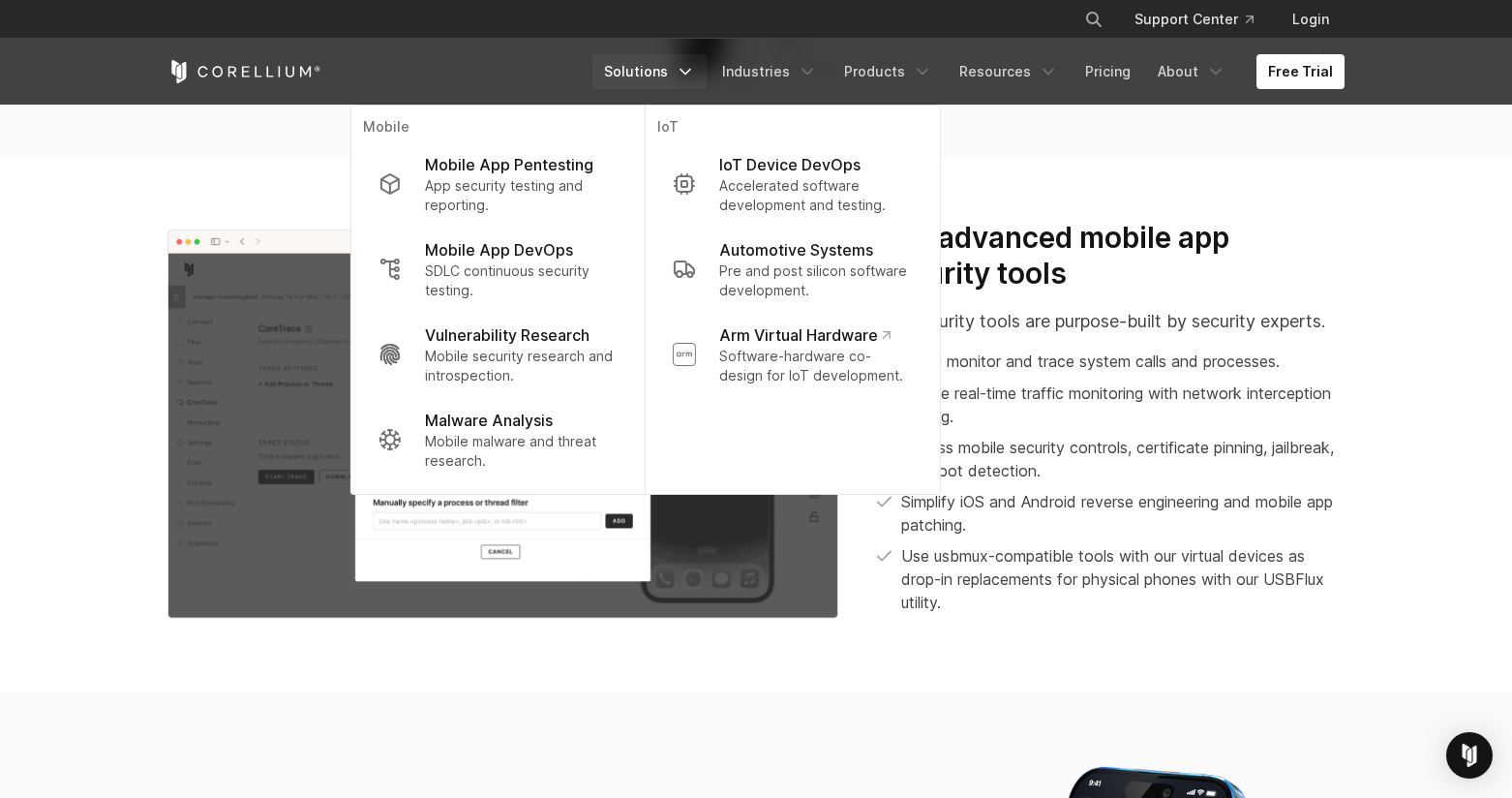 click on "Use advanced mobile app security tools" at bounding box center [1110, 256] 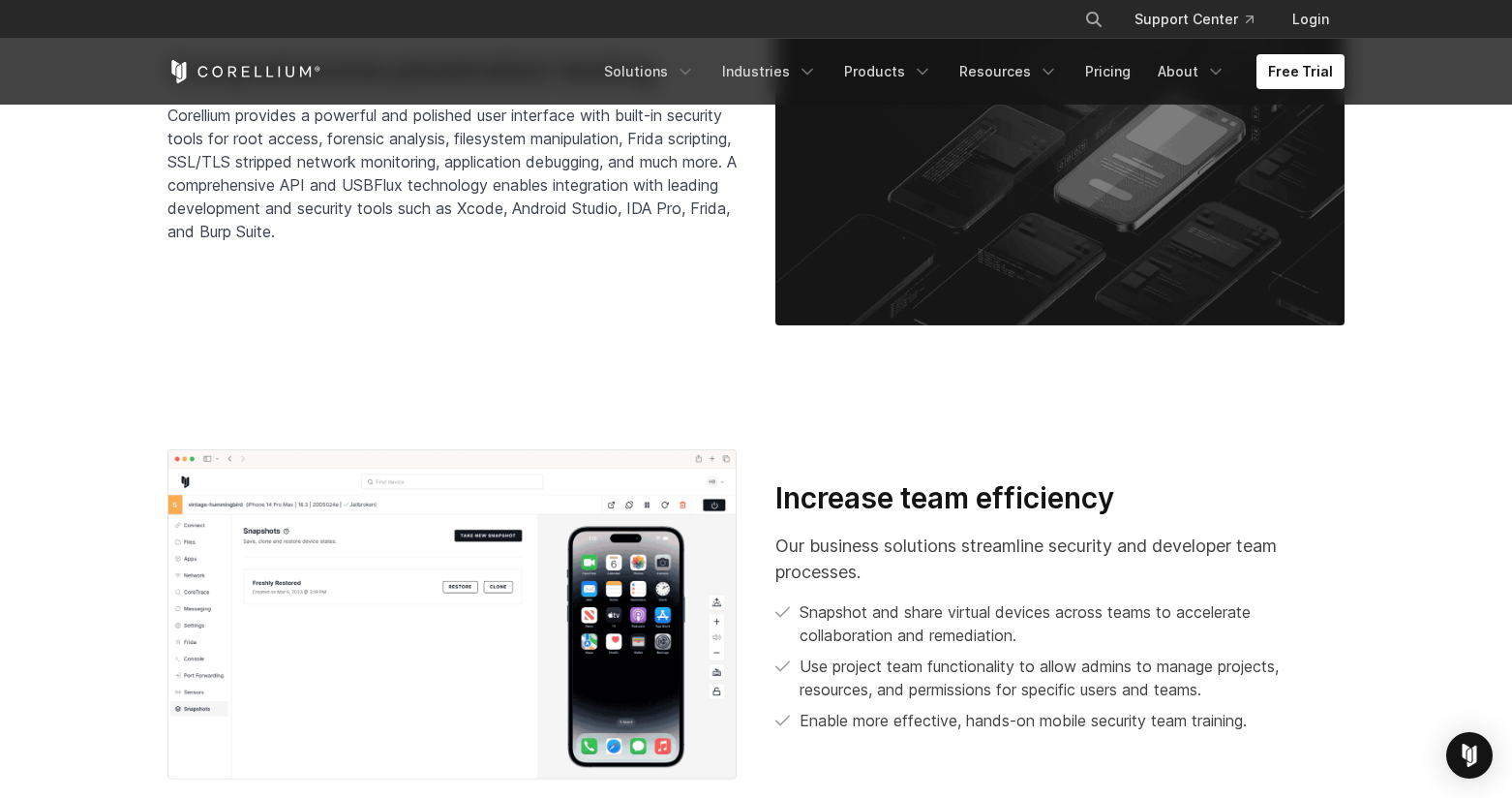 scroll, scrollTop: 3971, scrollLeft: 0, axis: vertical 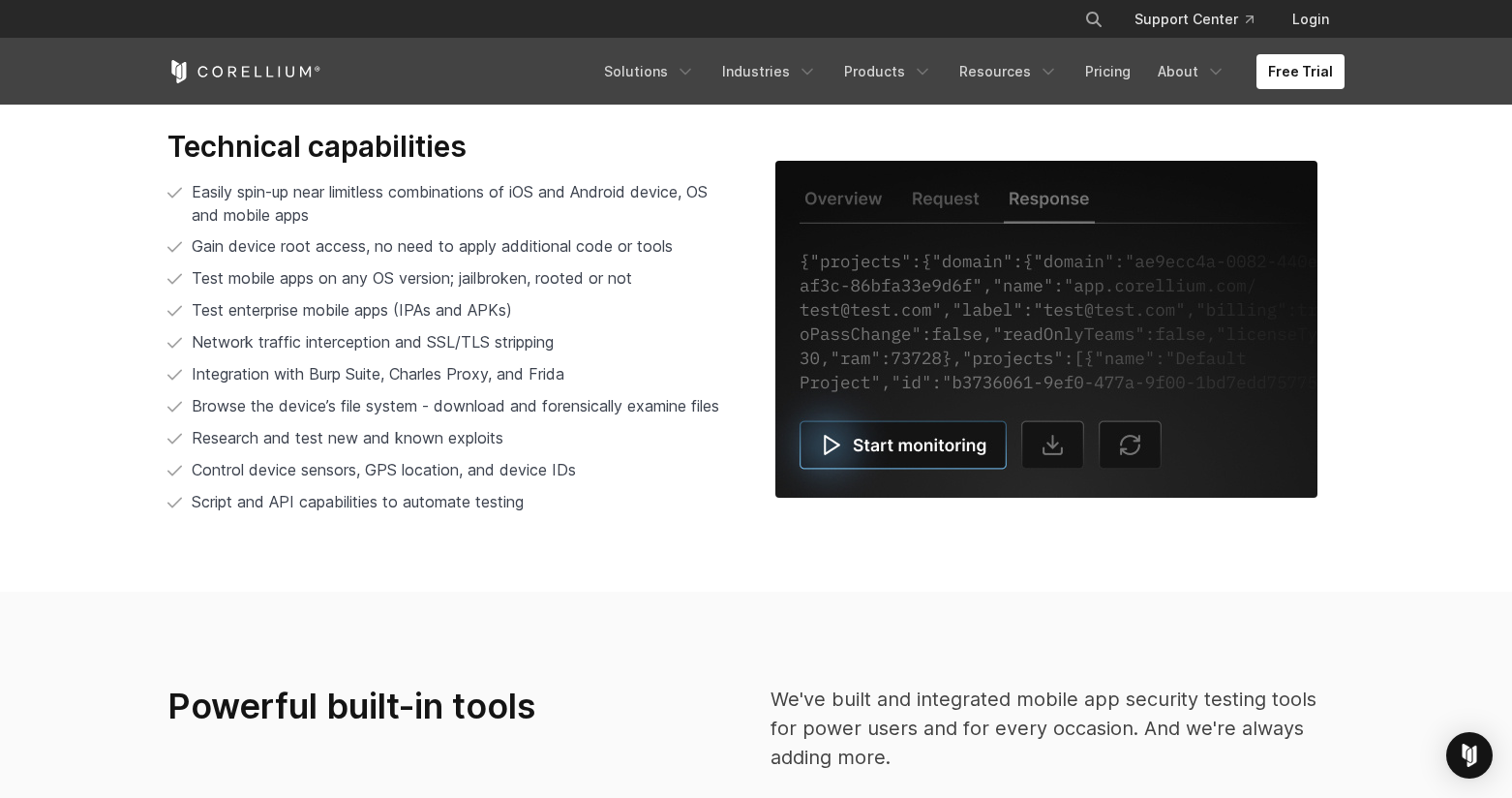 click at bounding box center [1046, 329] 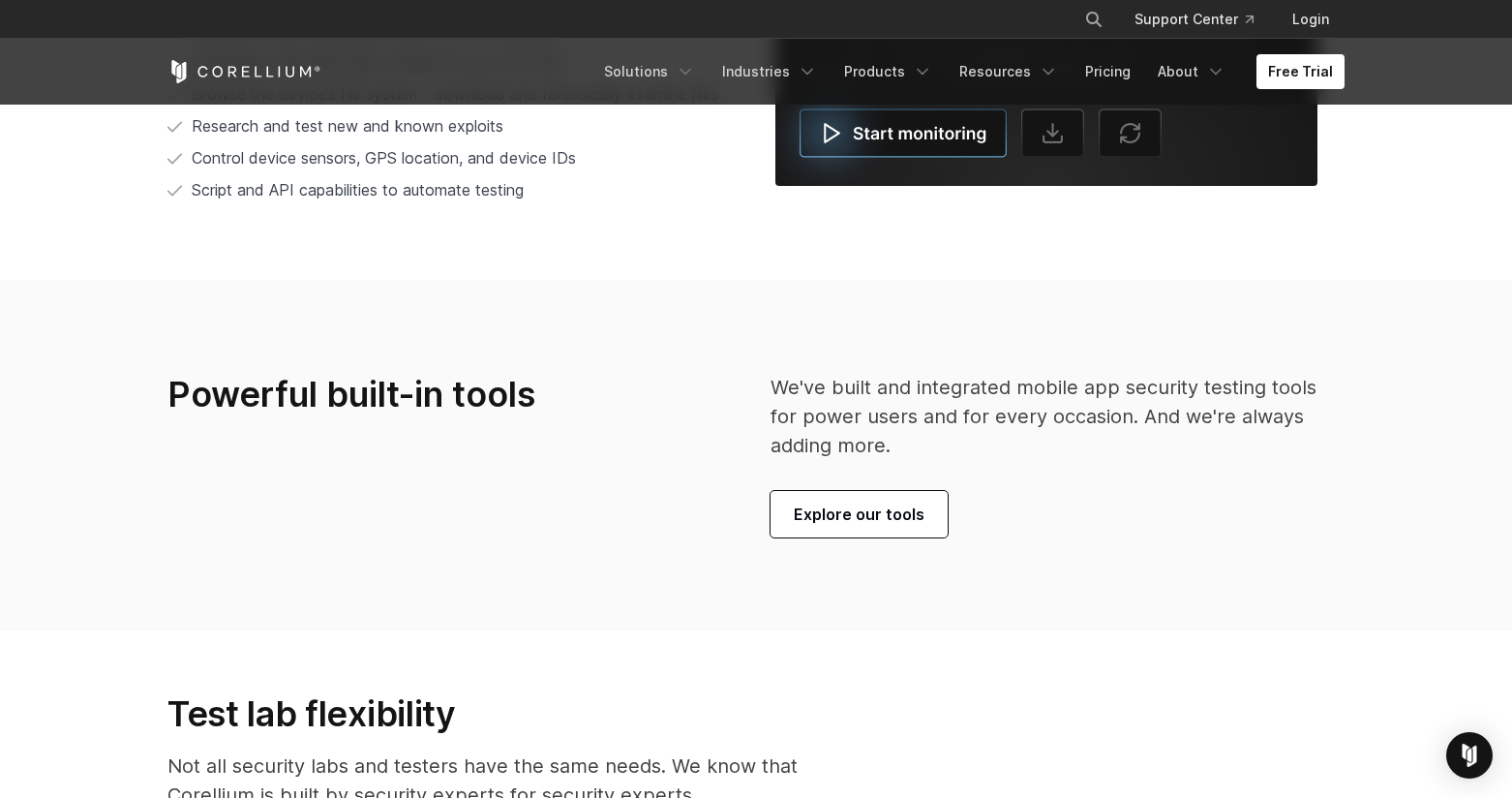 scroll, scrollTop: 4358, scrollLeft: 0, axis: vertical 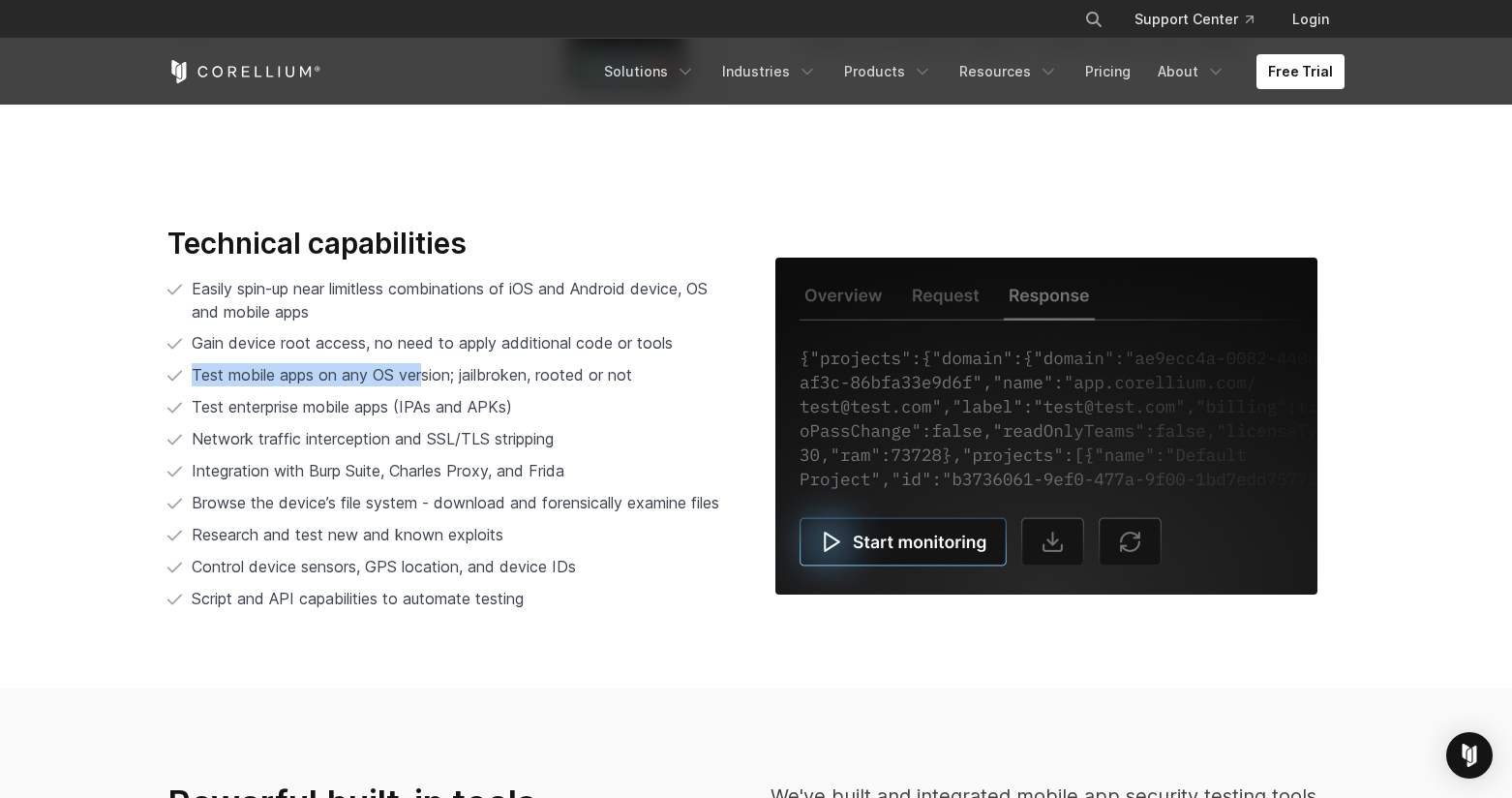 drag, startPoint x: 638, startPoint y: 378, endPoint x: 400, endPoint y: 373, distance: 238.05252 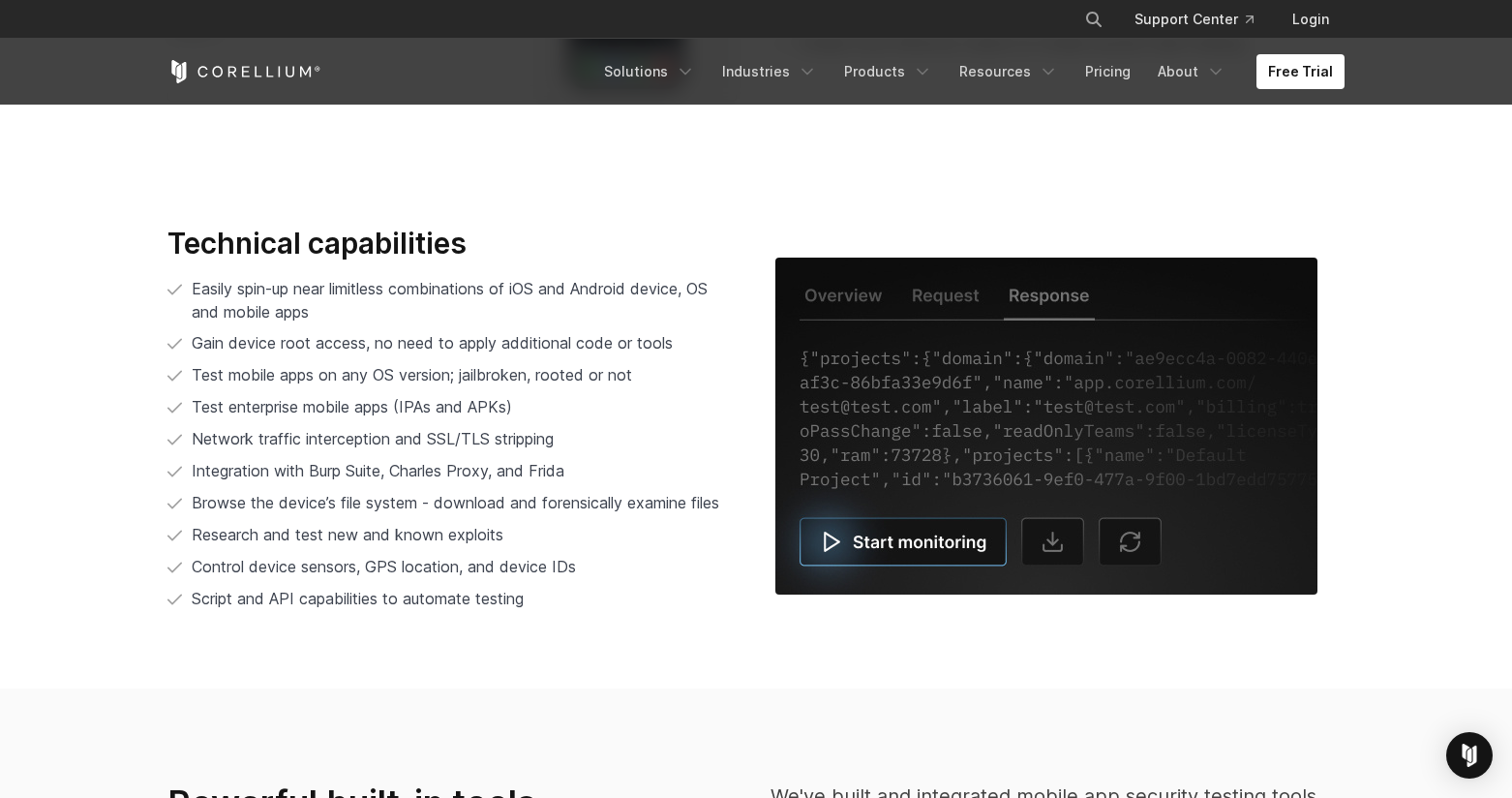 drag, startPoint x: 400, startPoint y: 373, endPoint x: 226, endPoint y: 388, distance: 174.64535 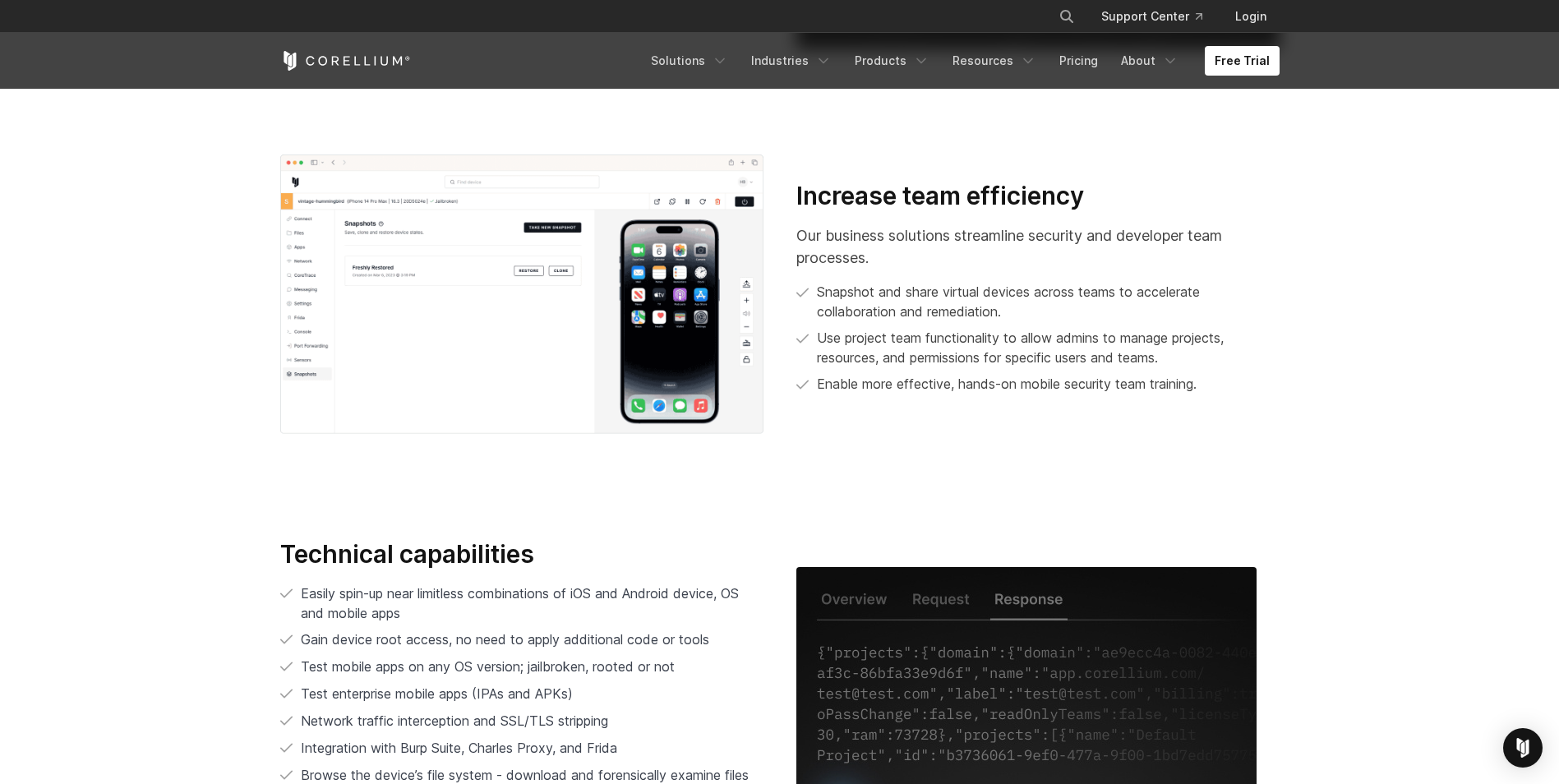 scroll, scrollTop: 3534, scrollLeft: 0, axis: vertical 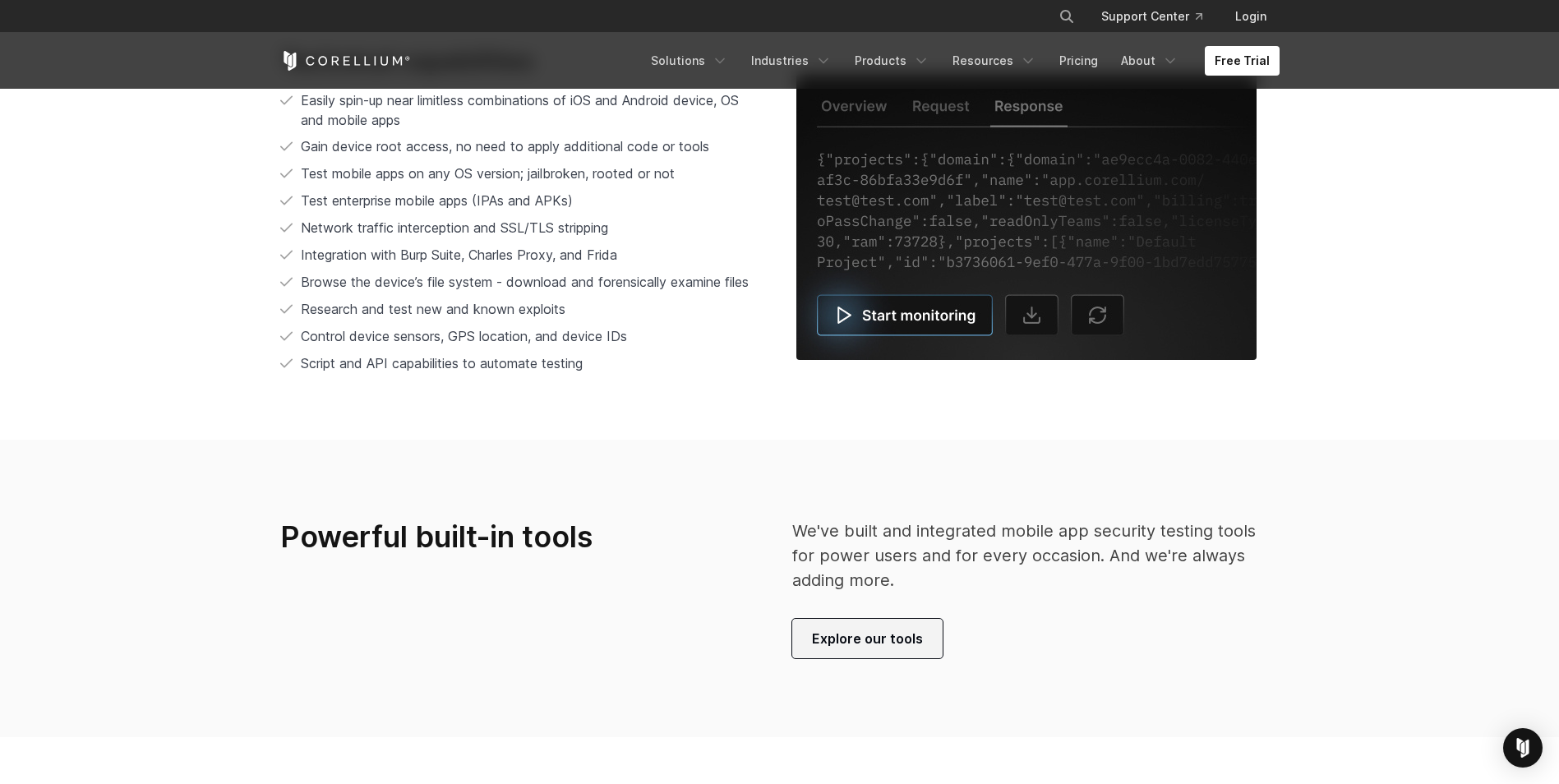 click on "Explore our tools" at bounding box center [867, 639] 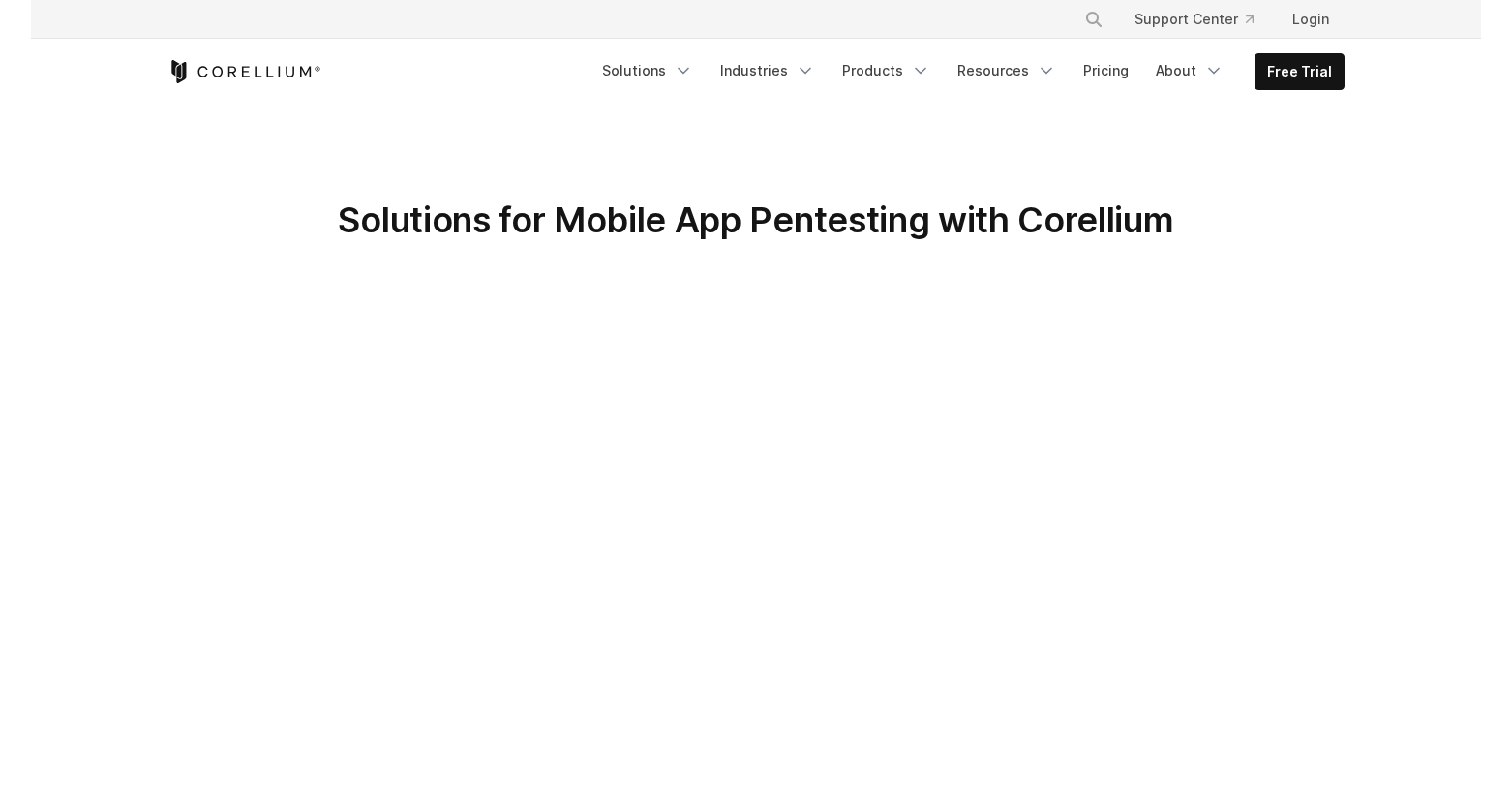 scroll, scrollTop: 0, scrollLeft: 0, axis: both 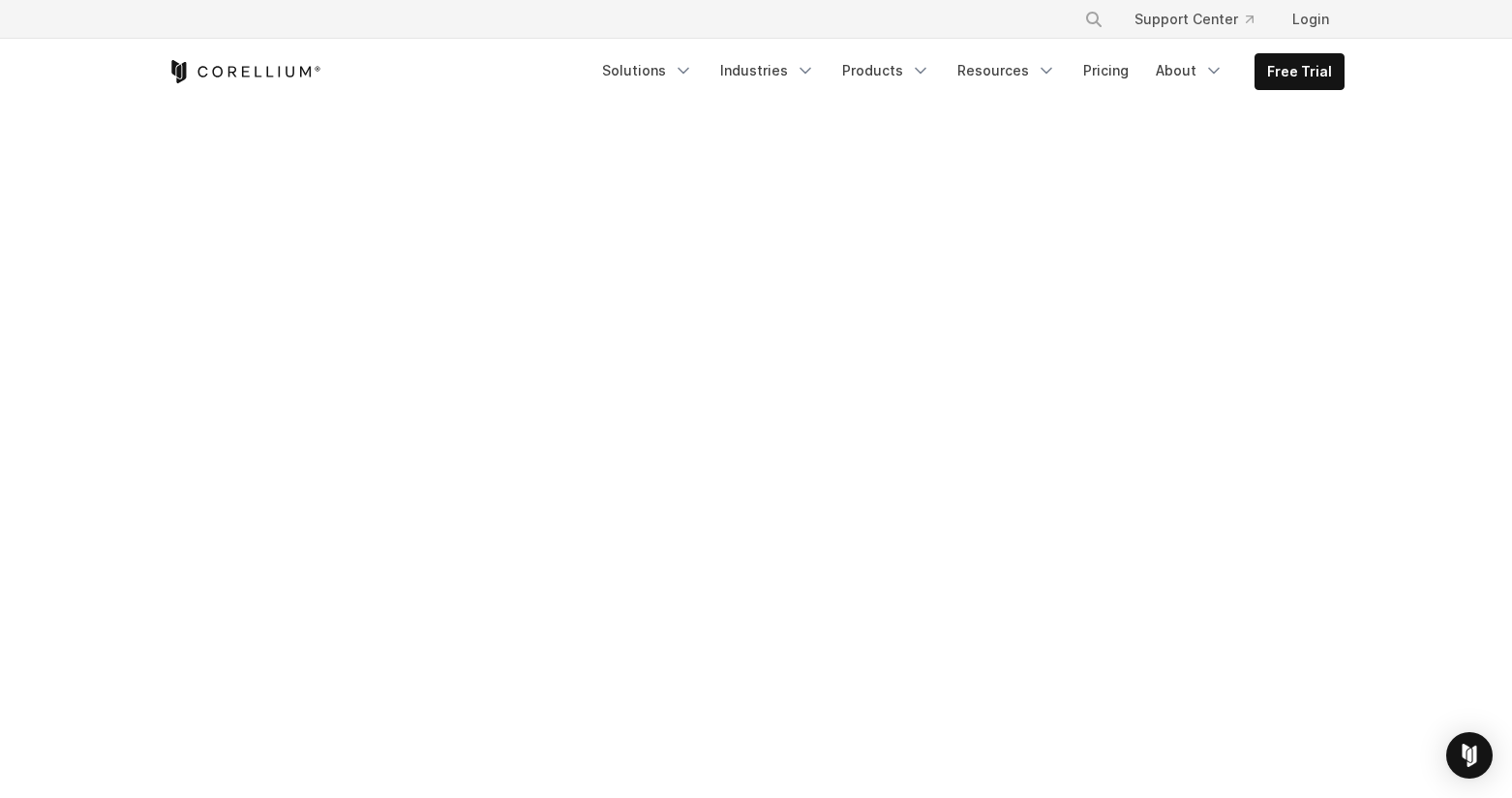 click on "Free Trial
Solutions" at bounding box center (756, 72) 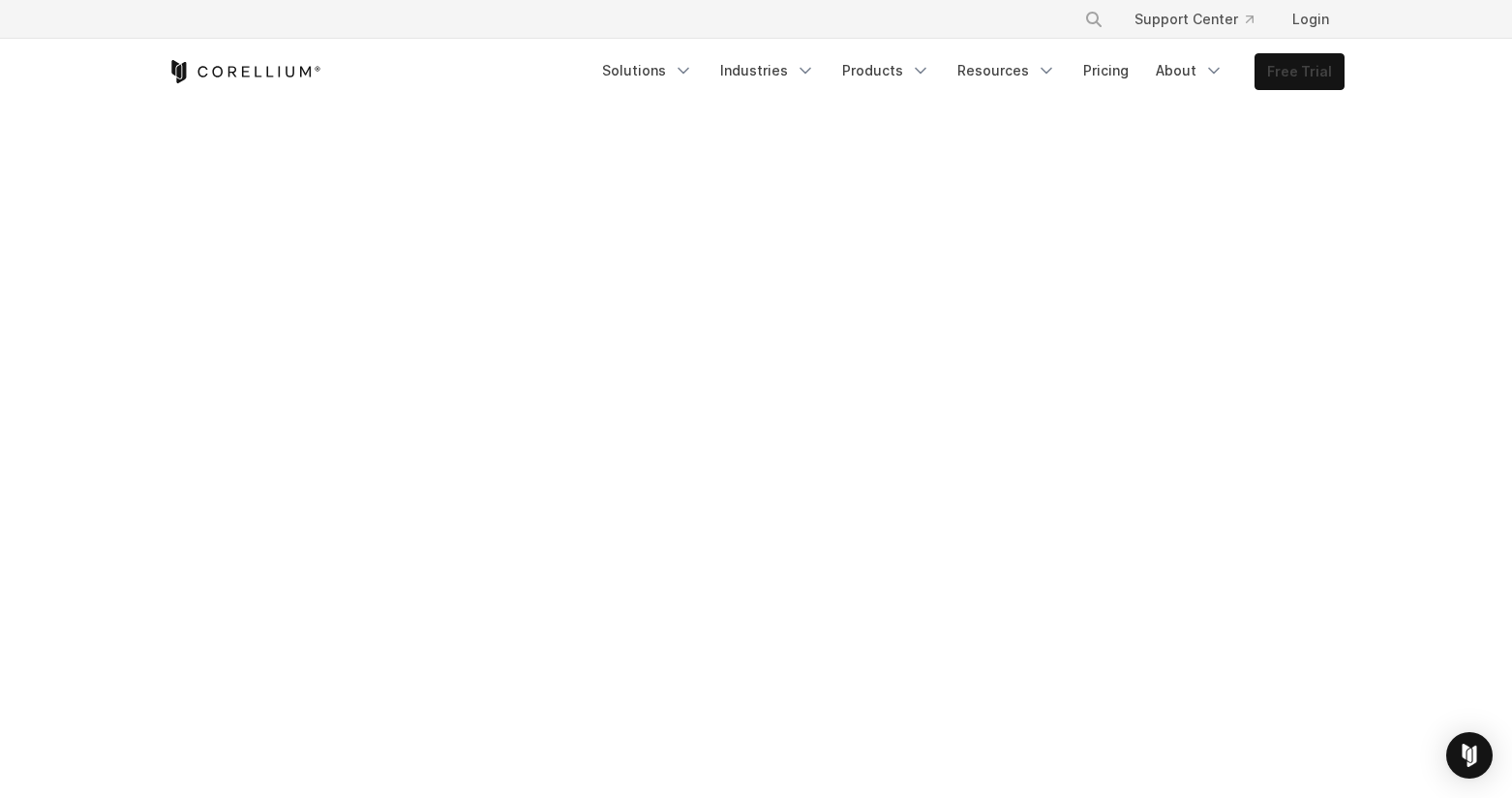 click on "Free Trial" at bounding box center (1299, 72) 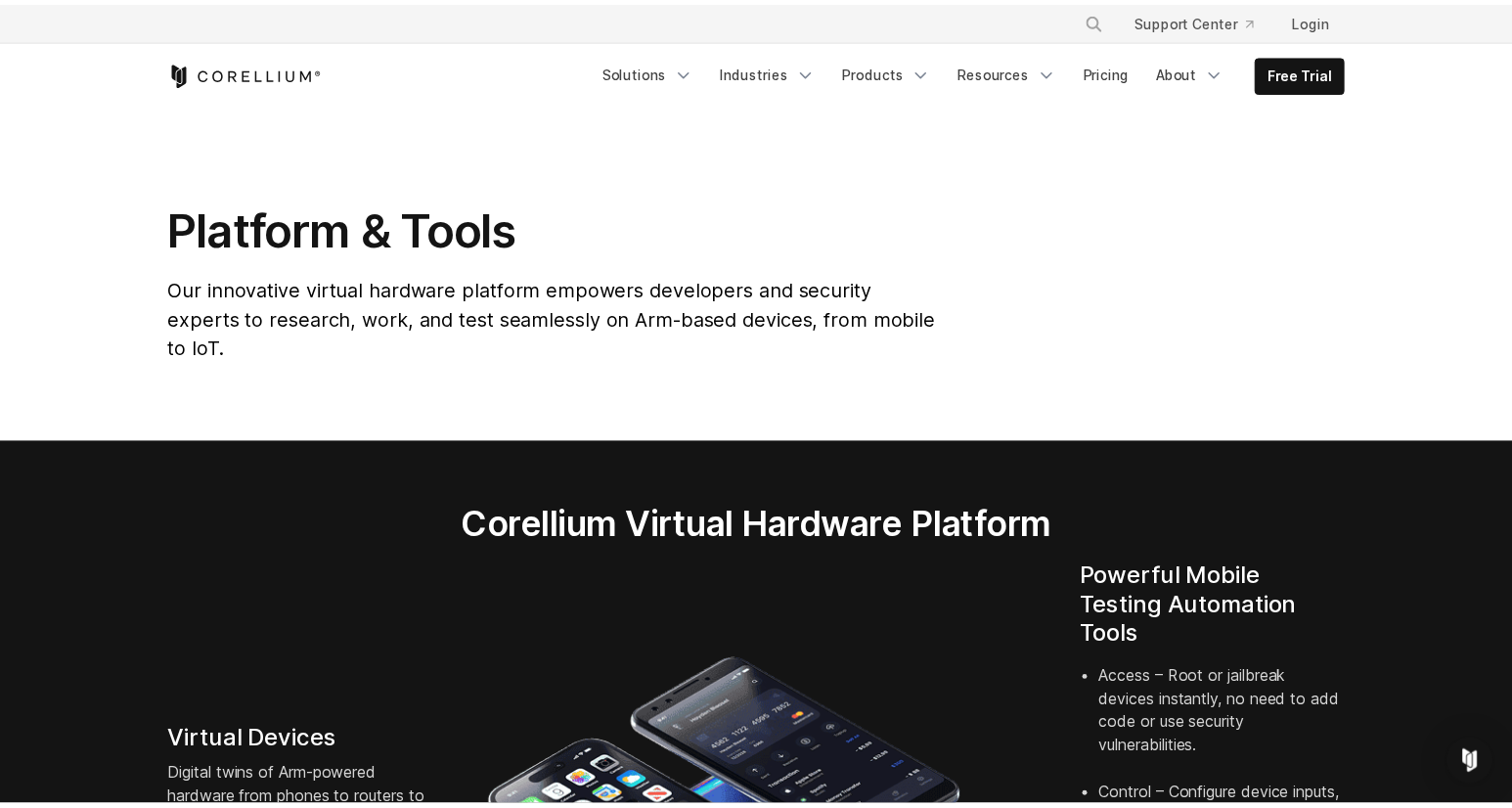 scroll, scrollTop: 0, scrollLeft: 0, axis: both 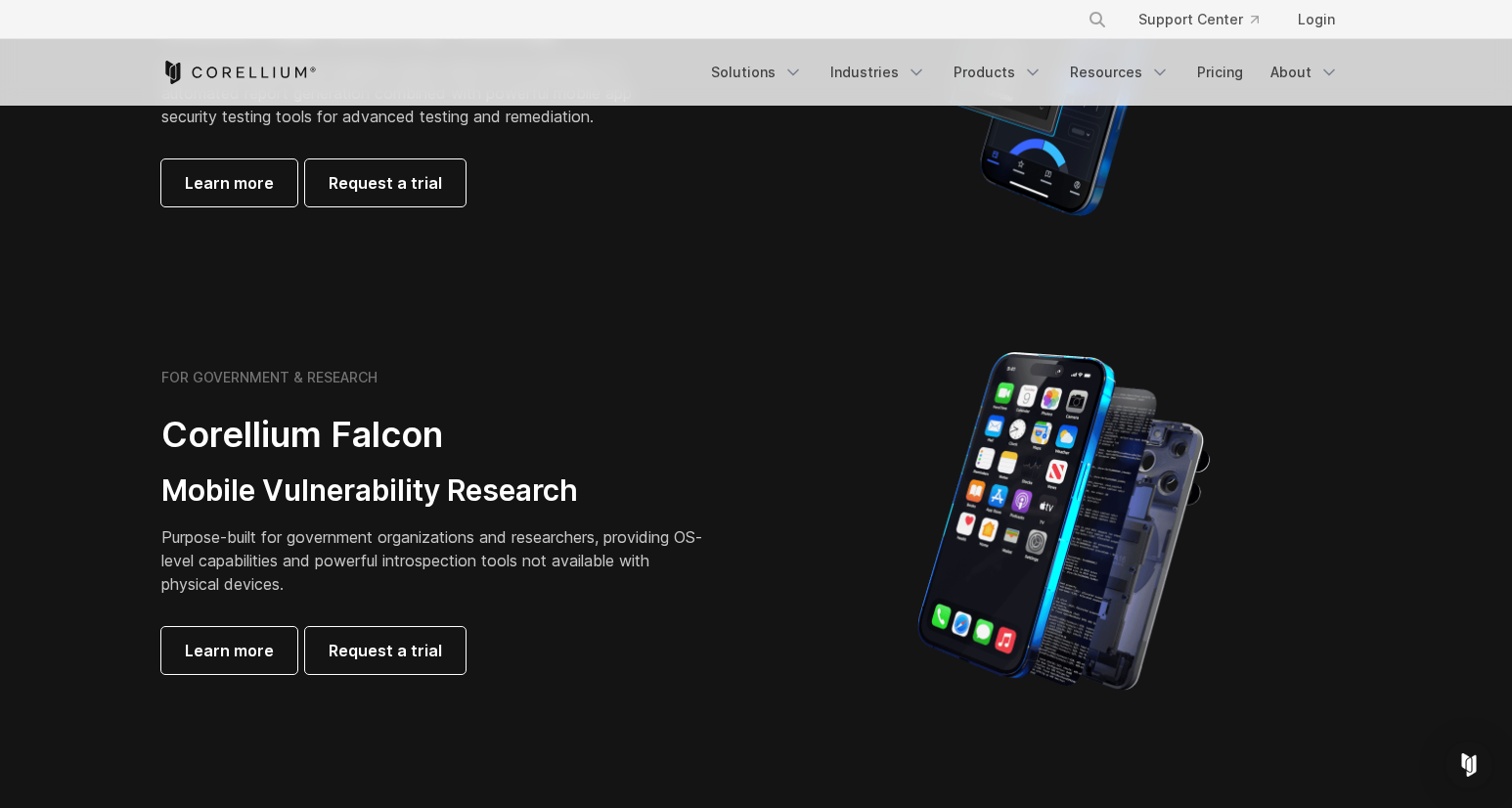 drag, startPoint x: 45, startPoint y: 356, endPoint x: 204, endPoint y: 351, distance: 159.0786 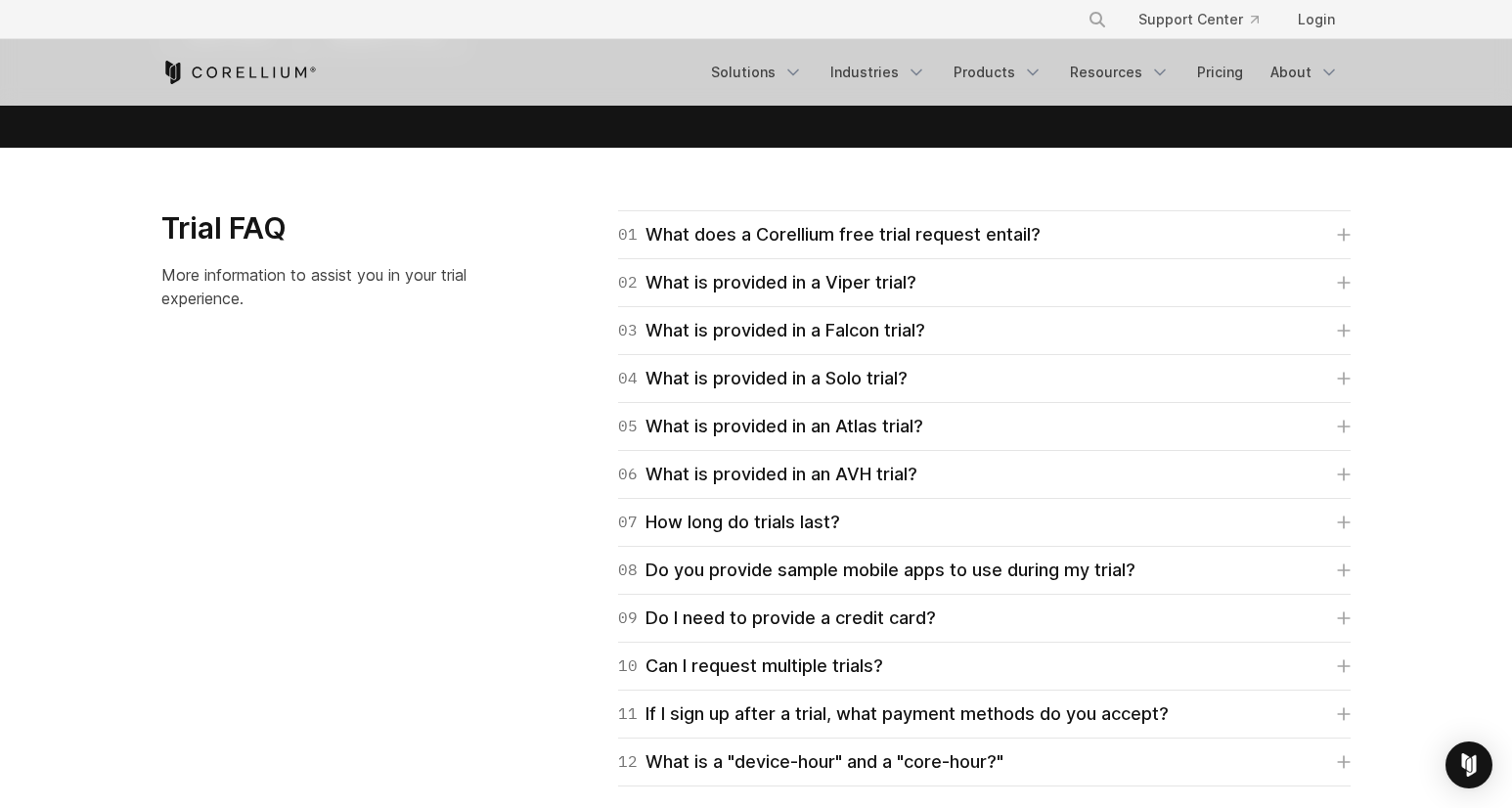 scroll, scrollTop: 2739, scrollLeft: 0, axis: vertical 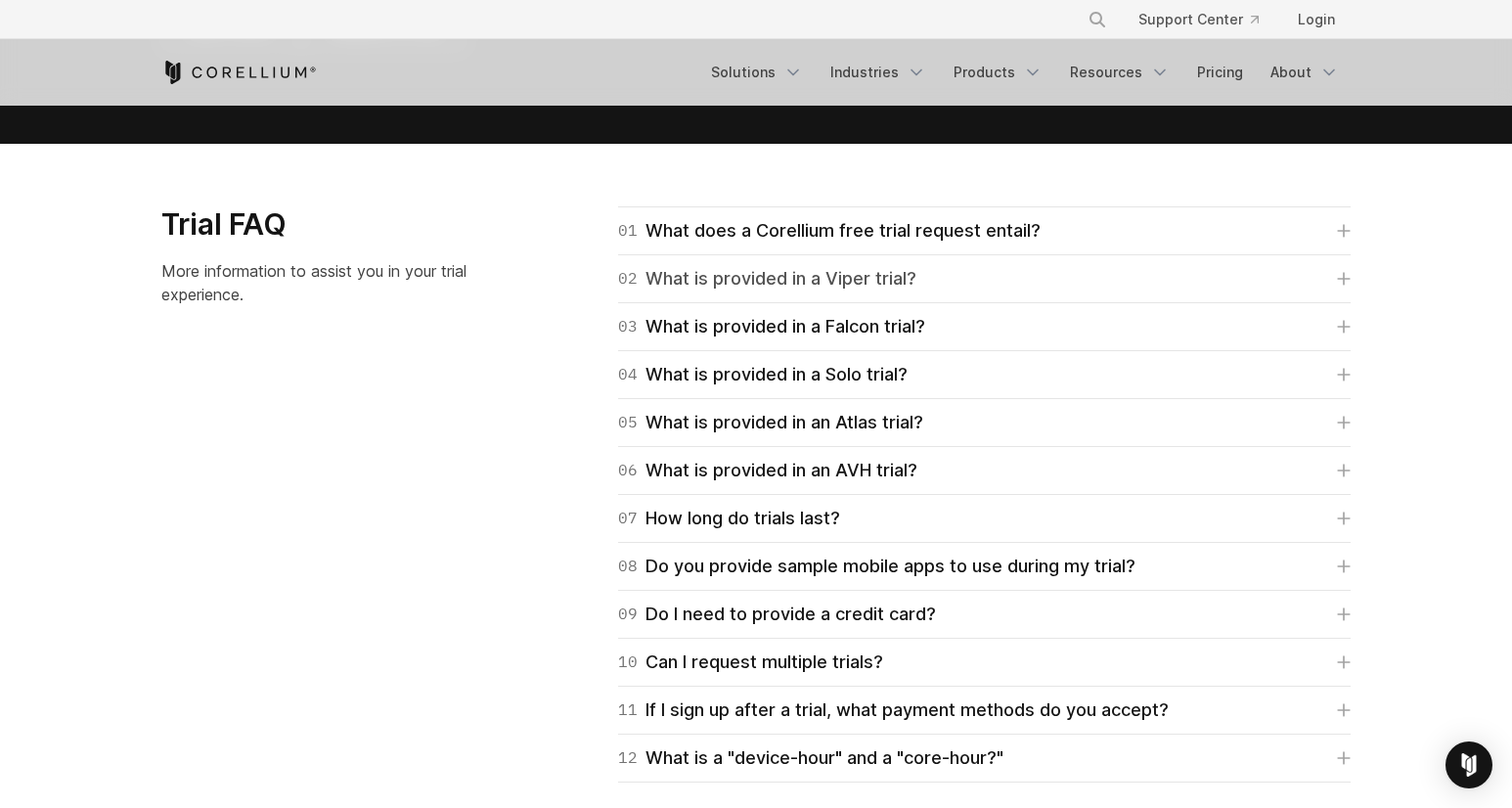 click on "02
What is provided in a Viper trial?" at bounding box center (767, 279) 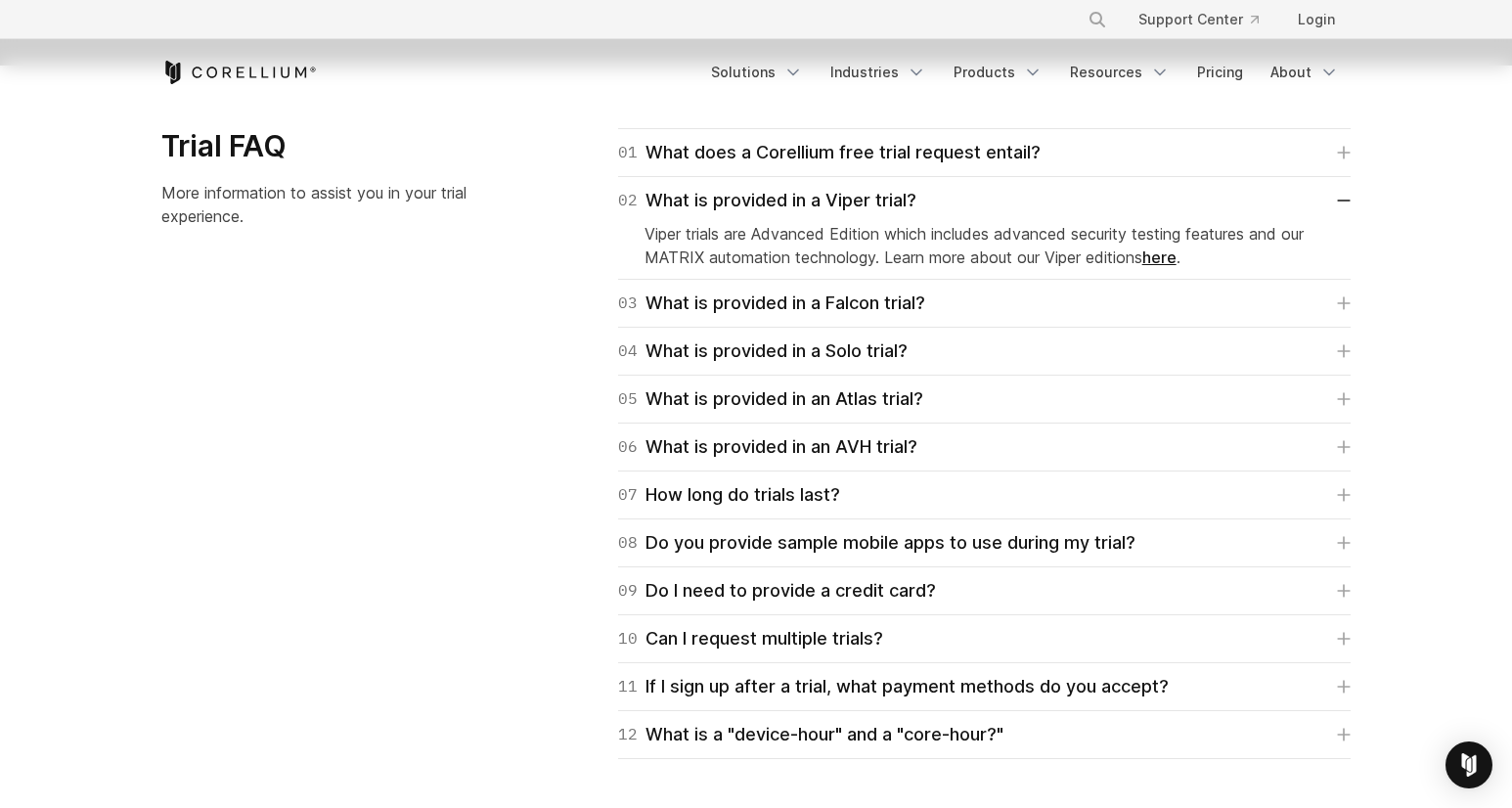 scroll, scrollTop: 2935, scrollLeft: 0, axis: vertical 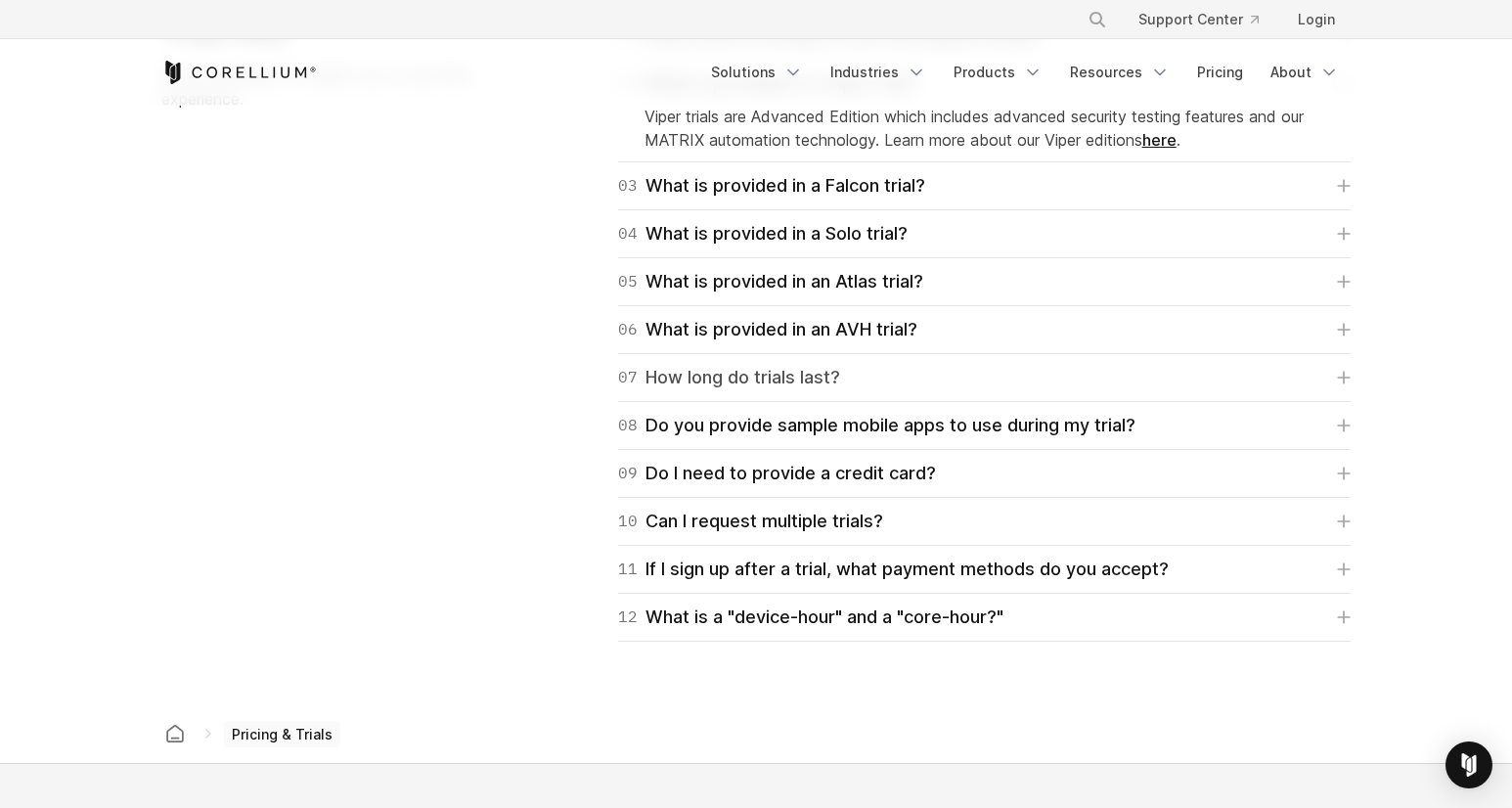 click on "07
How long do trials last?" at bounding box center (729, 378) 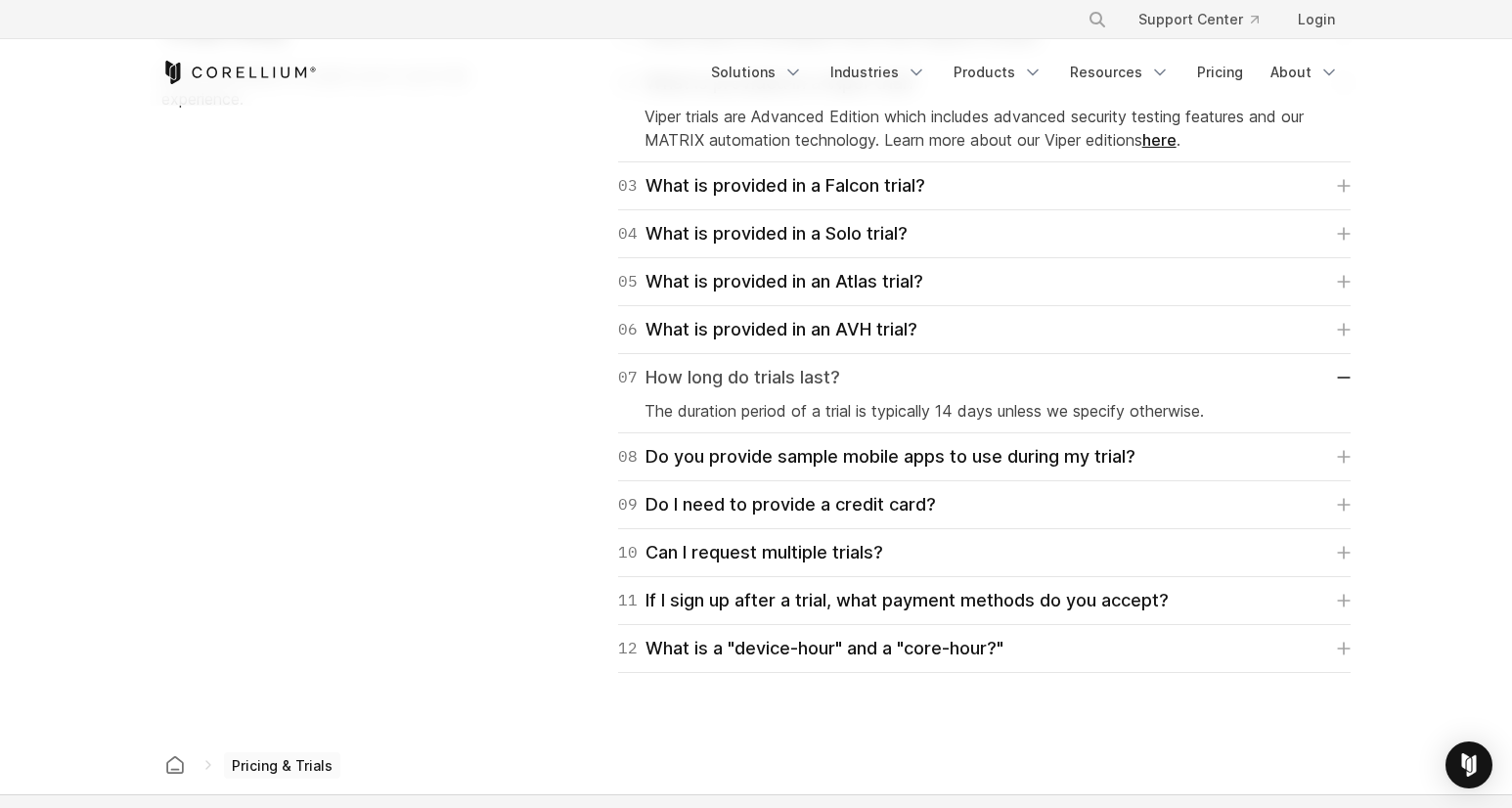 click on "07
How long do trials last?" at bounding box center (729, 378) 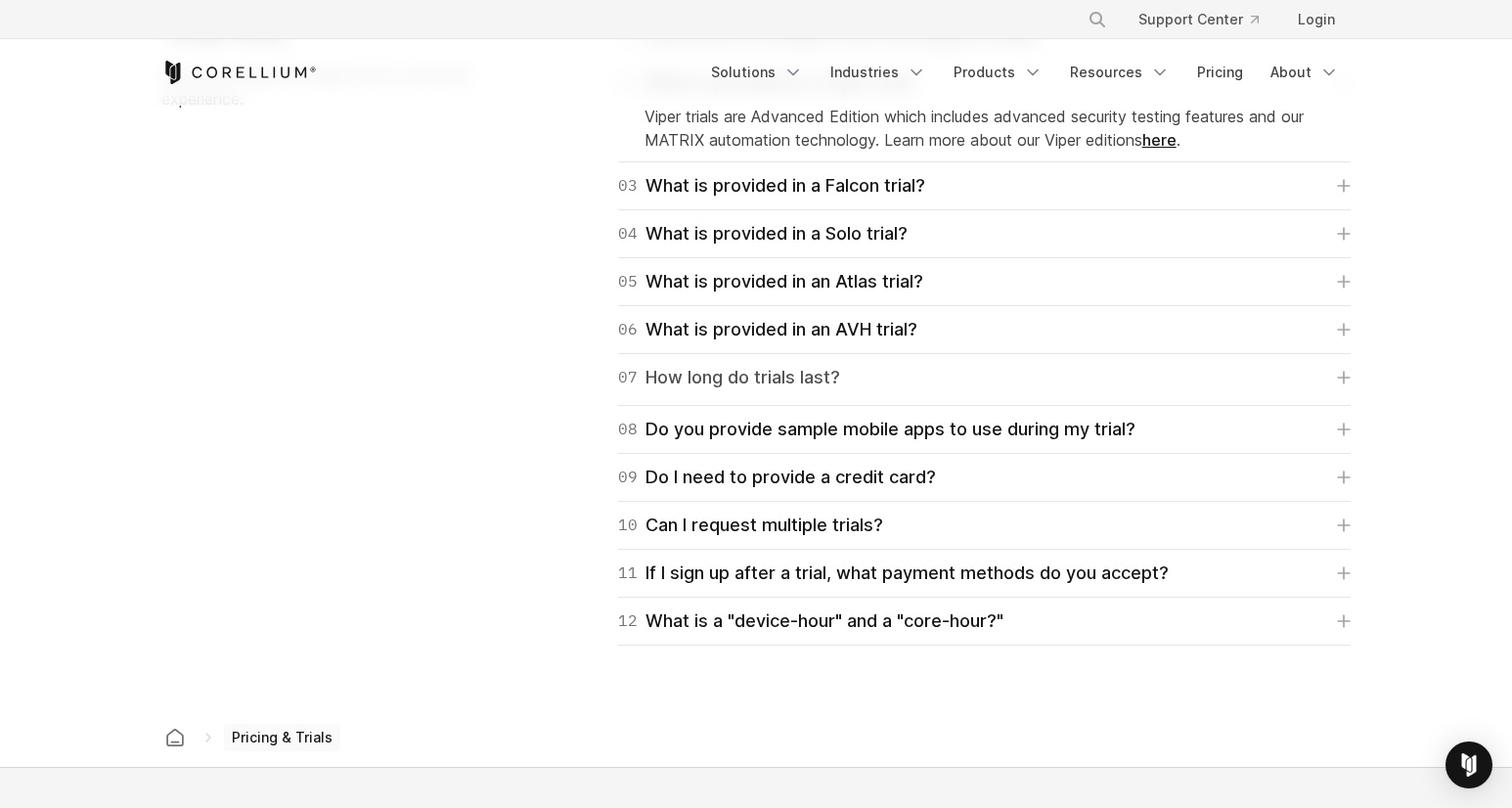 click on "07
How long do trials last?" at bounding box center [729, 378] 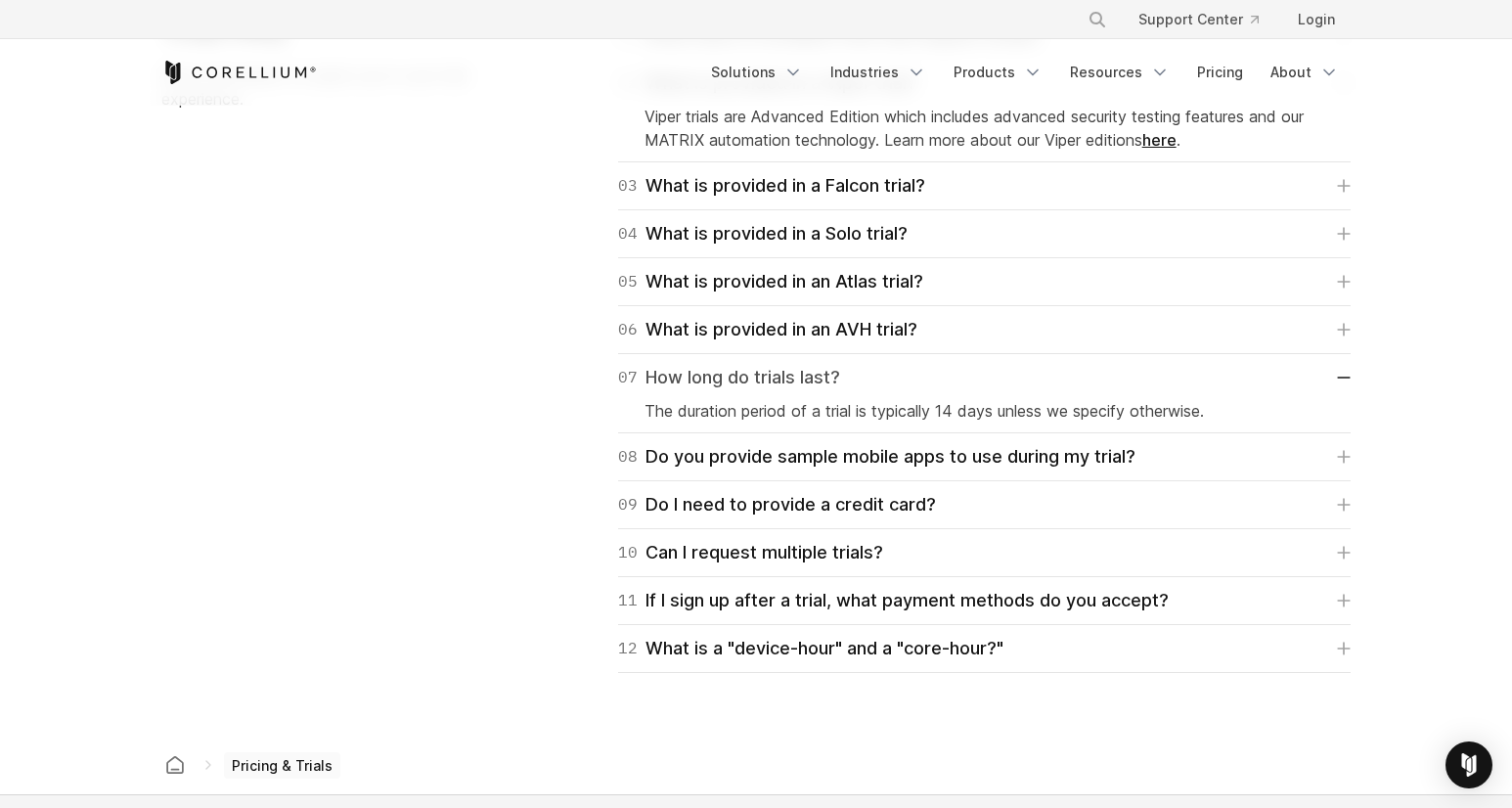 click on "07
How long do trials last?" at bounding box center (729, 378) 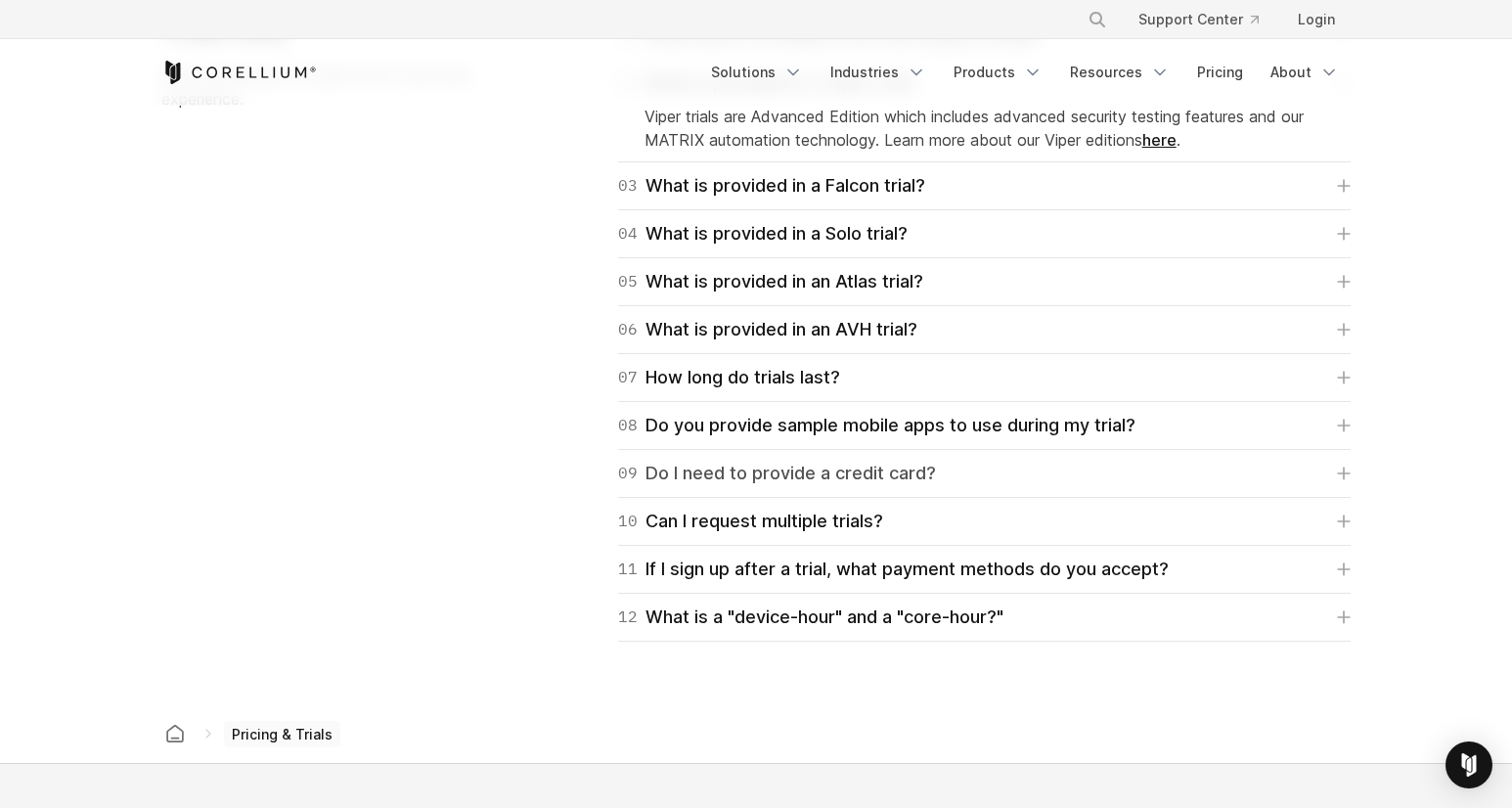 click on "09
Do I need to provide a credit card?" at bounding box center (777, 473) 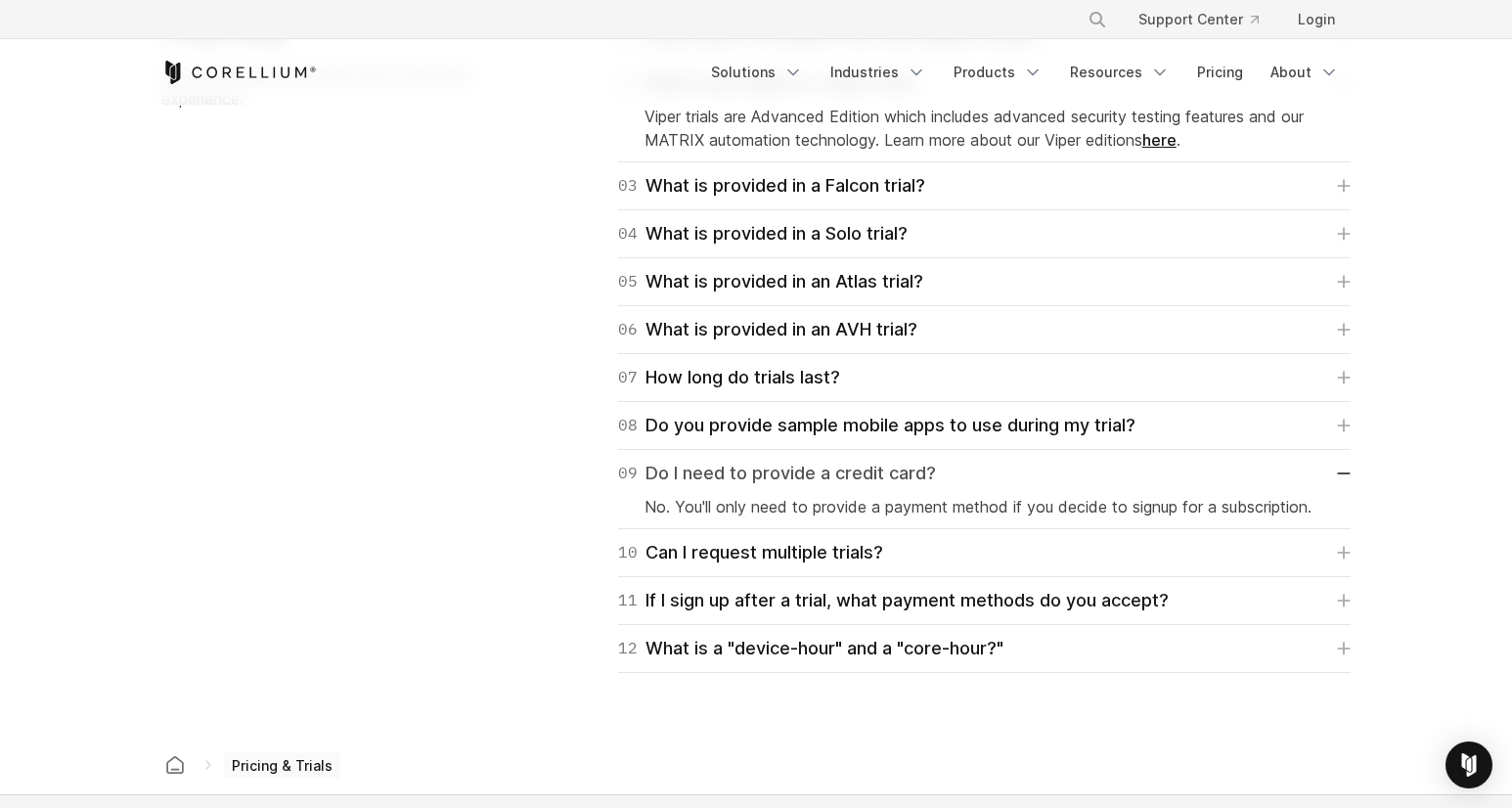 click on "09
Do I need to provide a credit card?" at bounding box center (777, 473) 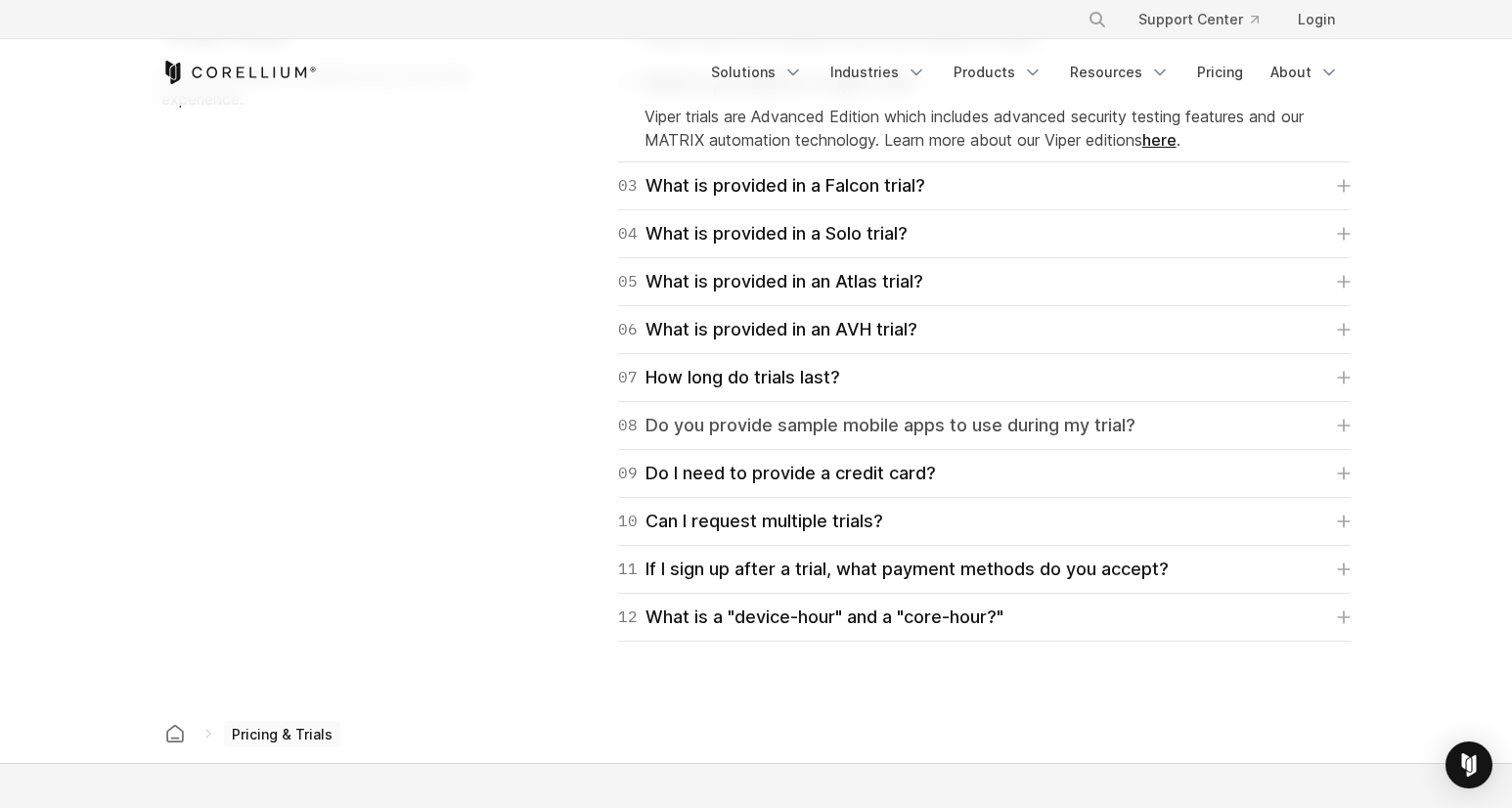 click on "08
Do you provide sample mobile apps to use during my trial?" at bounding box center (876, 426) 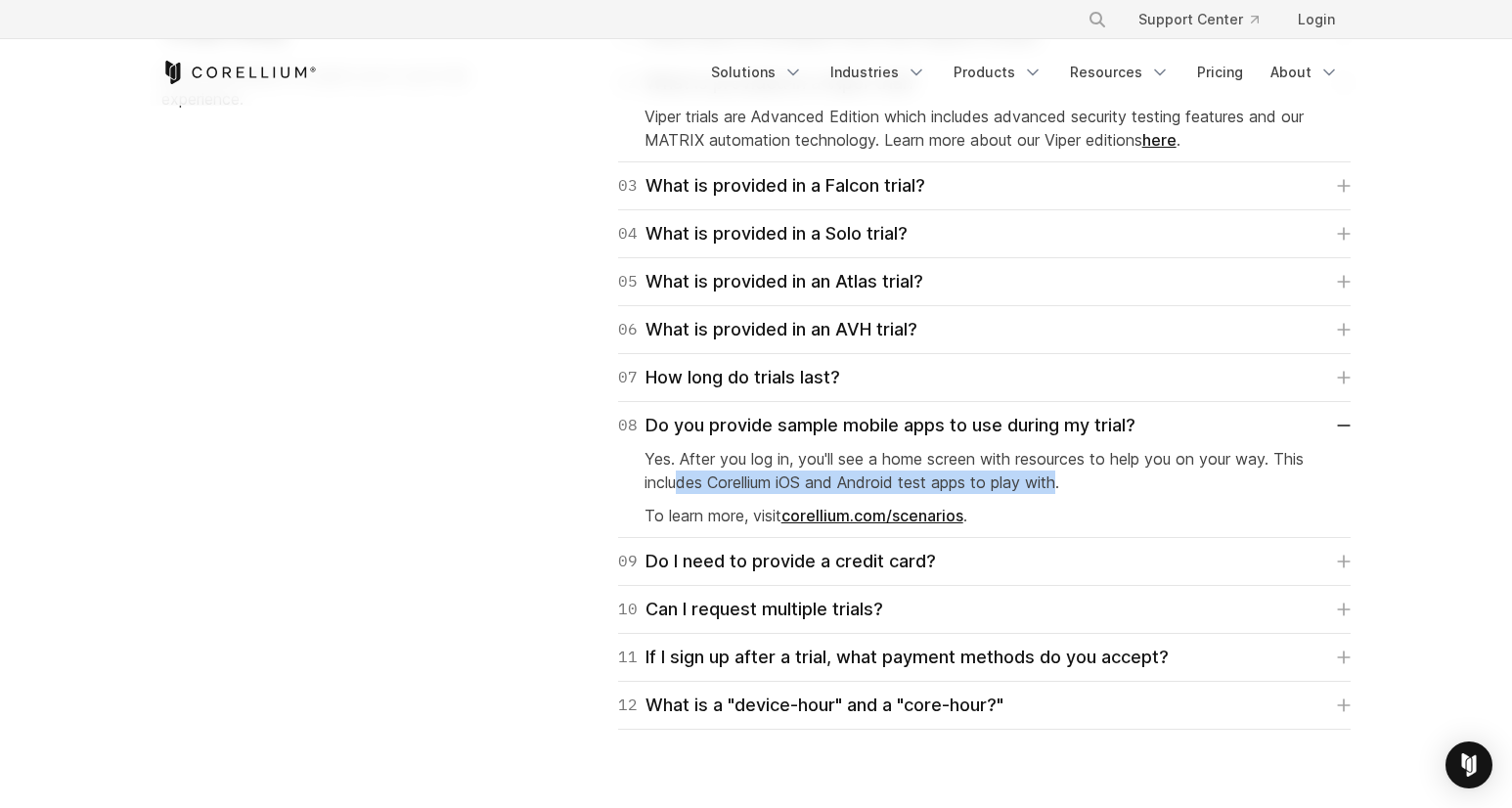drag, startPoint x: 1069, startPoint y: 479, endPoint x: 674, endPoint y: 482, distance: 395.01139 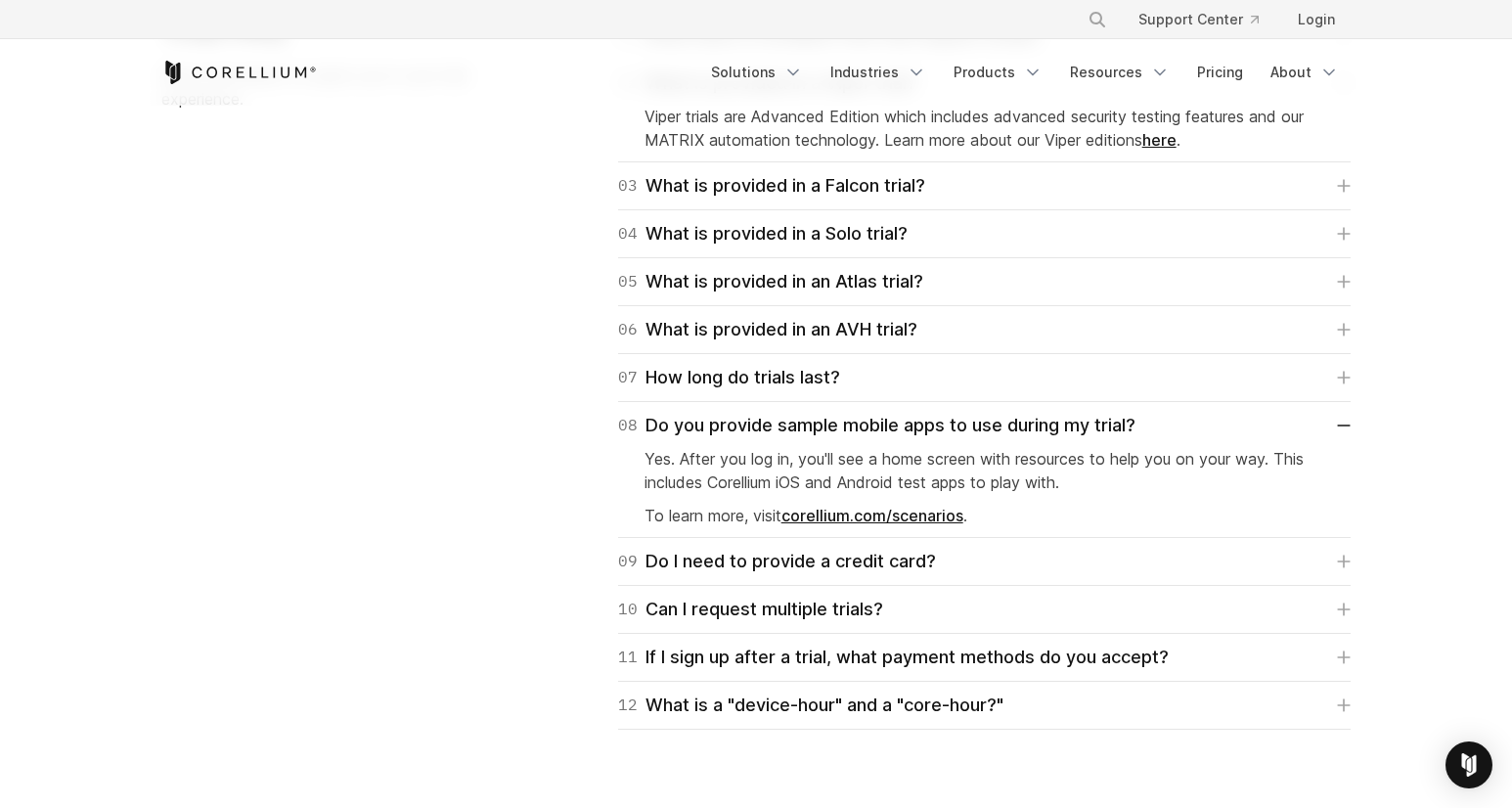 drag, startPoint x: 674, startPoint y: 482, endPoint x: 496, endPoint y: 529, distance: 184.10052 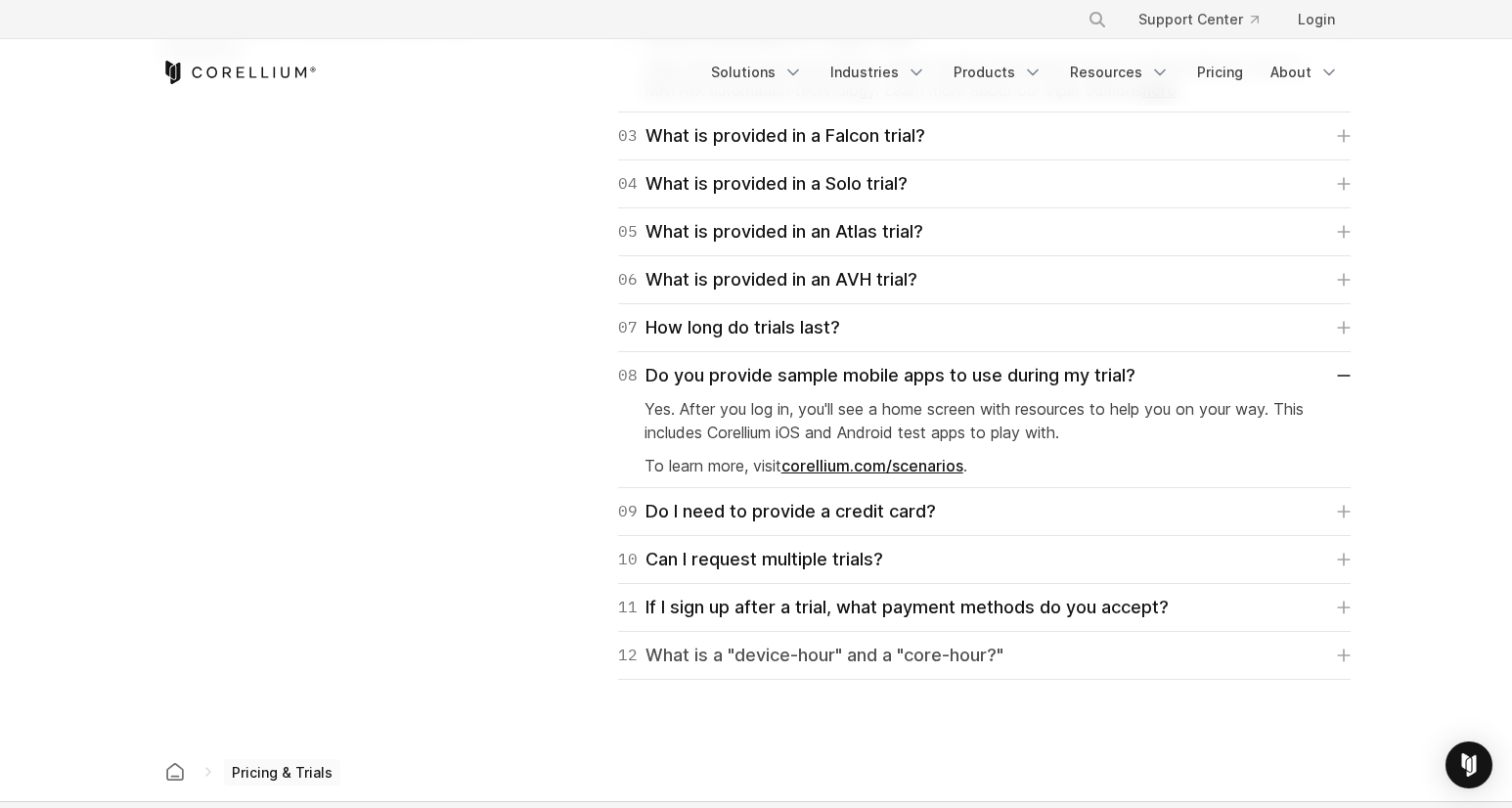 scroll, scrollTop: 3032, scrollLeft: 0, axis: vertical 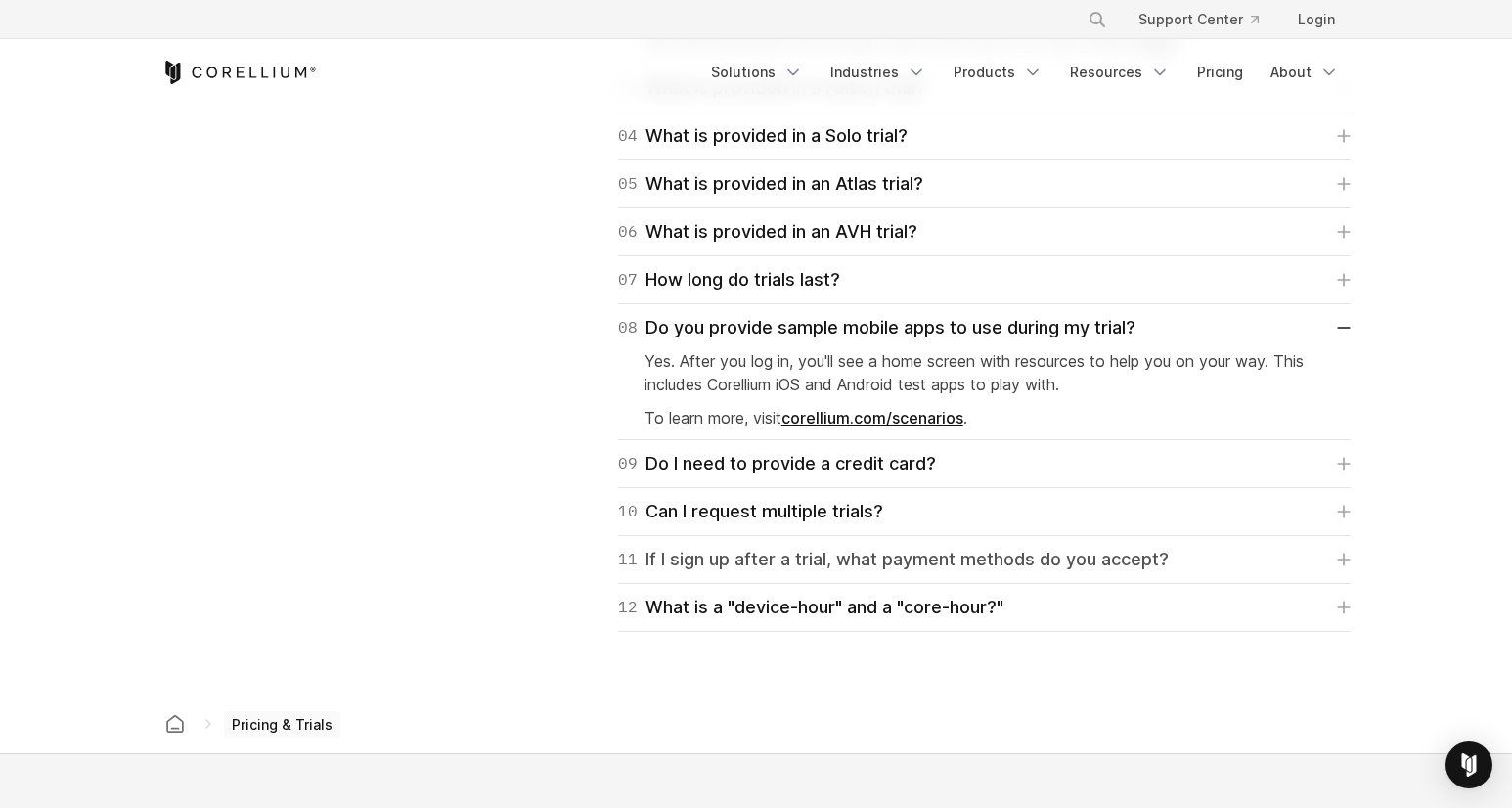 click on "11
If I sign up after a trial, what payment methods do you accept?" at bounding box center [893, 560] 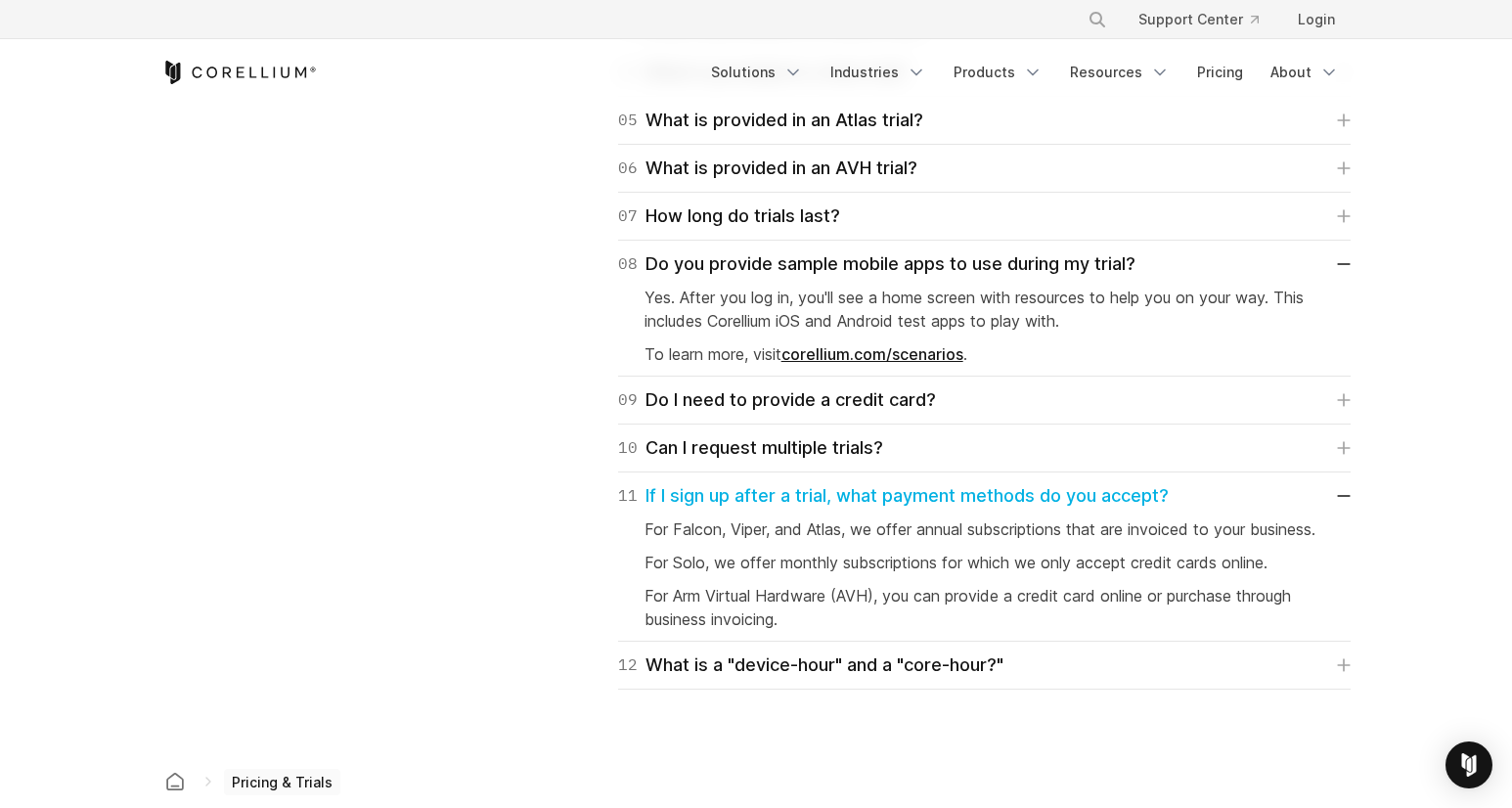 scroll, scrollTop: 3130, scrollLeft: 0, axis: vertical 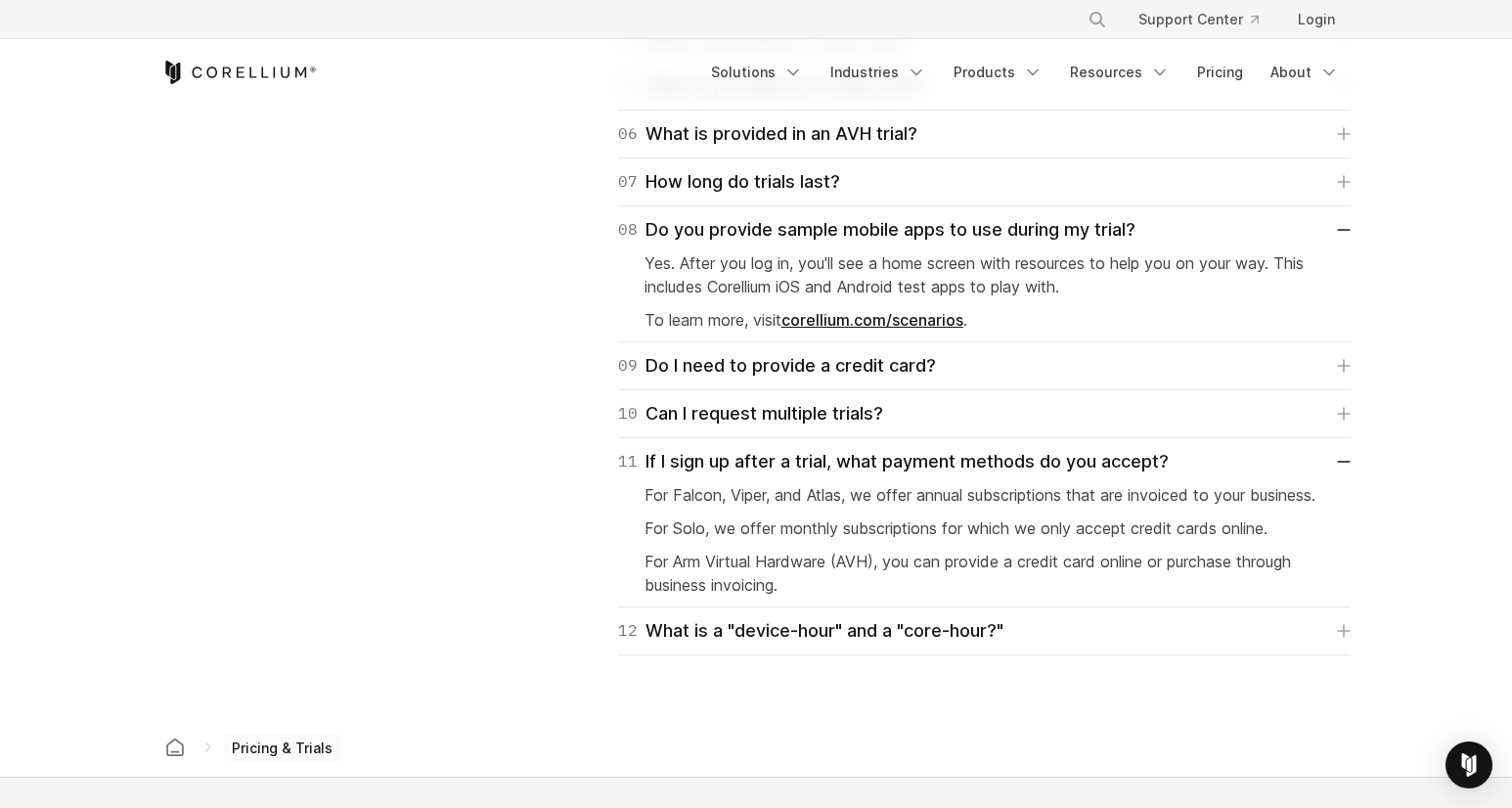 click on "12
What is a "device-hour" and a "core-hour?"
A device-hour signifies virtual active device usage for one hour, regardless of the number of CPU cores they contain. Devices that are turned off do not consume device-hours. At the end of each subscription period, we round up to the next whole hour after we sum all of the individual device usages together. For example, if 1 device is active for 1.6 hours, and 2 devices are active for 1.1 hours each, total usage is 4 device-hours." at bounding box center (984, 631) 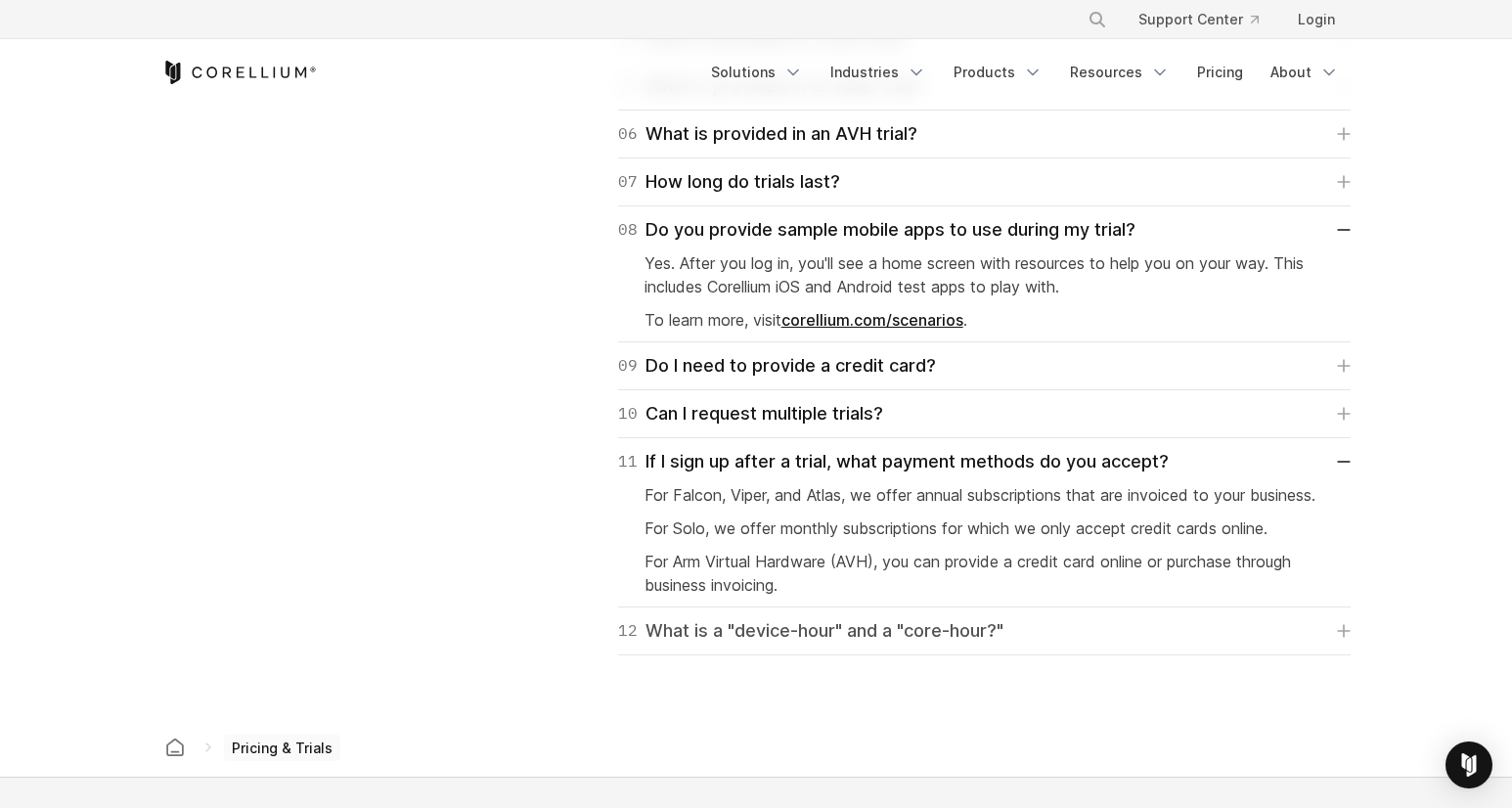 click on "12
What is a "device-hour" and a "core-hour?"" at bounding box center [811, 631] 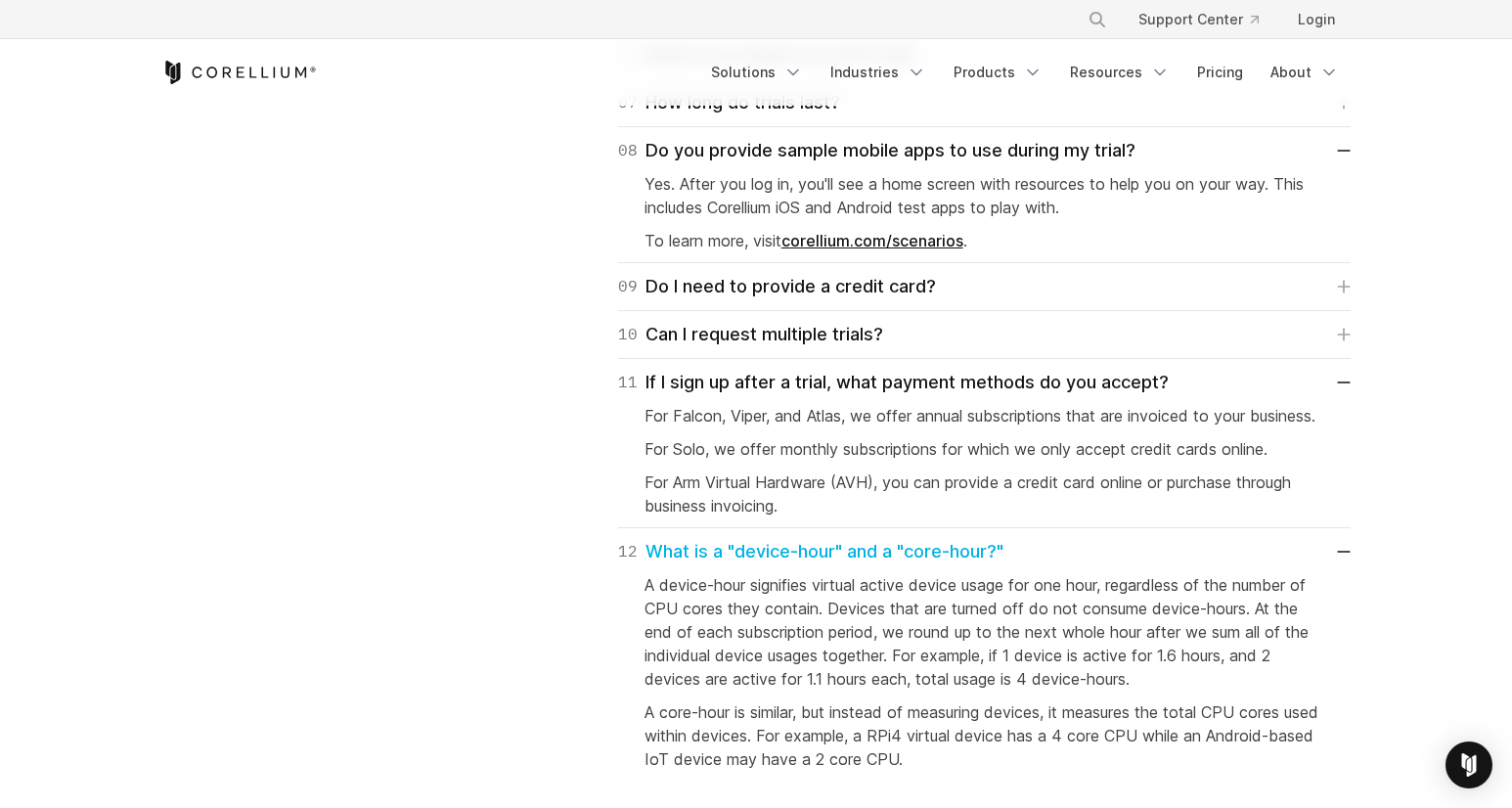 scroll, scrollTop: 3424, scrollLeft: 0, axis: vertical 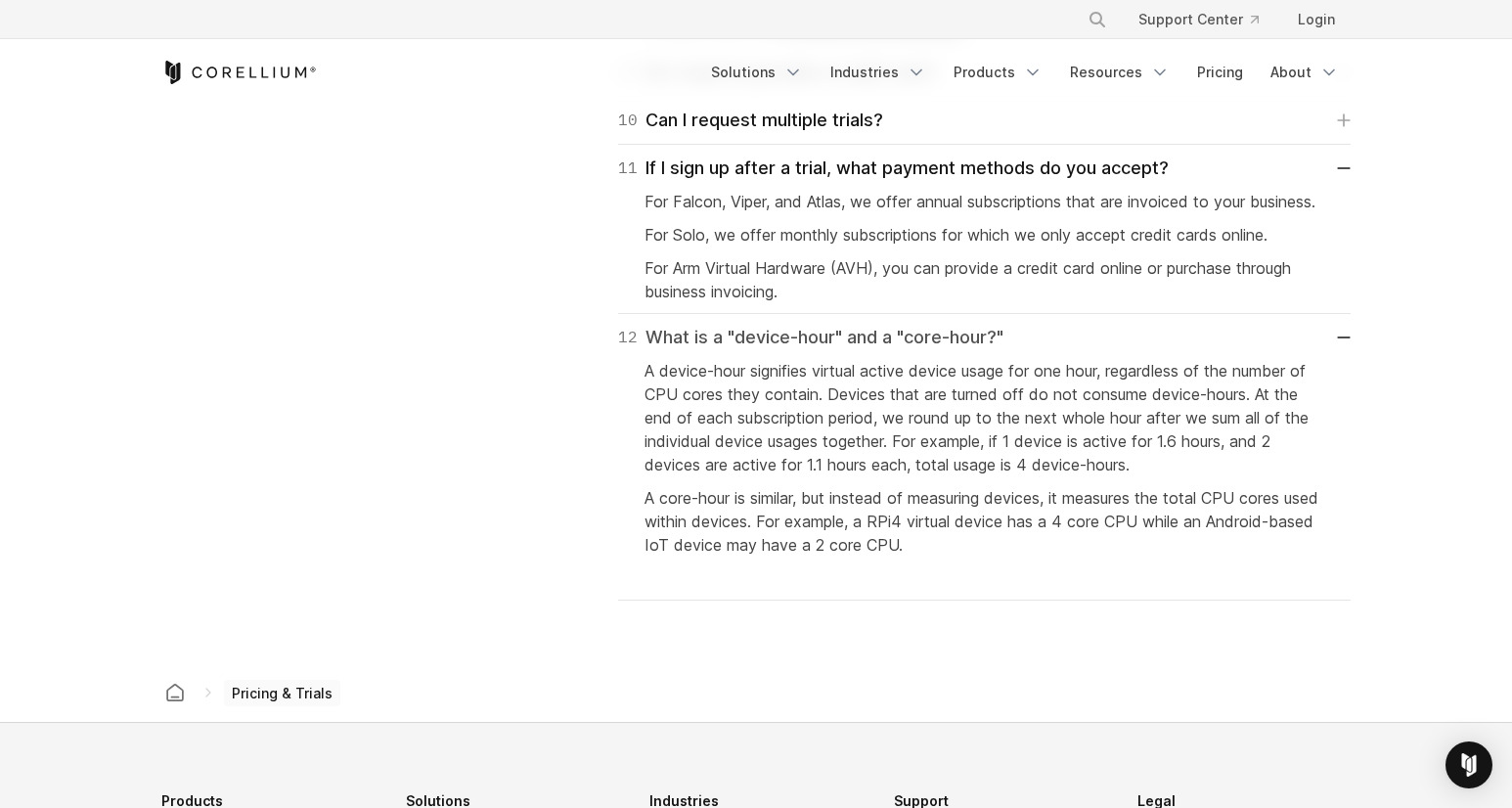 click on "12
What is a "device-hour" and a "core-hour?"" at bounding box center [811, 337] 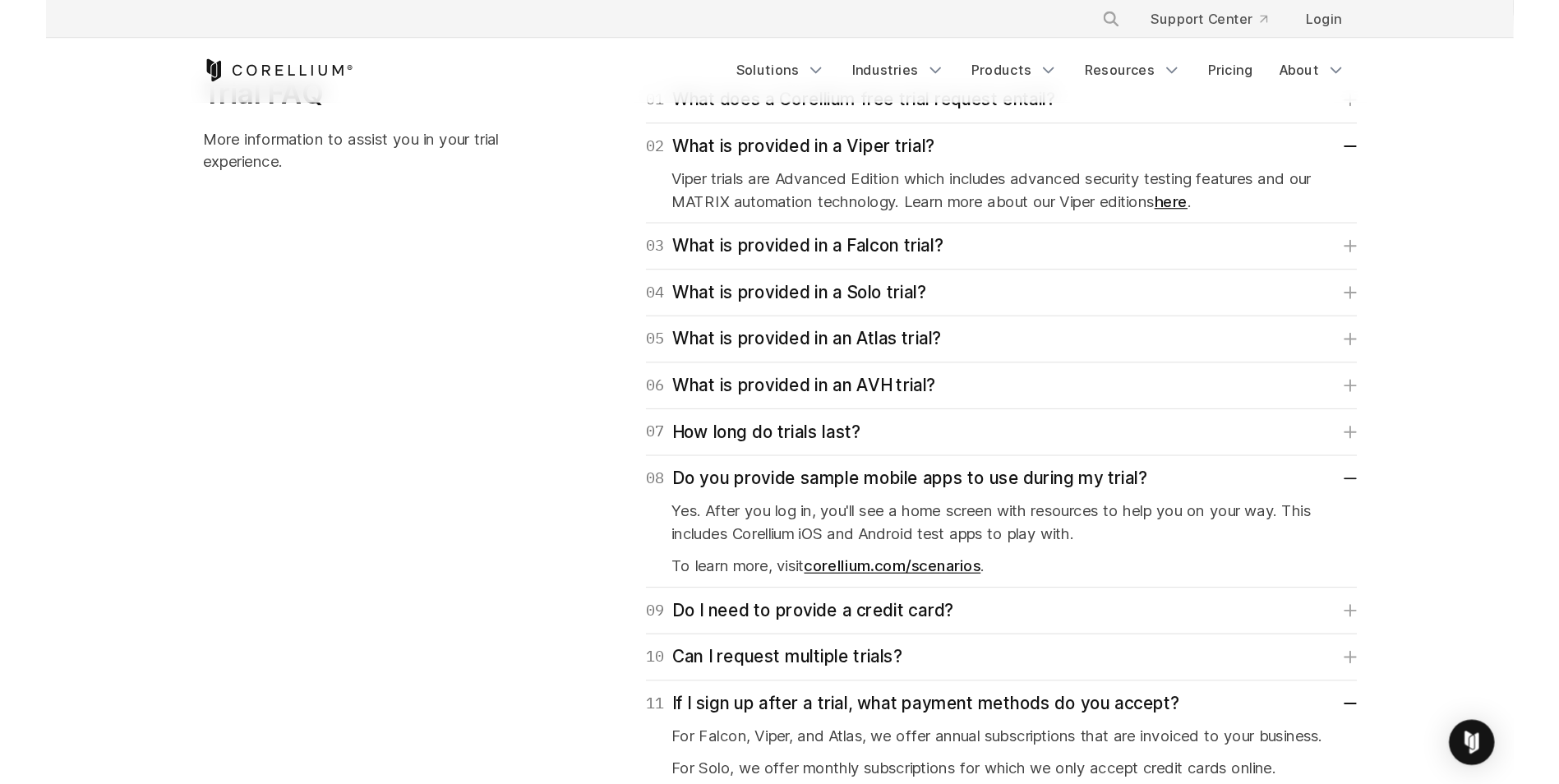 scroll, scrollTop: 2301, scrollLeft: 0, axis: vertical 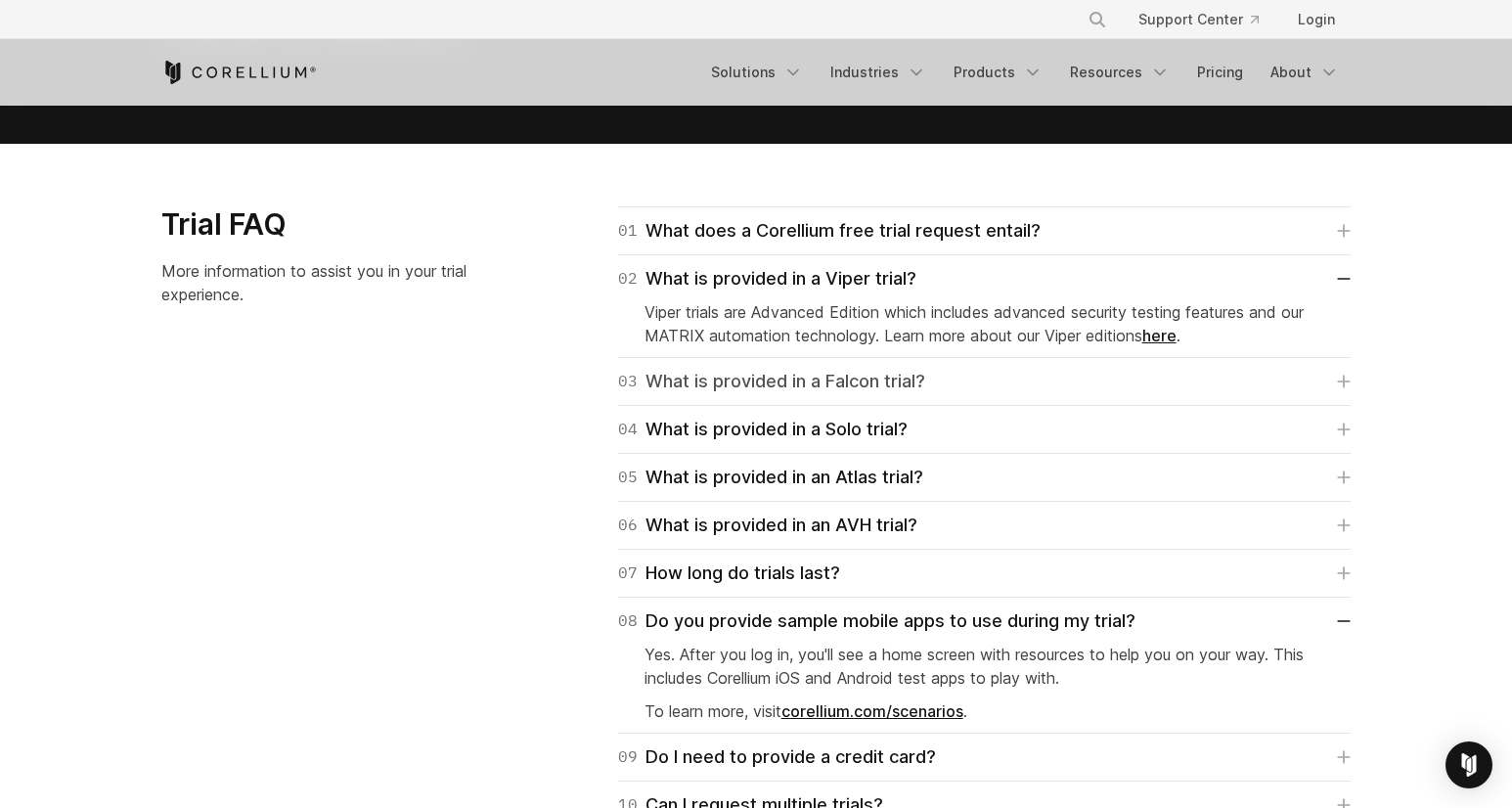 click on "03
What is provided in a Falcon trial?" at bounding box center (772, 382) 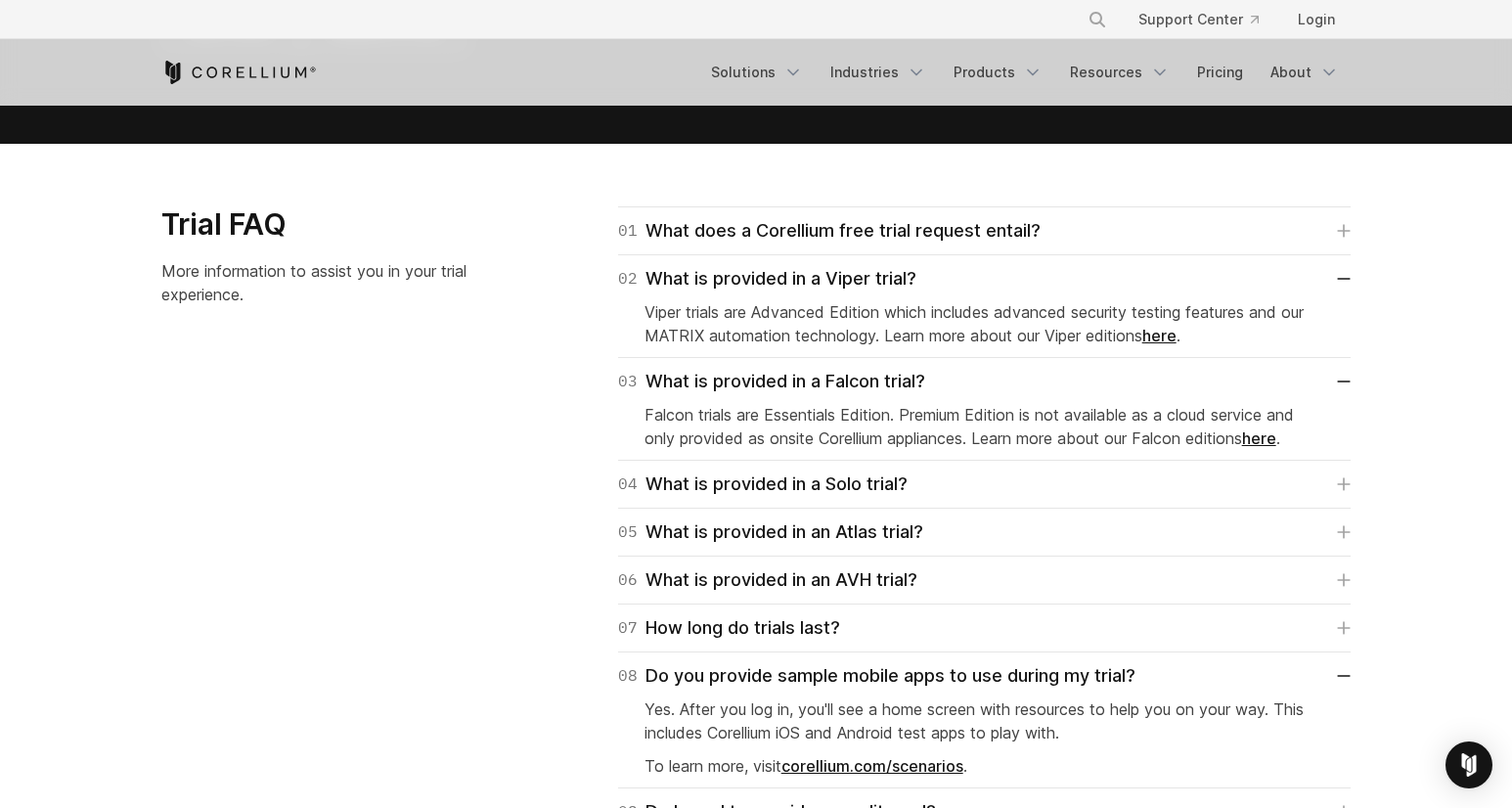click on "04
What is provided in a Solo trial?
Corellium's Solo trial is for students only. Learn more about Solo  here ." at bounding box center [984, 484] 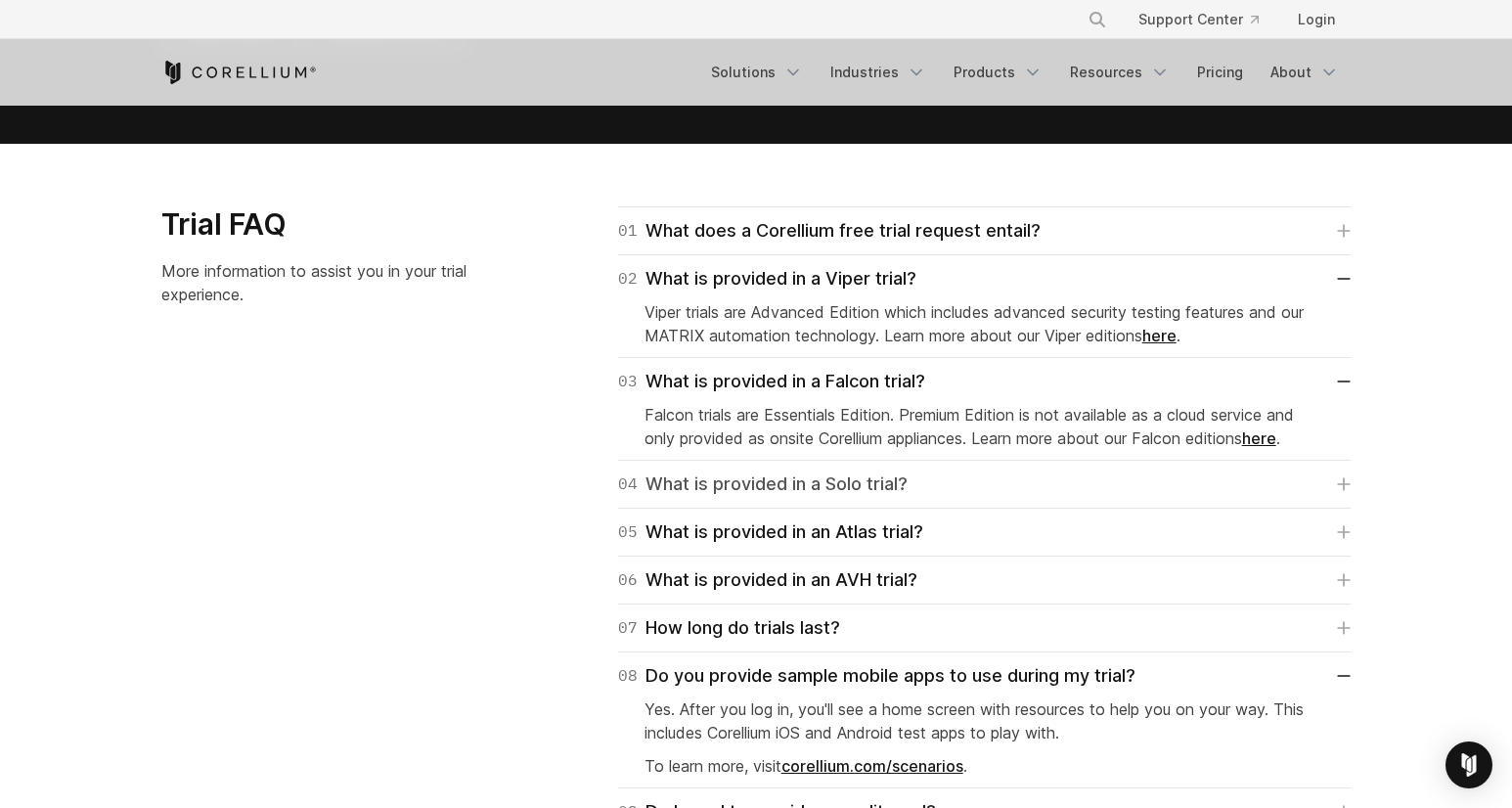 click on "04
What is provided in a Solo trial?" at bounding box center (763, 484) 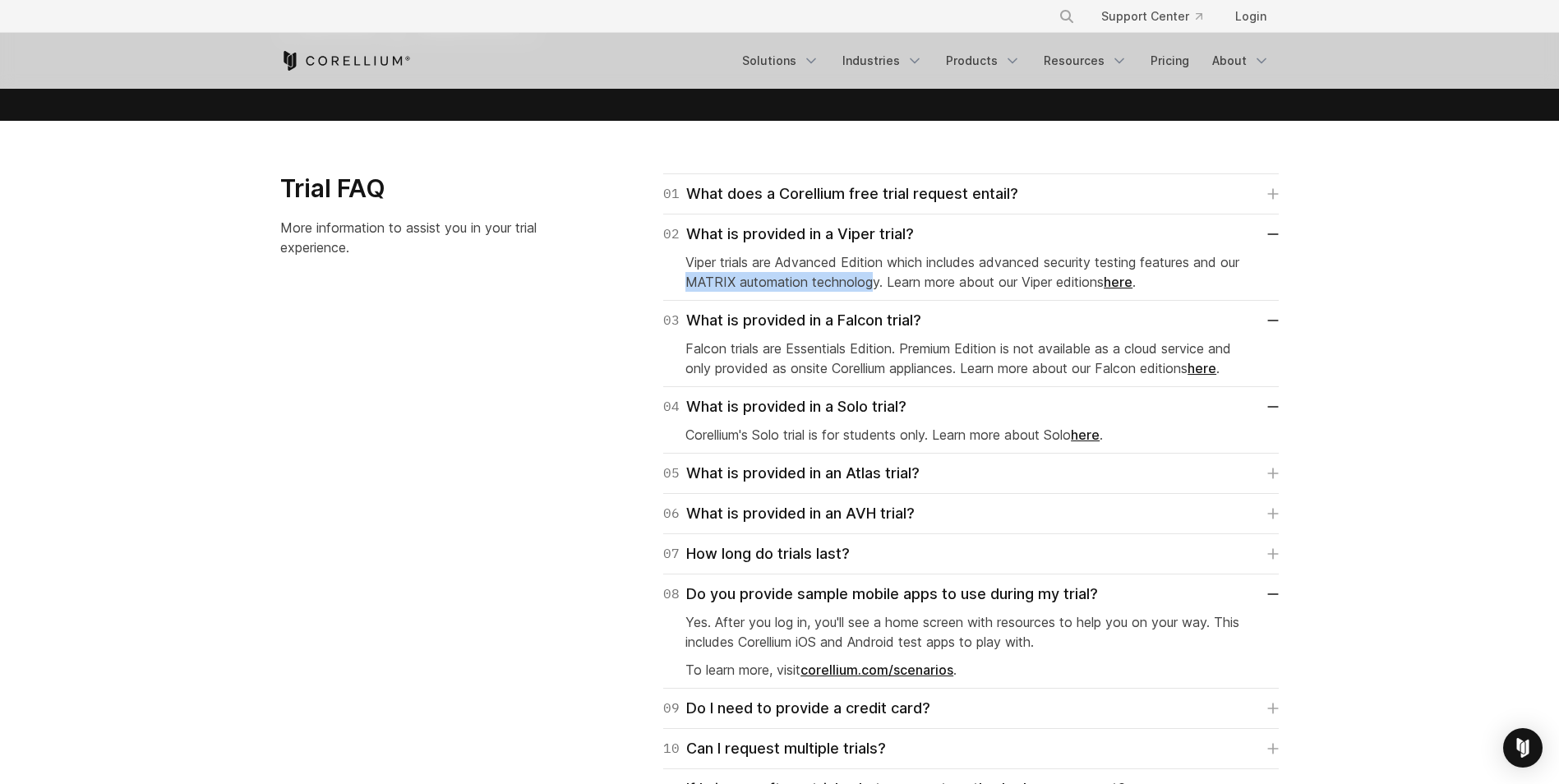 drag, startPoint x: 688, startPoint y: 279, endPoint x: 875, endPoint y: 285, distance: 187.0962 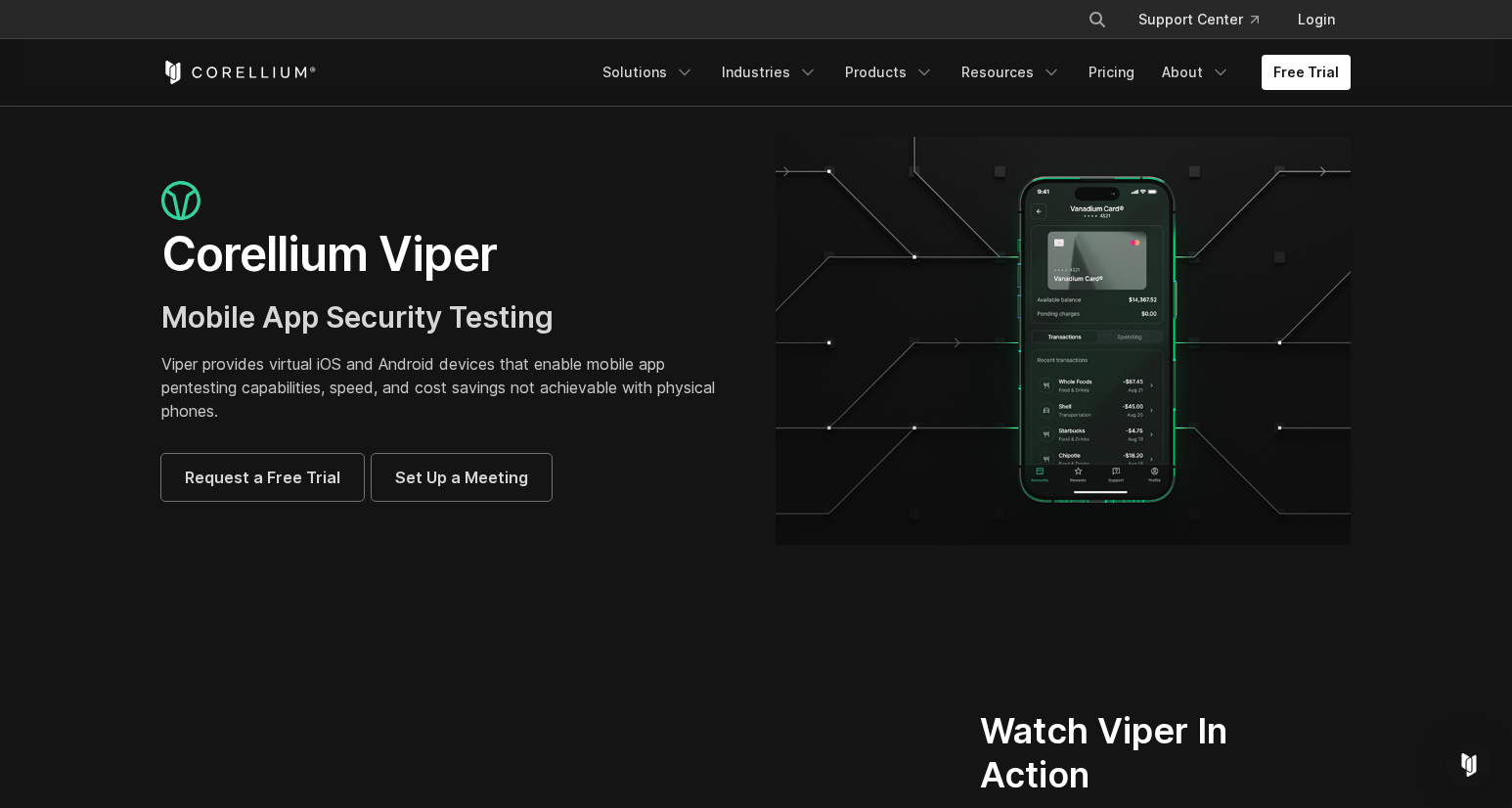 scroll, scrollTop: 0, scrollLeft: 0, axis: both 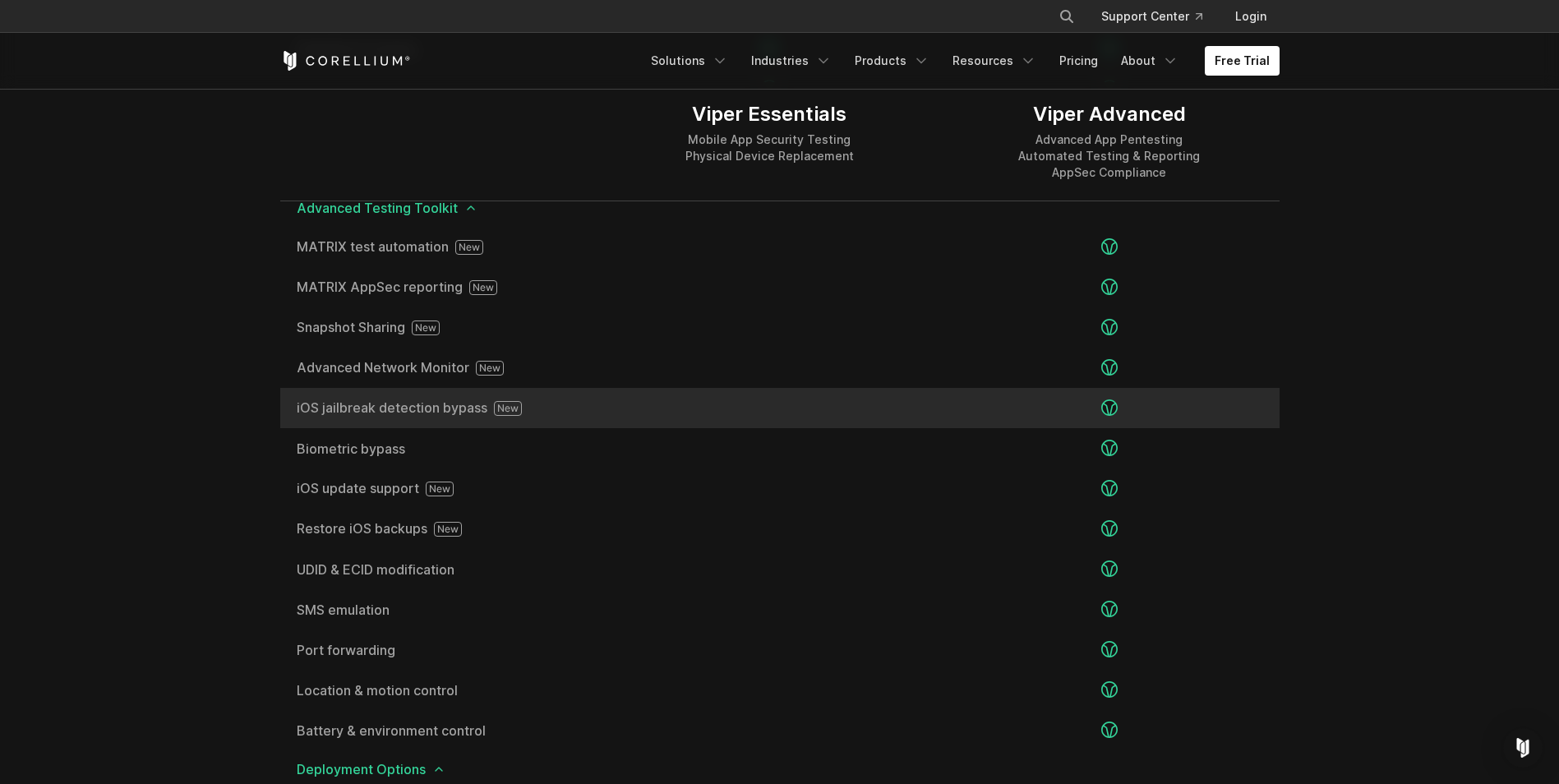 click 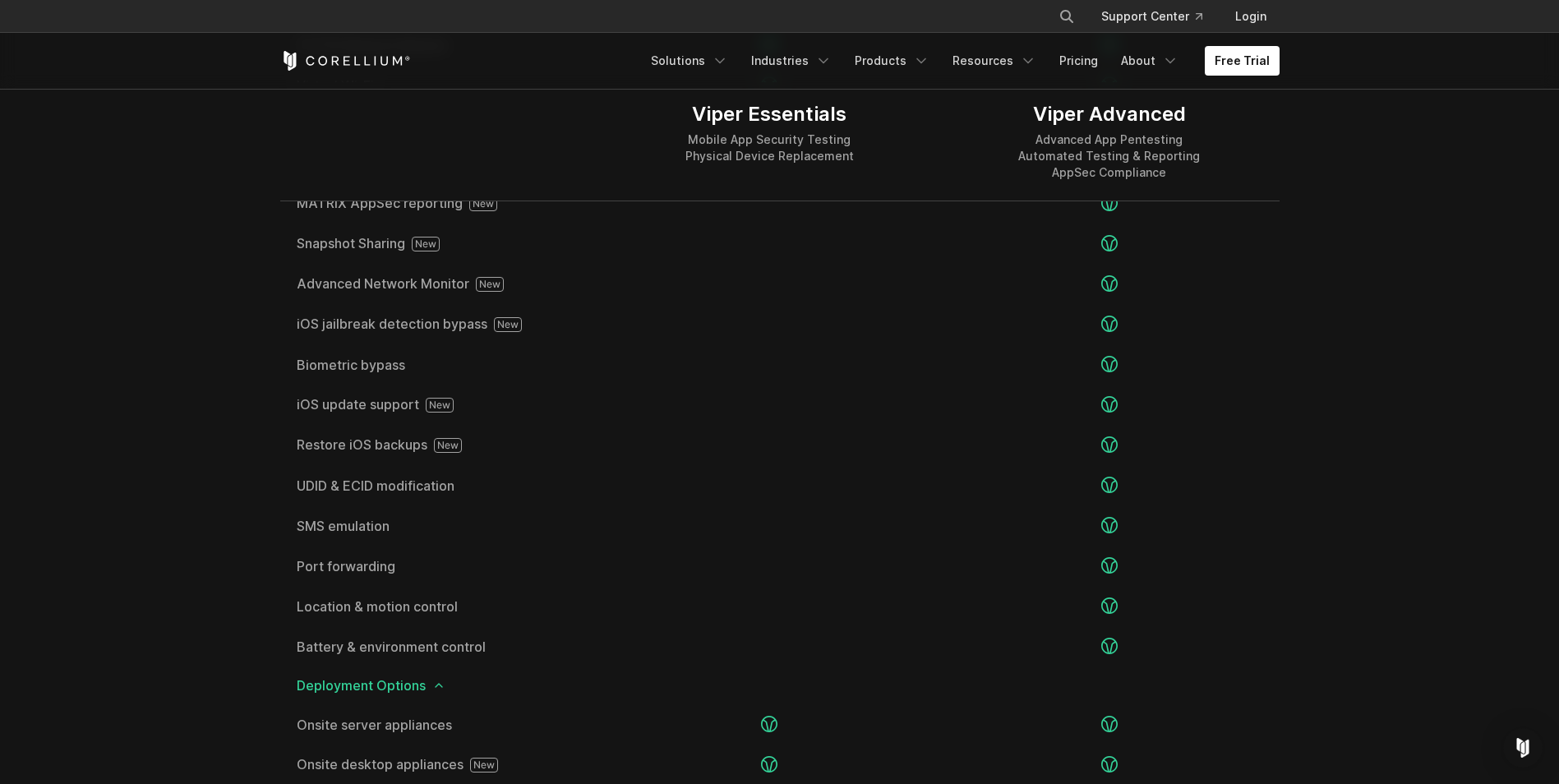 scroll, scrollTop: 2876, scrollLeft: 0, axis: vertical 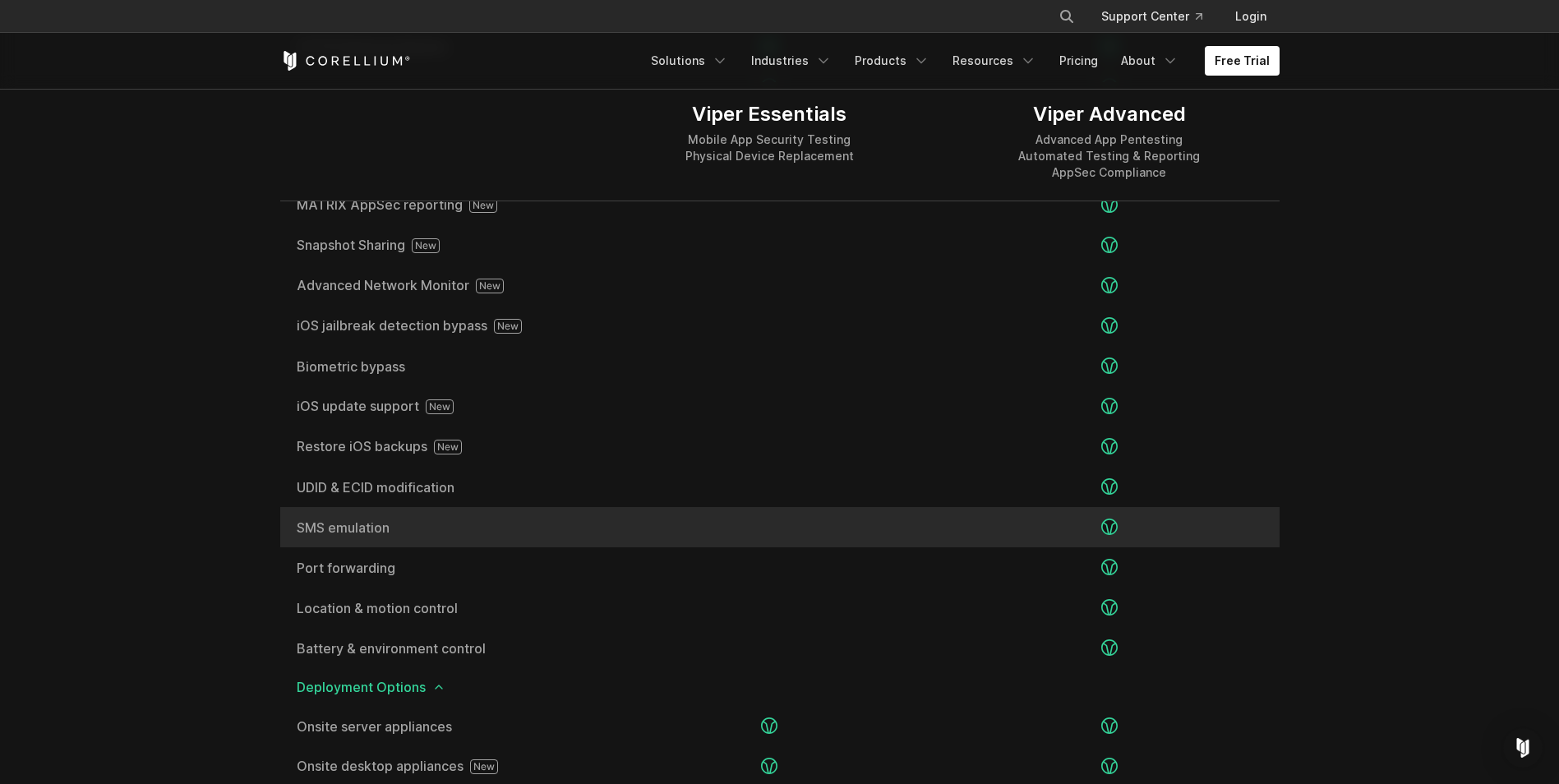 click on "SMS emulation" at bounding box center (440, 528) 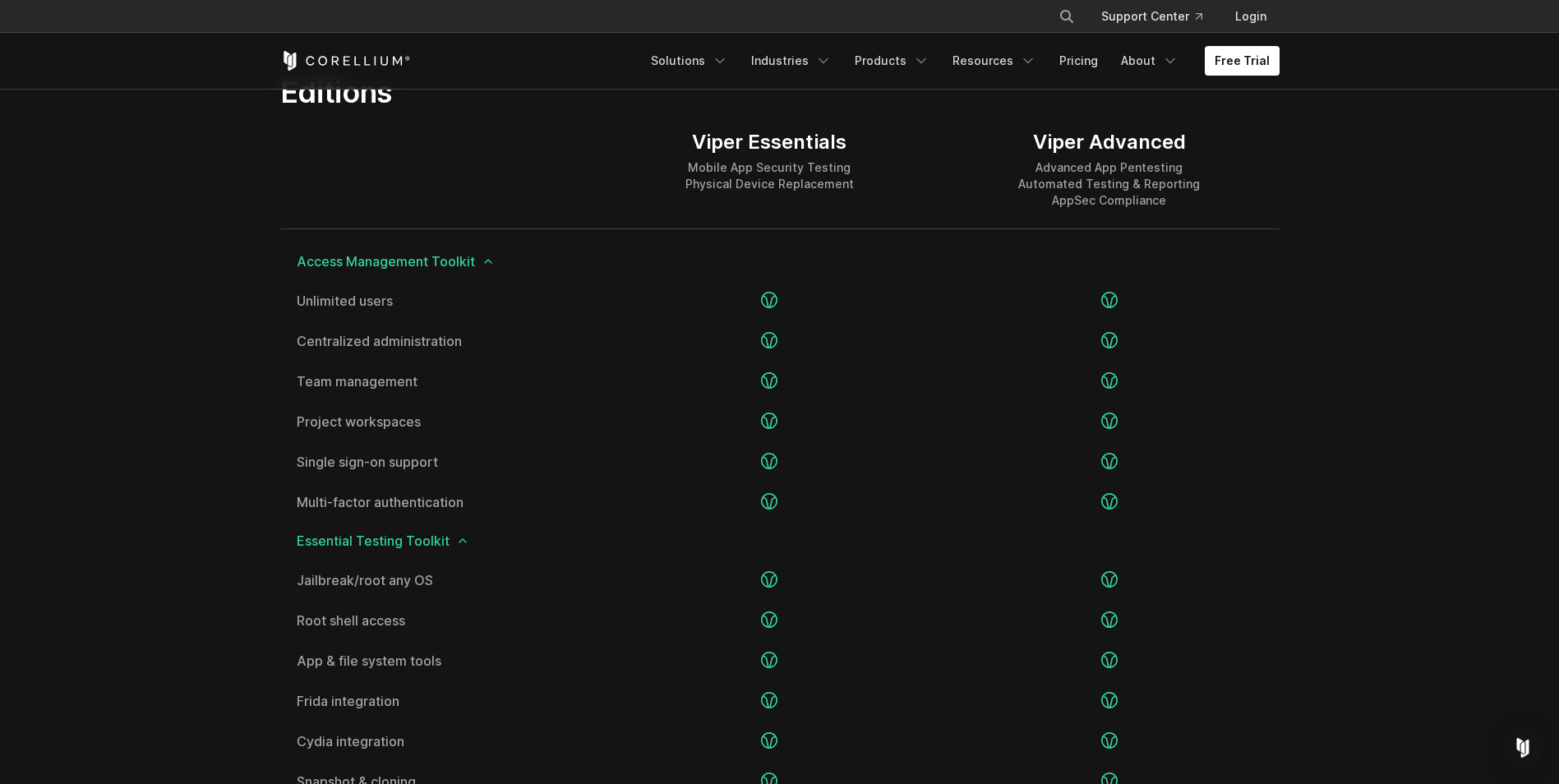 scroll, scrollTop: 2055, scrollLeft: 0, axis: vertical 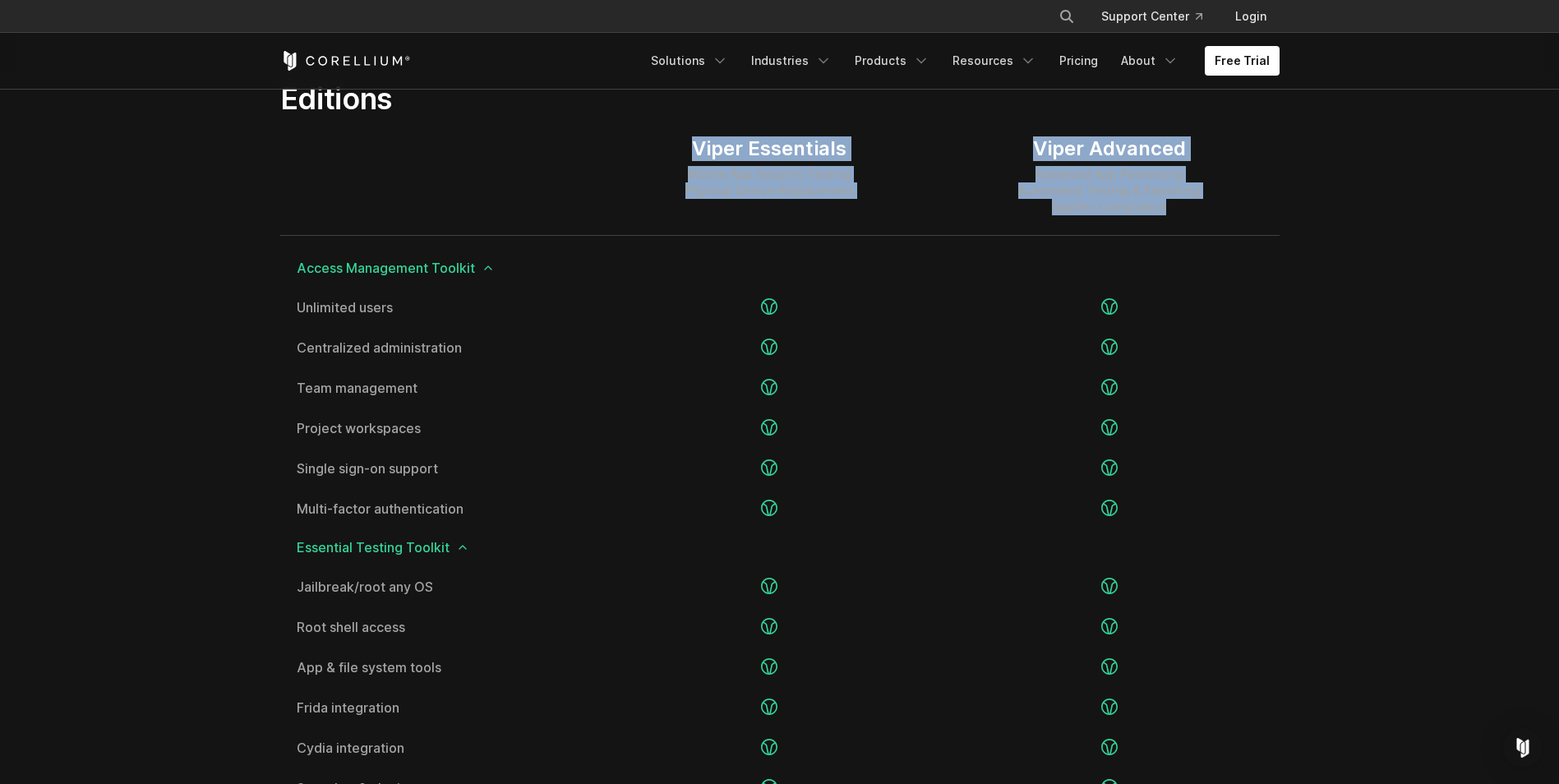 drag, startPoint x: 690, startPoint y: 151, endPoint x: 1164, endPoint y: 209, distance: 477.53534 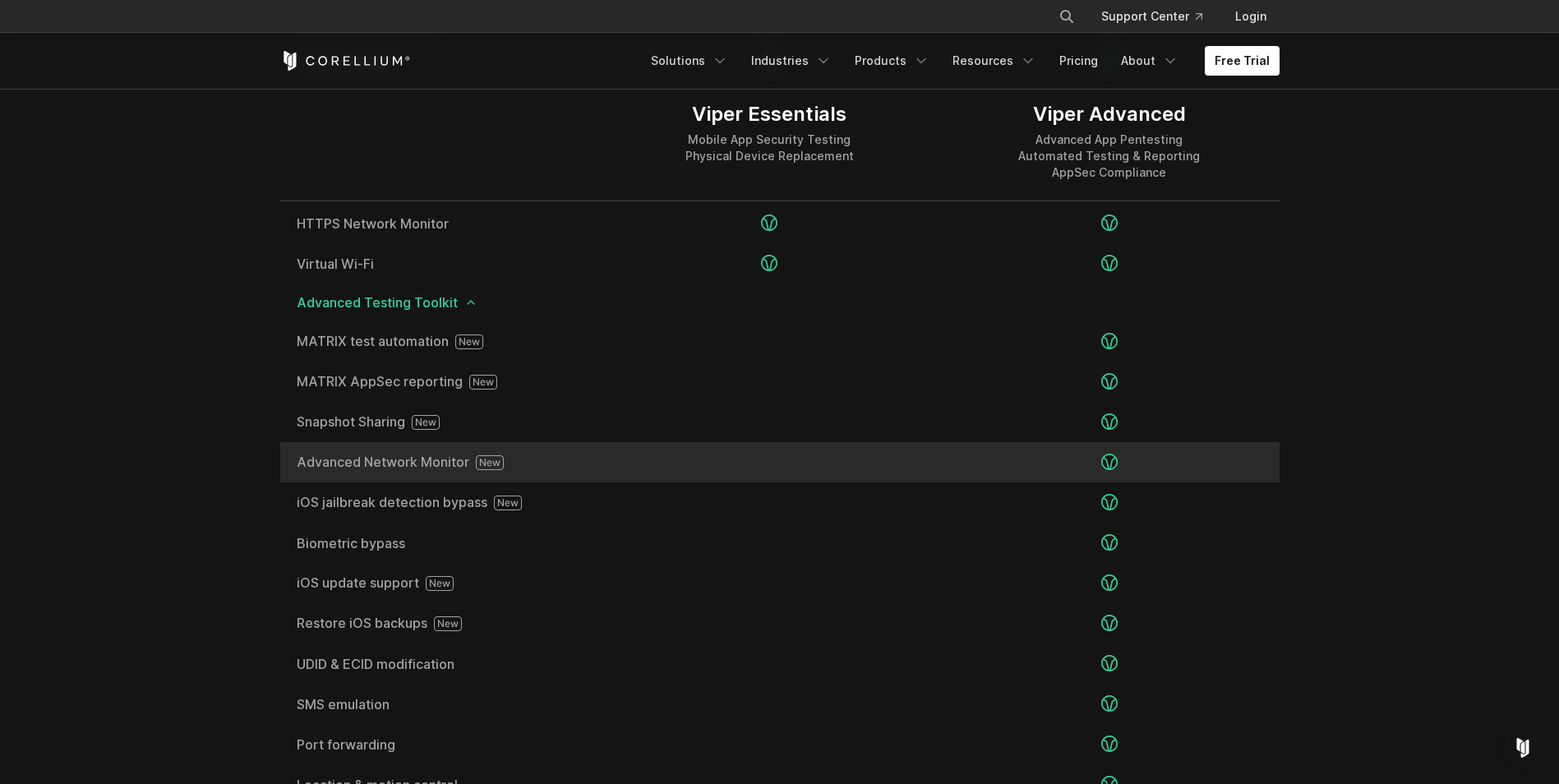 scroll, scrollTop: 2712, scrollLeft: 0, axis: vertical 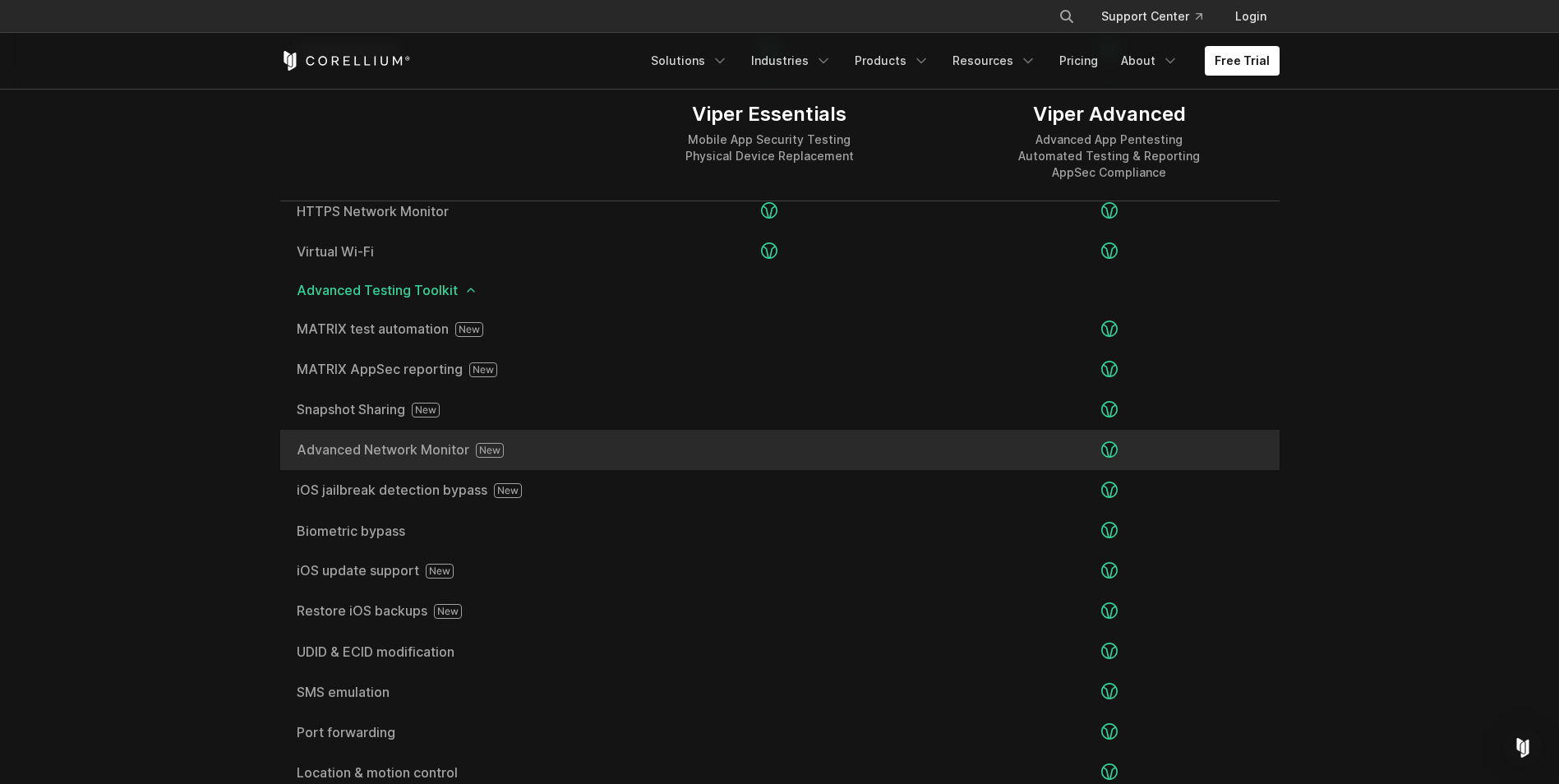 click 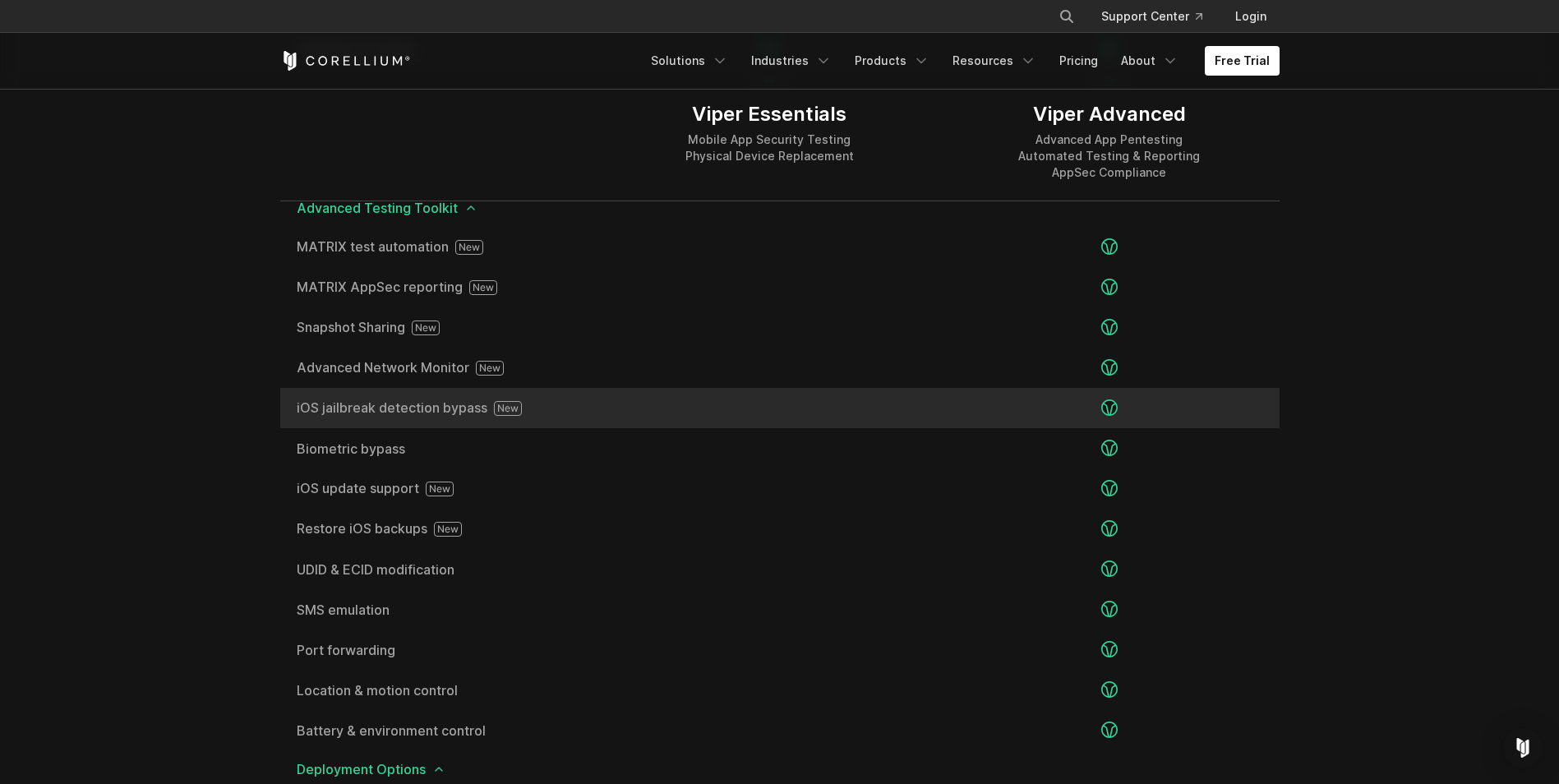 click 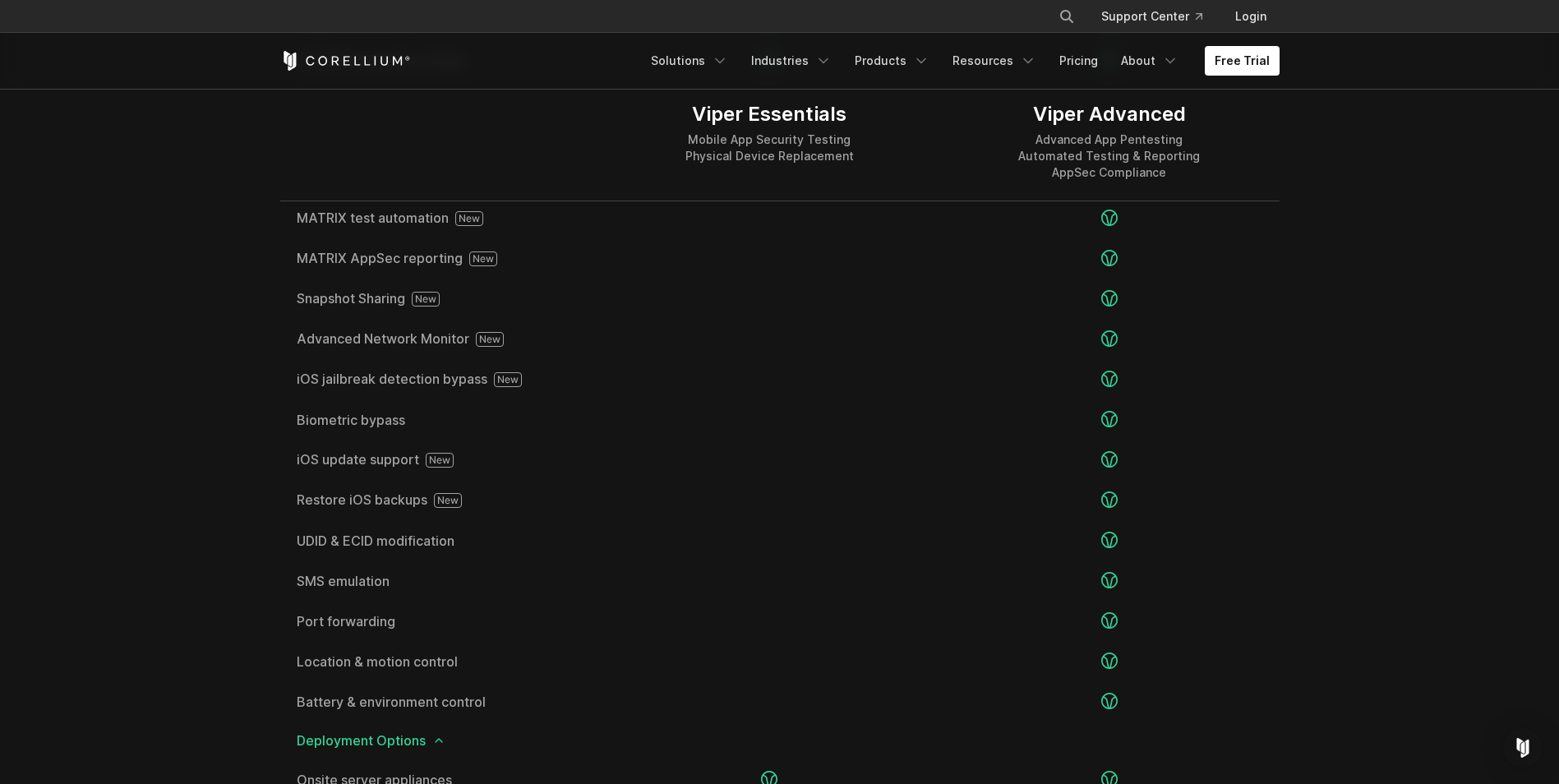 scroll, scrollTop: 2794, scrollLeft: 0, axis: vertical 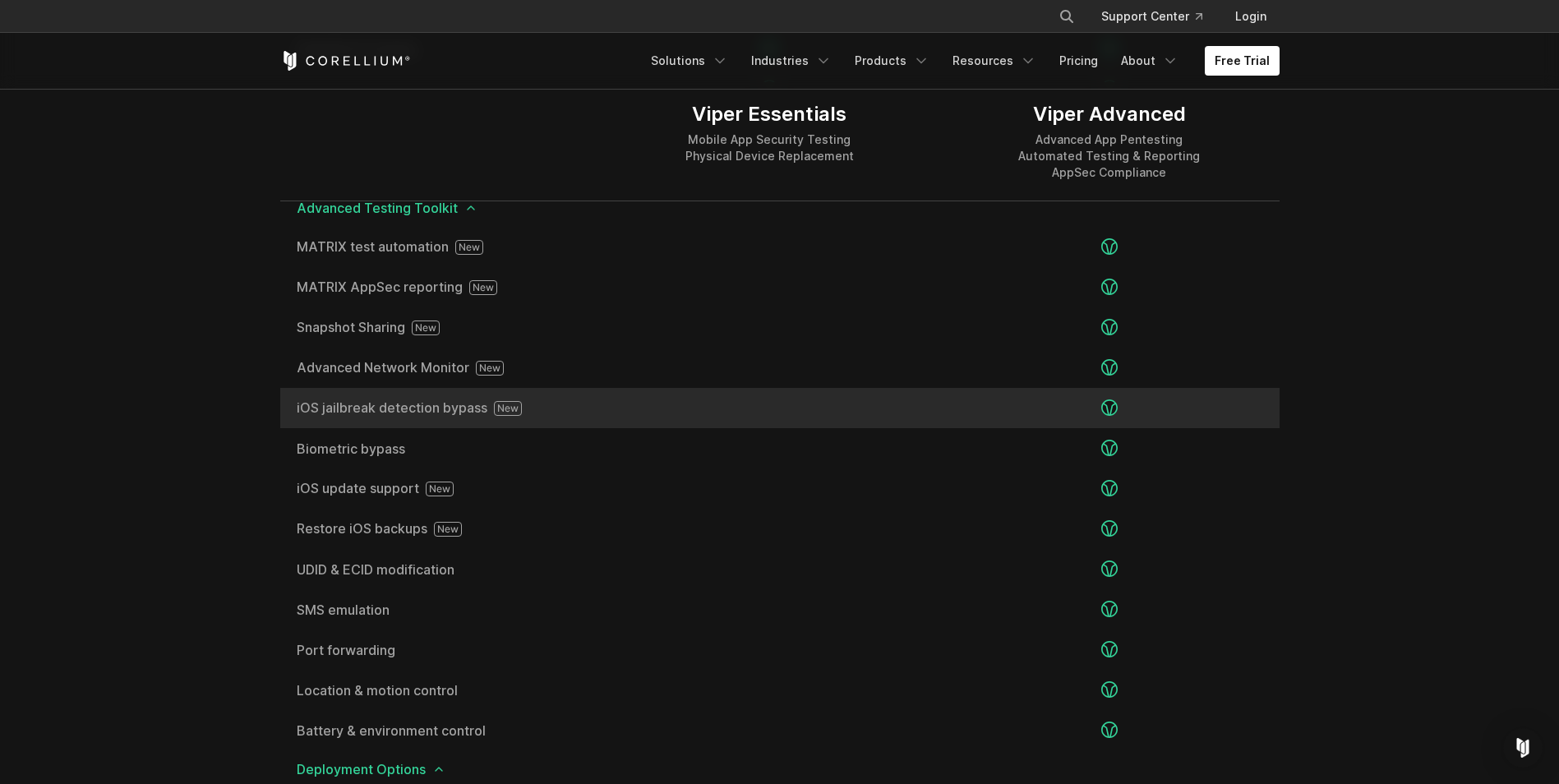click 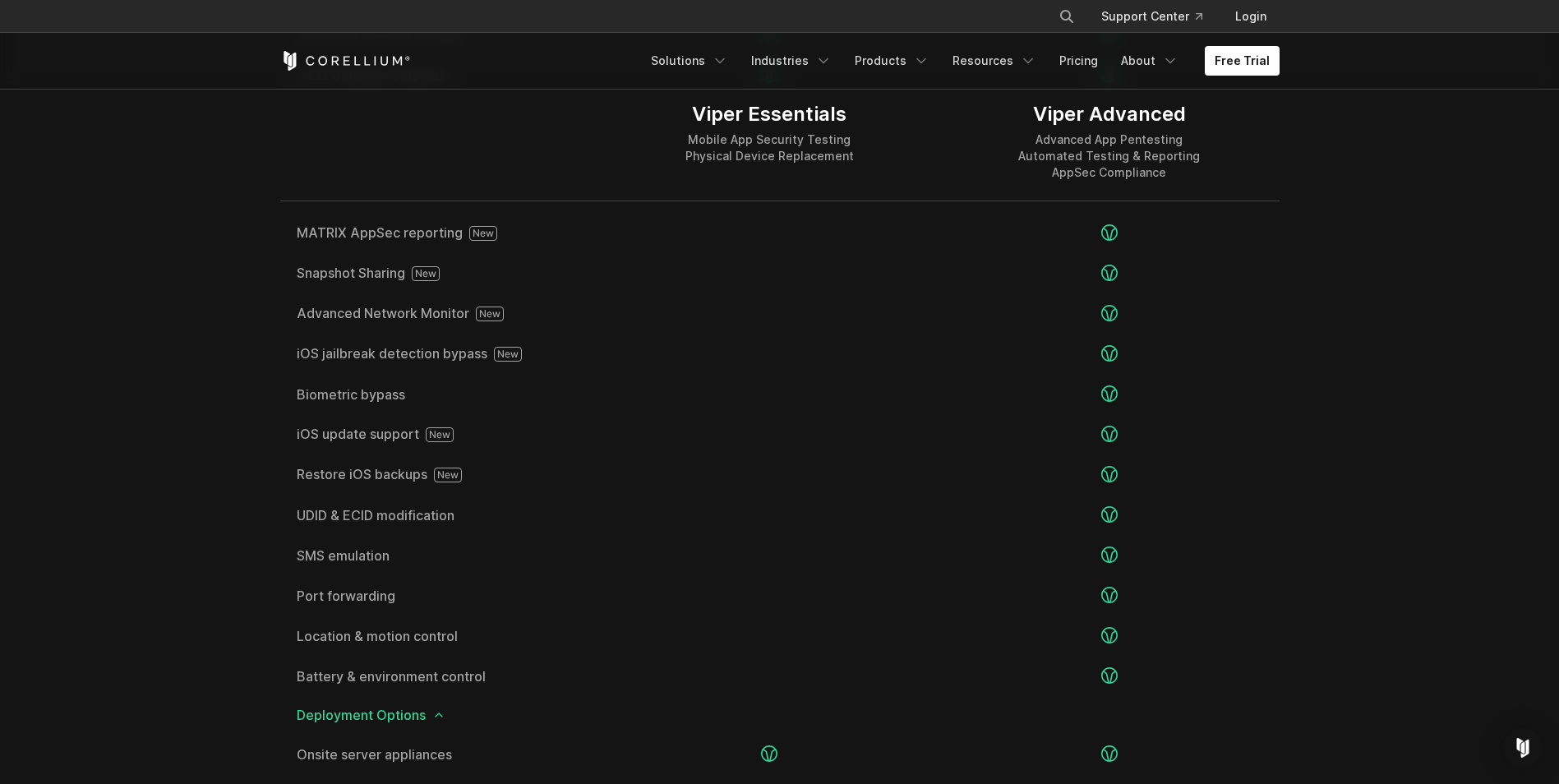 scroll, scrollTop: 2876, scrollLeft: 0, axis: vertical 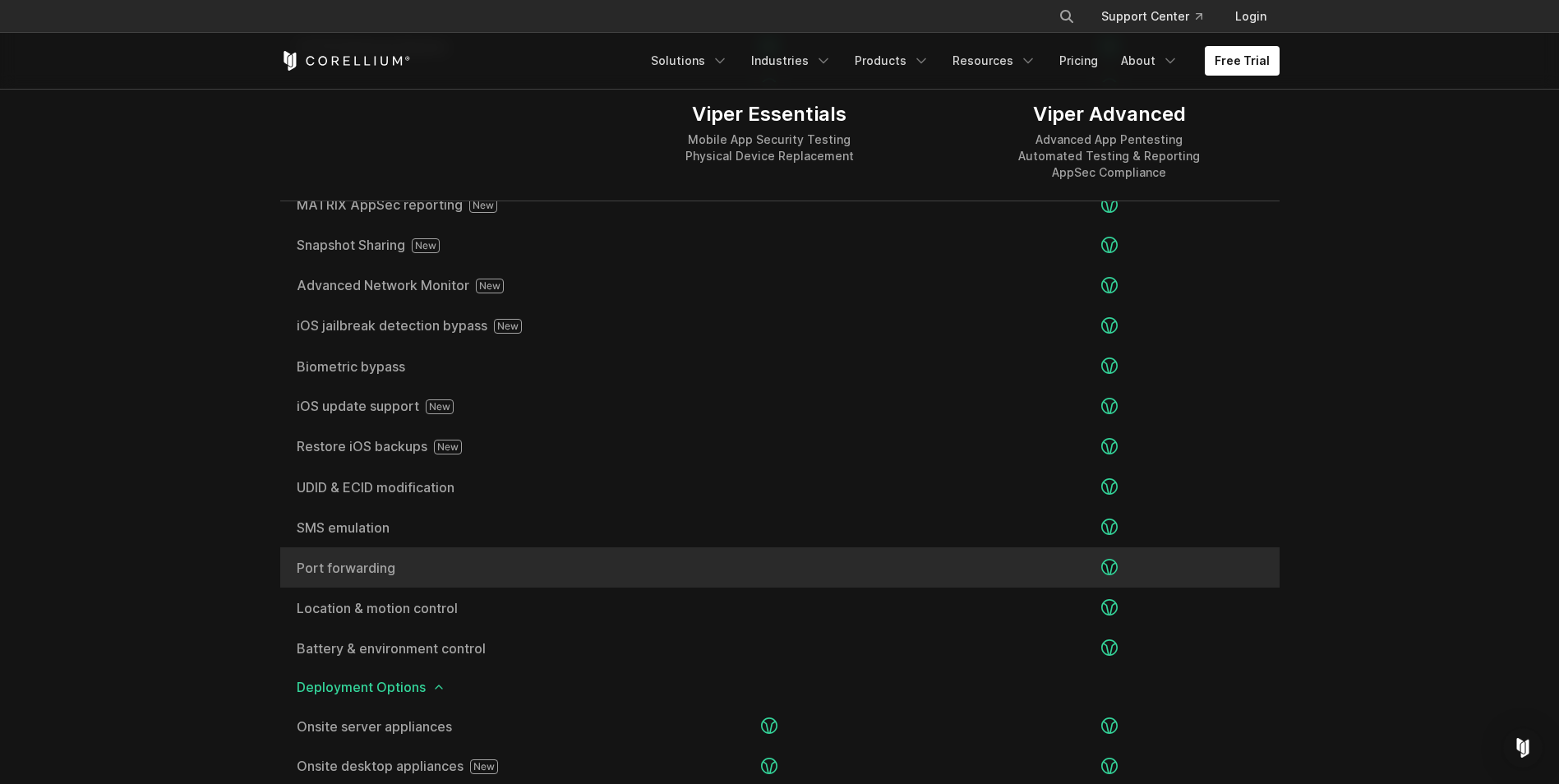 click on "Port forwarding" at bounding box center (440, 568) 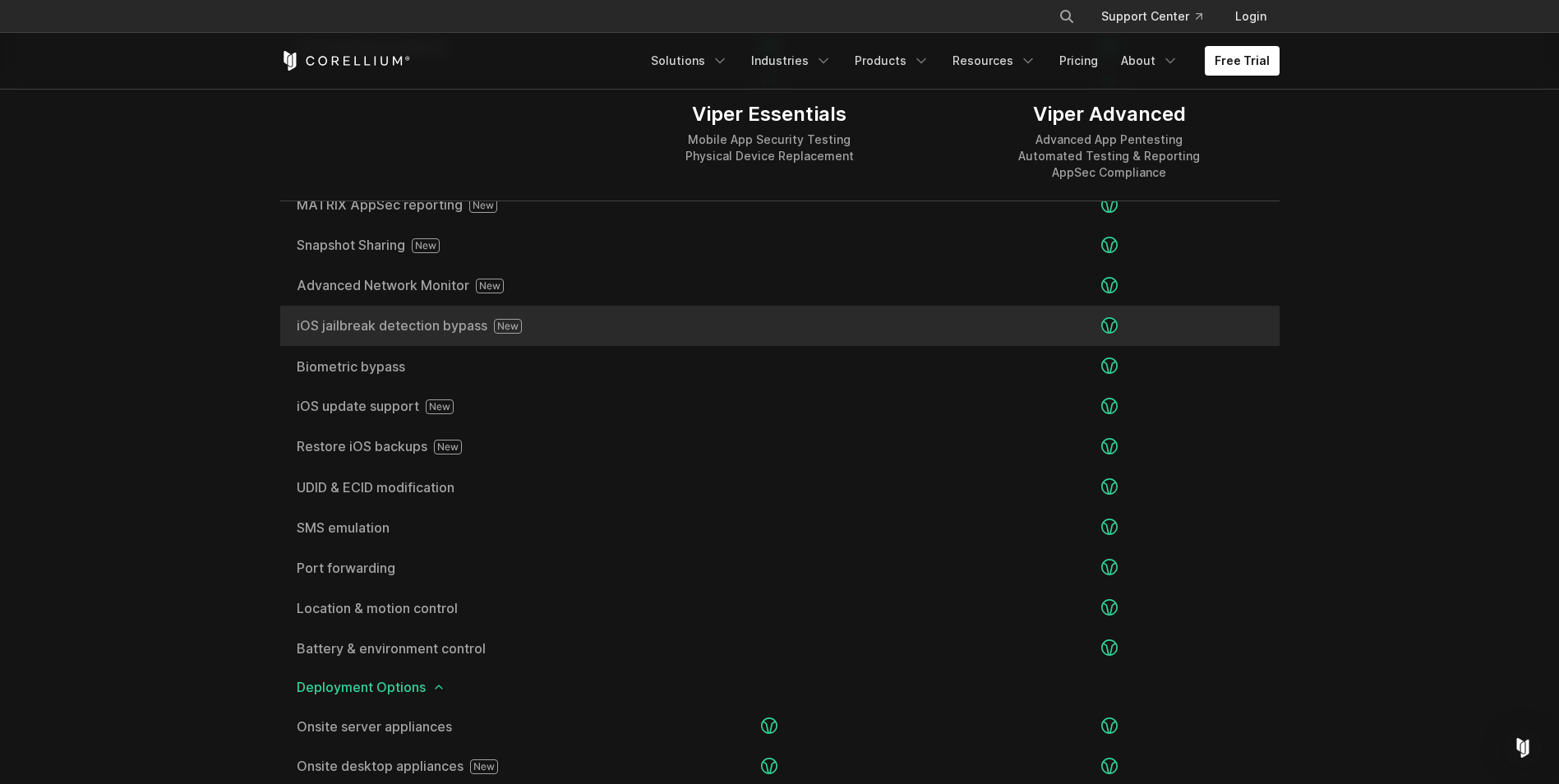 click on "iOS jailbreak detection bypass" at bounding box center [440, 325] 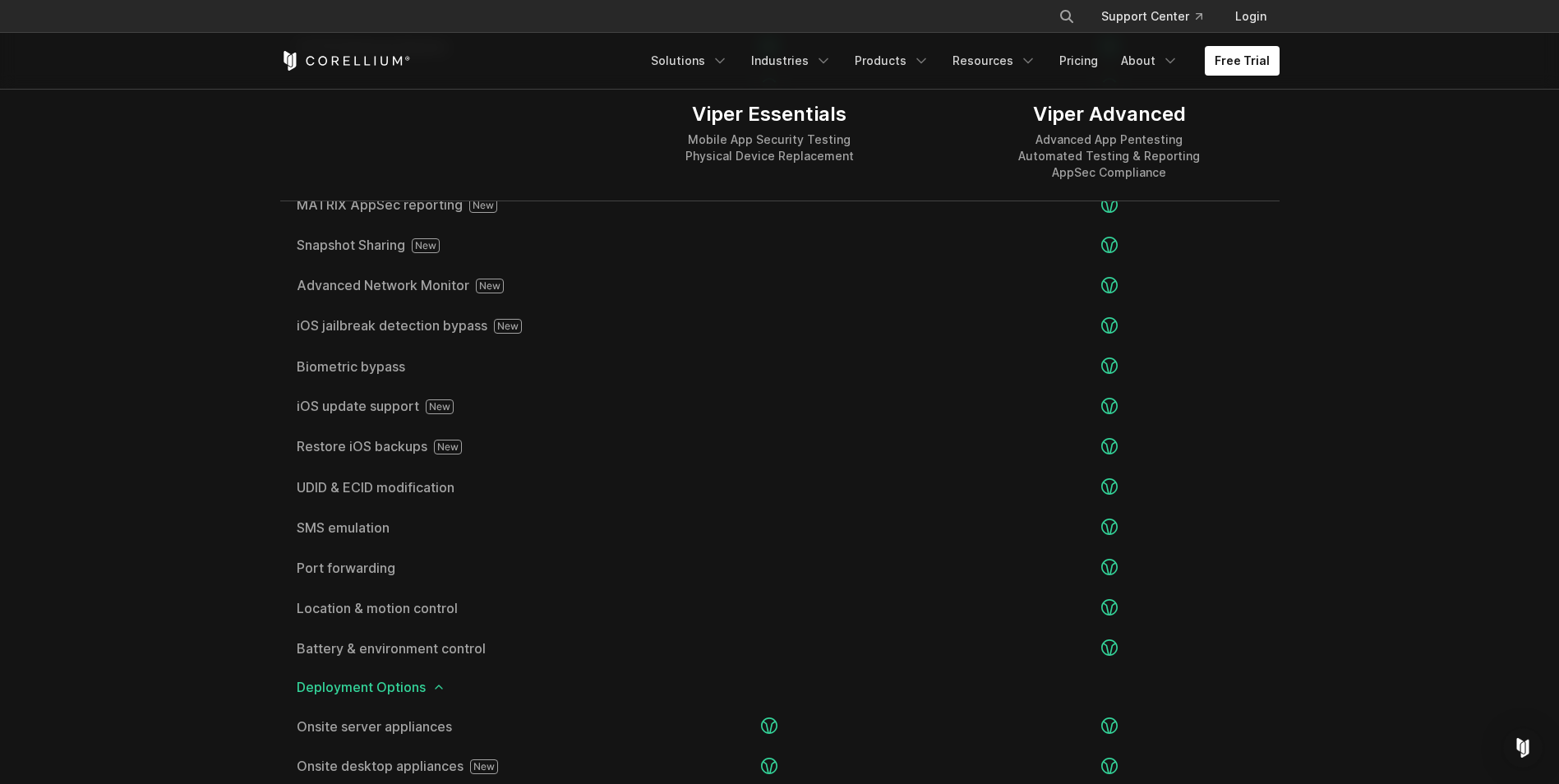 drag, startPoint x: 295, startPoint y: 324, endPoint x: 205, endPoint y: 390, distance: 111.60645 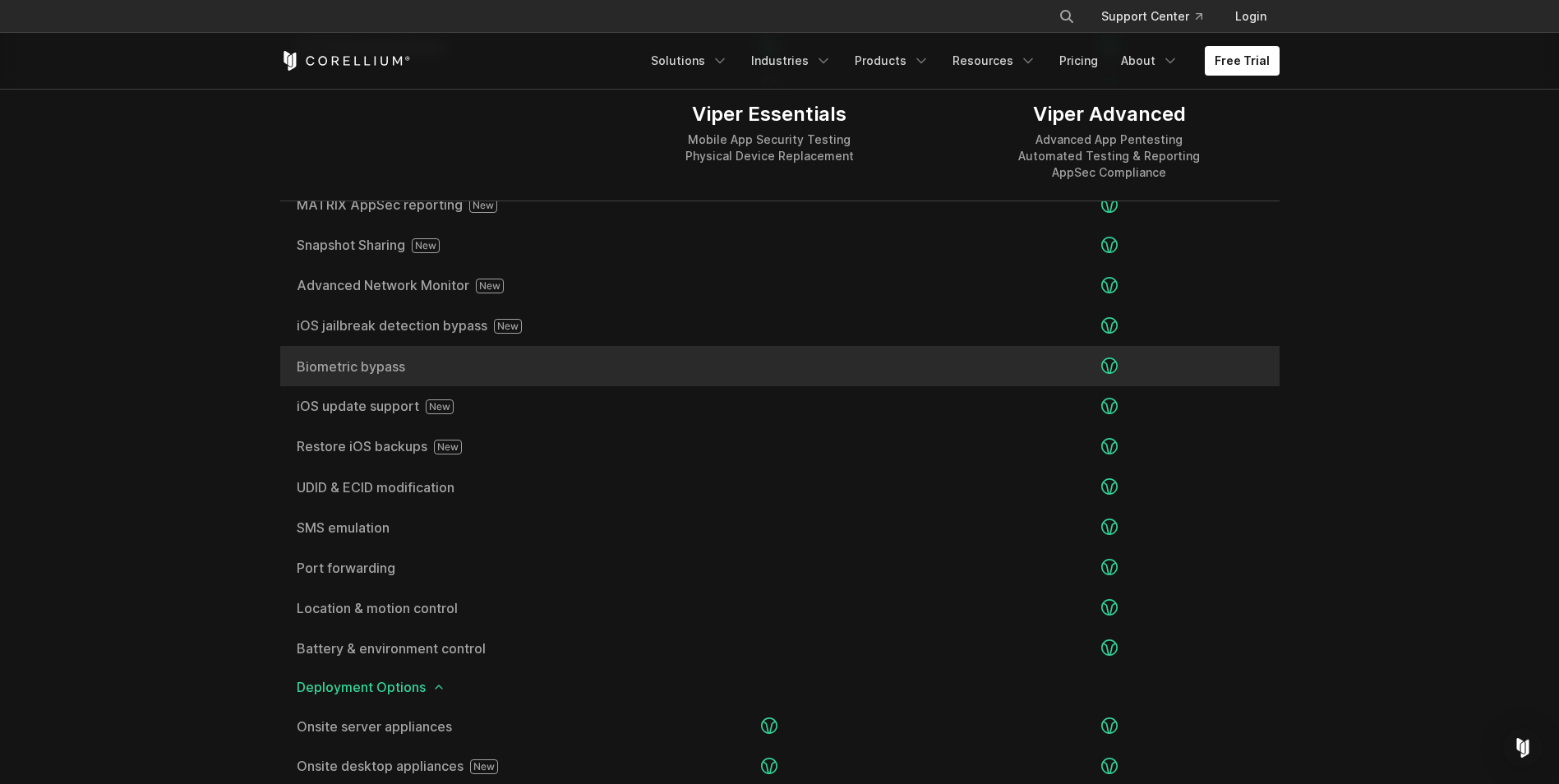 drag, startPoint x: 294, startPoint y: 368, endPoint x: 411, endPoint y: 368, distance: 117 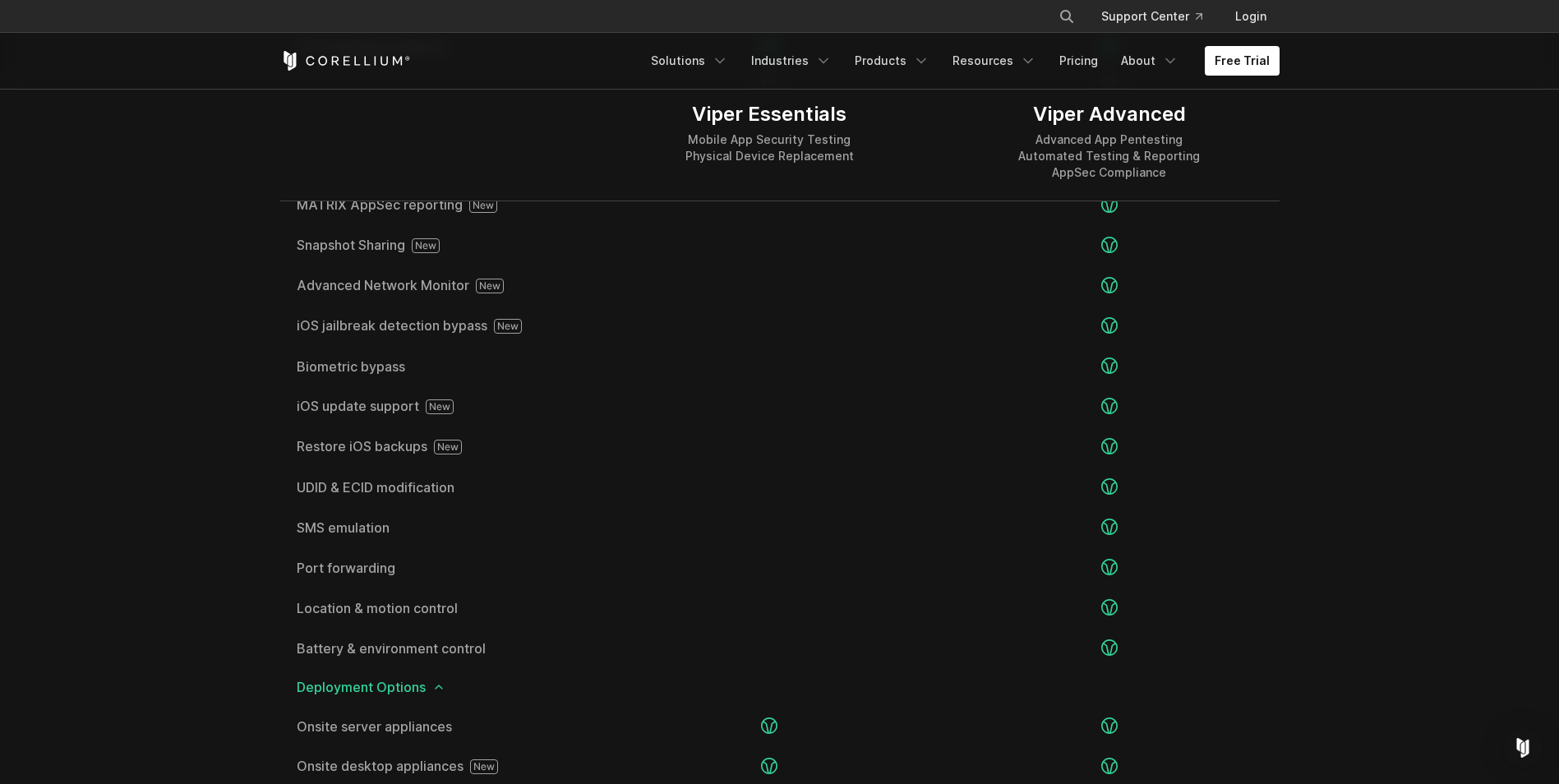 drag, startPoint x: 411, startPoint y: 368, endPoint x: 224, endPoint y: 425, distance: 195.4942 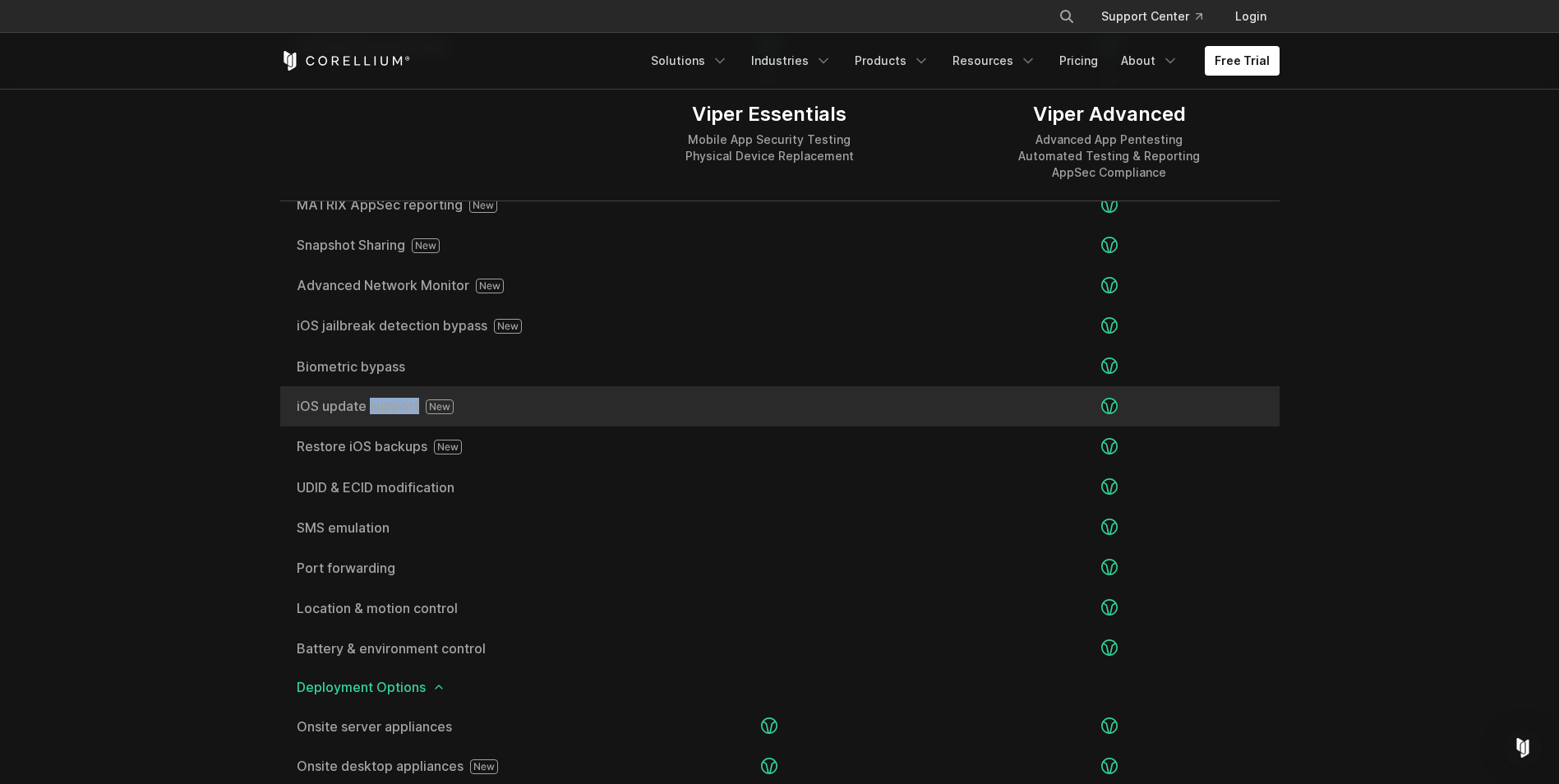 drag, startPoint x: 296, startPoint y: 393, endPoint x: 428, endPoint y: 408, distance: 132.84954 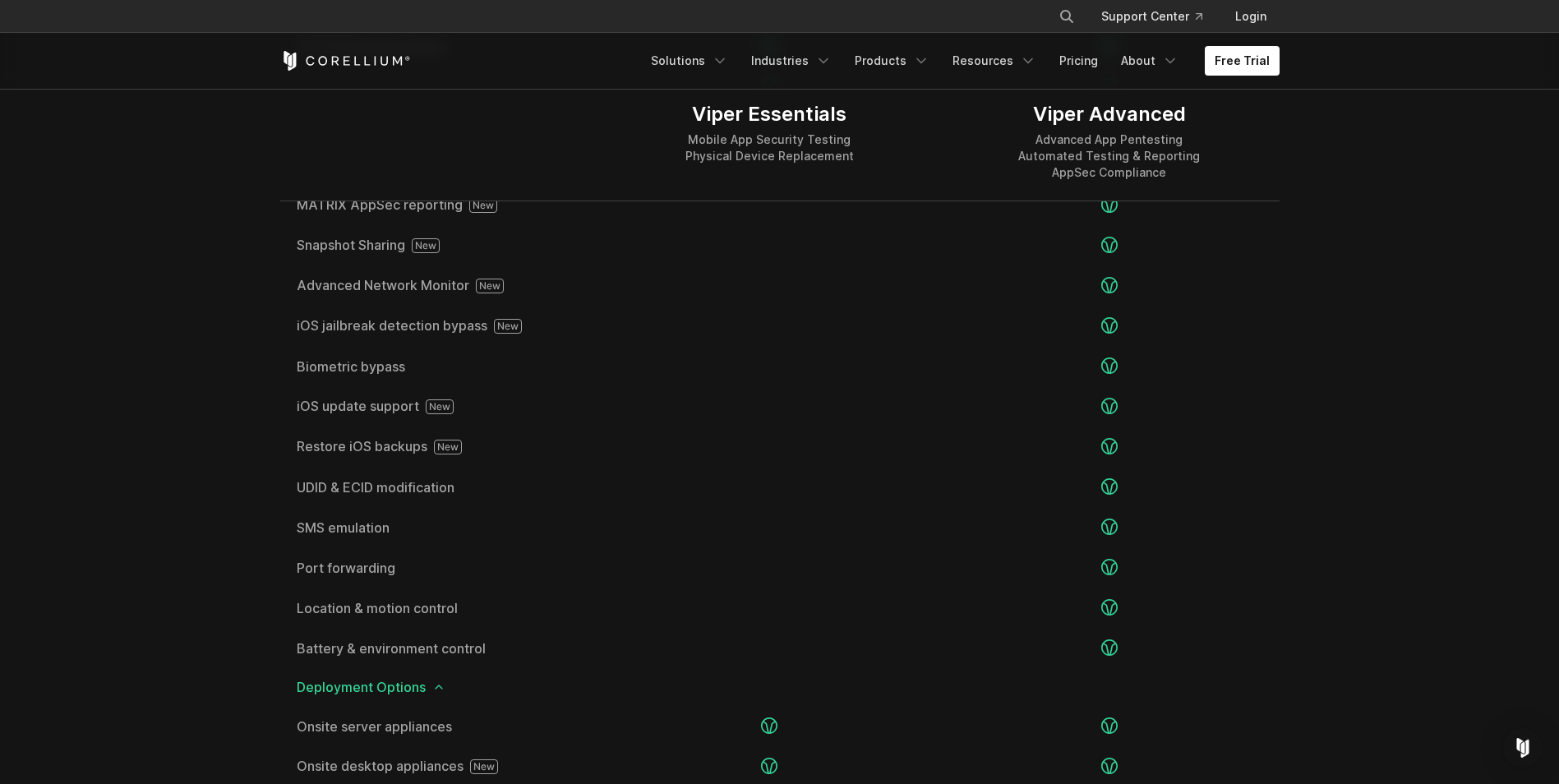 drag, startPoint x: 428, startPoint y: 408, endPoint x: 155, endPoint y: 477, distance: 281.5848 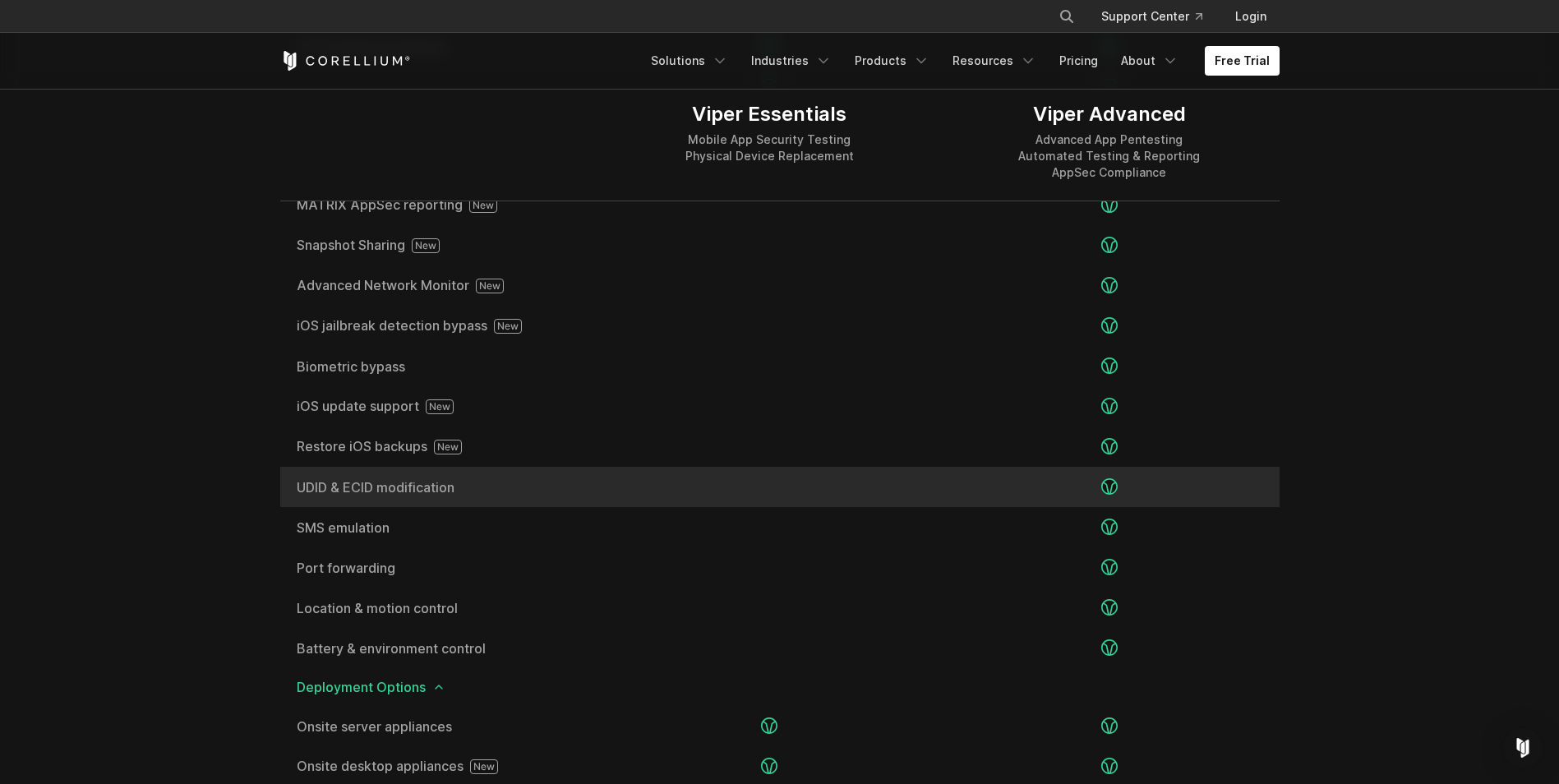 click on "UDID & ECID modification" at bounding box center [440, 487] 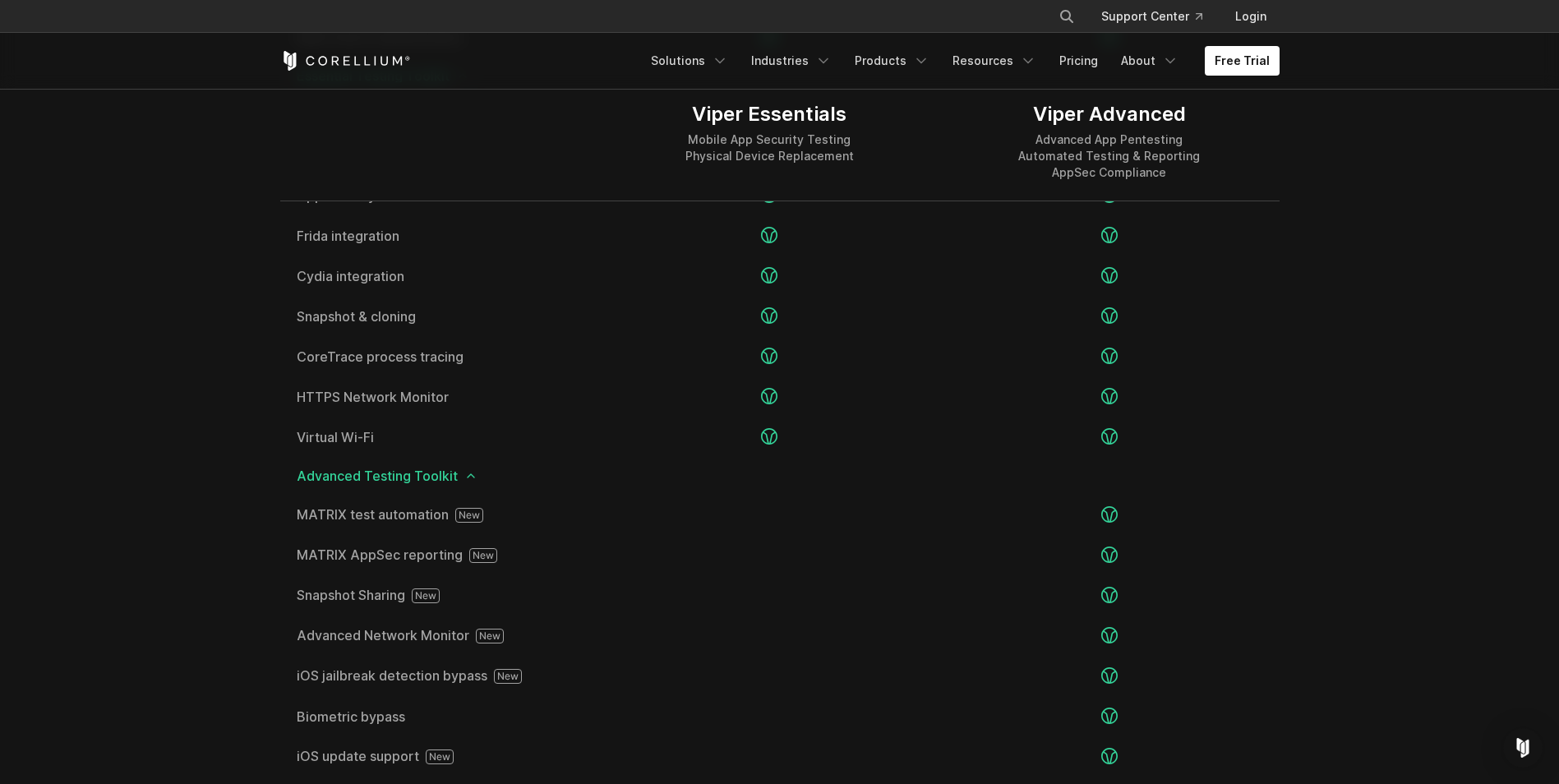 scroll, scrollTop: 2630, scrollLeft: 0, axis: vertical 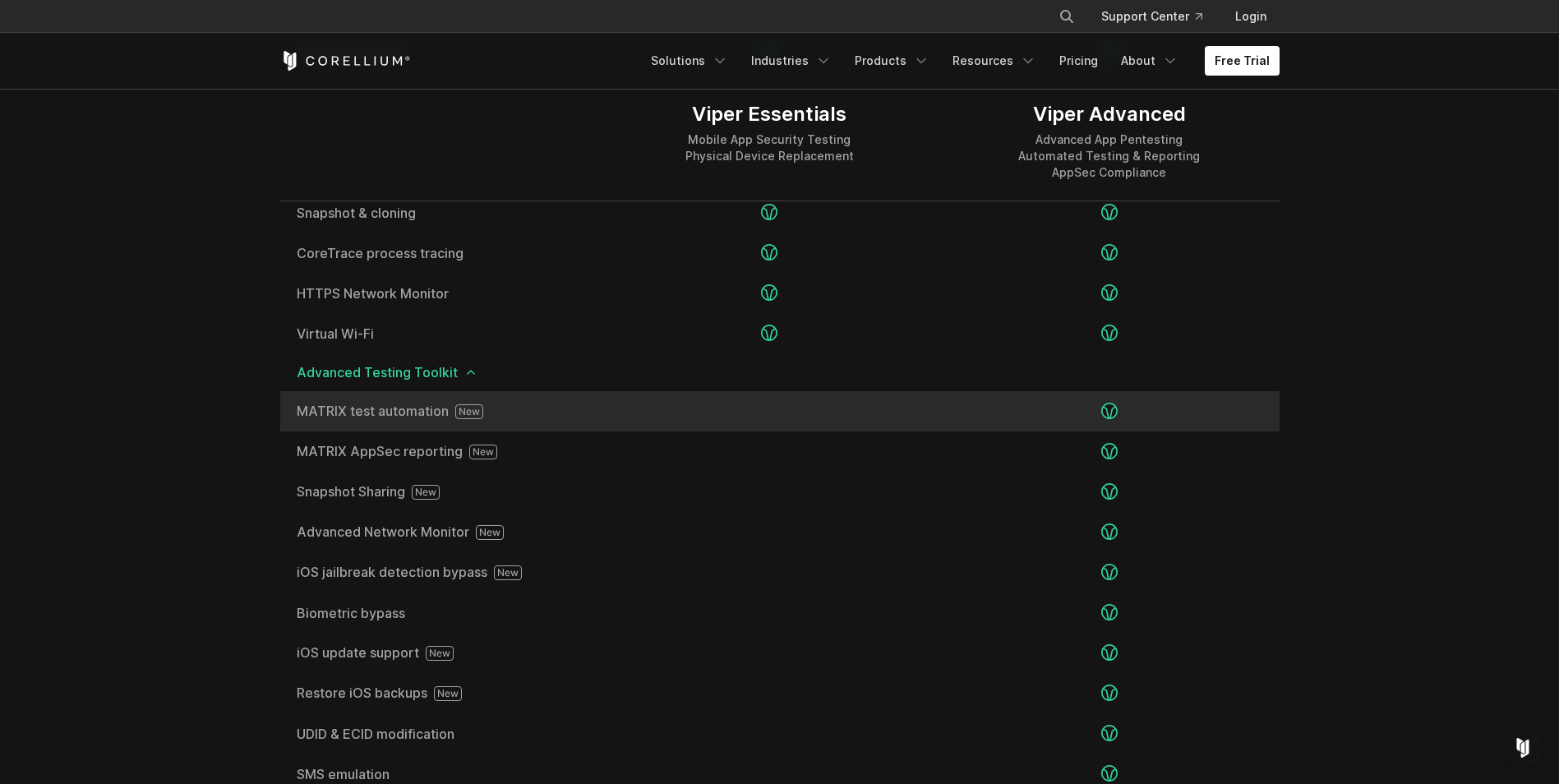 click on "MATRIX test automation" at bounding box center (440, 412) 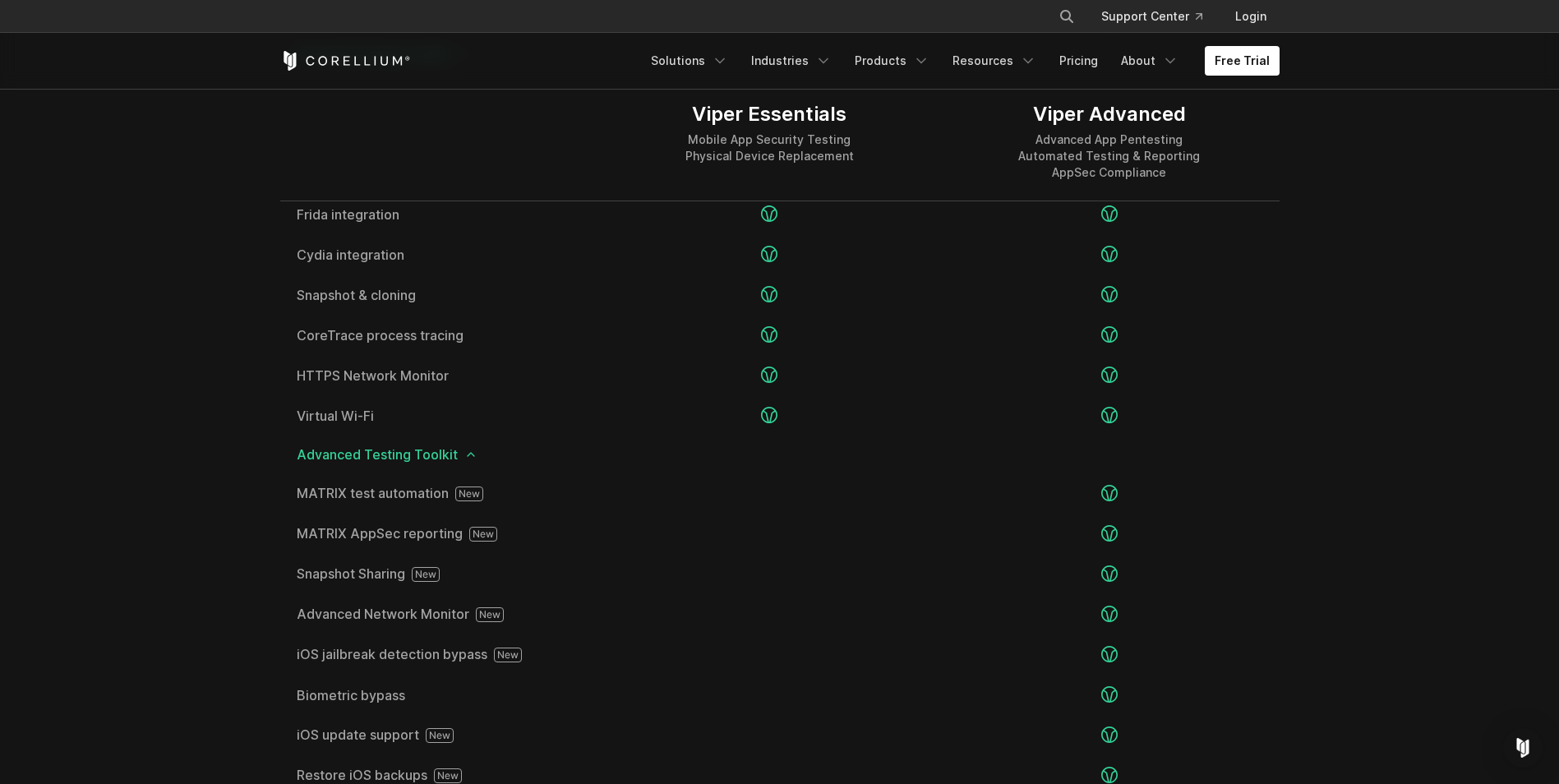 scroll, scrollTop: 2301, scrollLeft: 0, axis: vertical 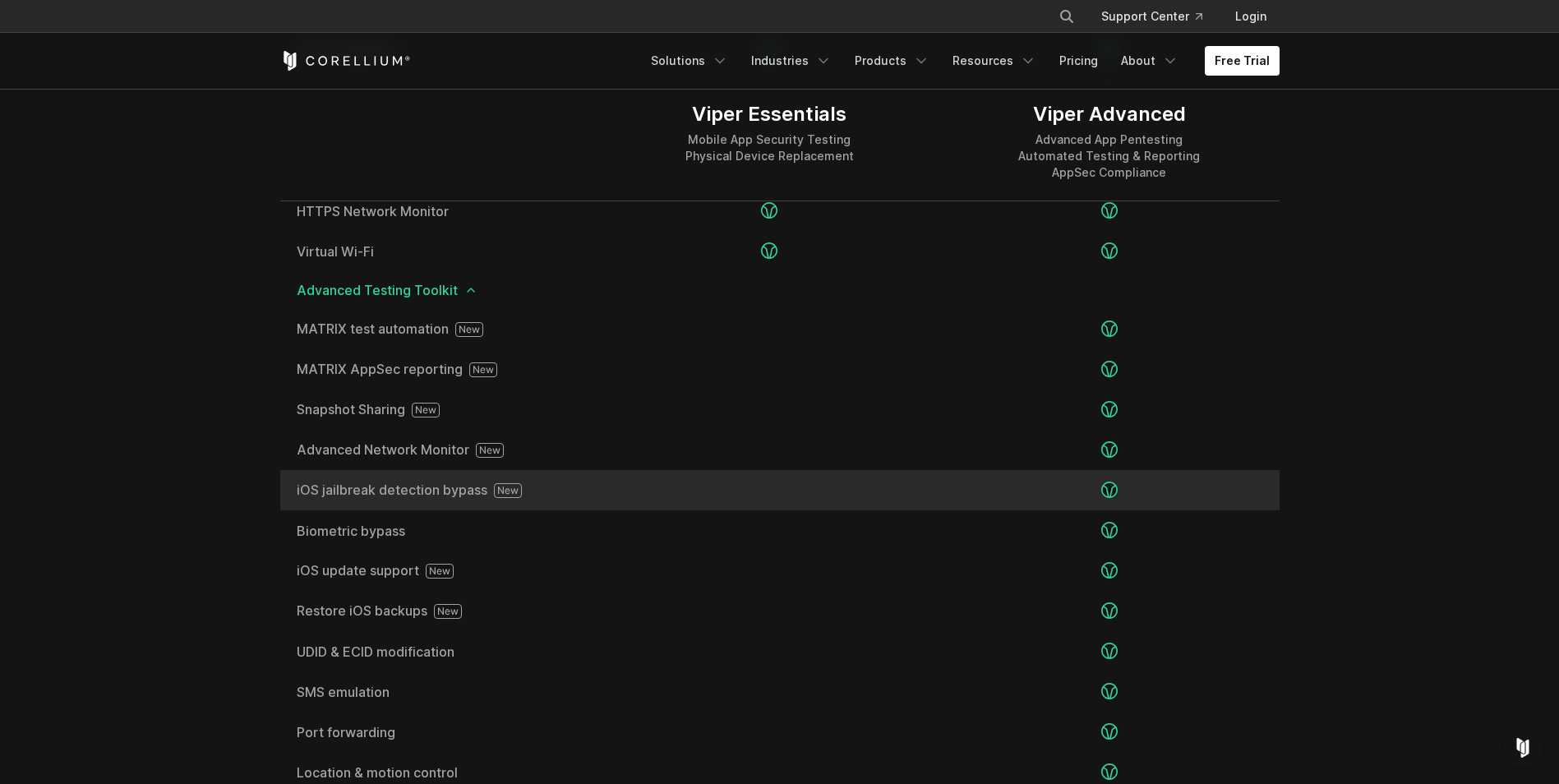drag, startPoint x: 488, startPoint y: 490, endPoint x: 296, endPoint y: 490, distance: 192 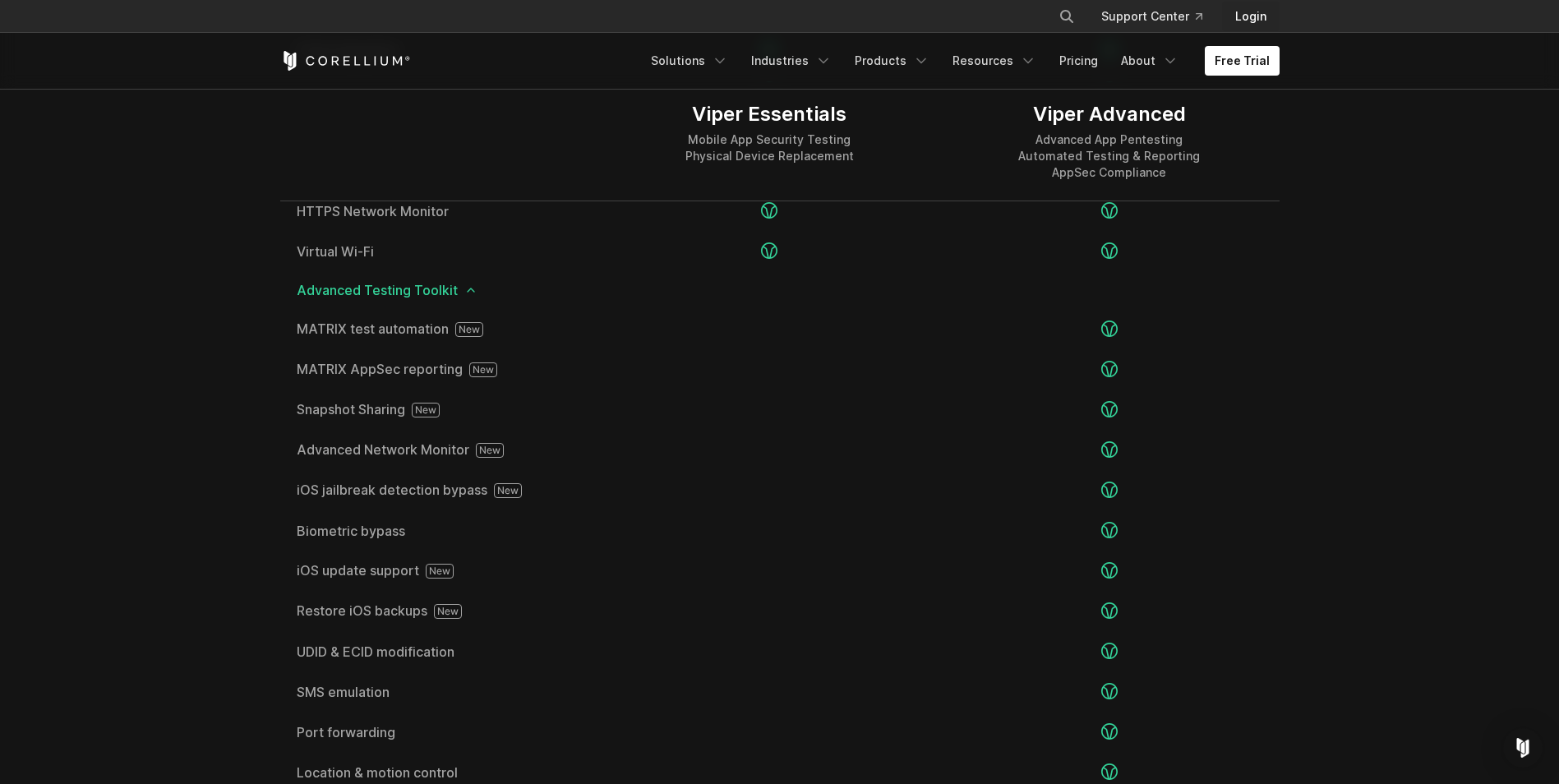 copy on "iOS jailbreak detection bypass" 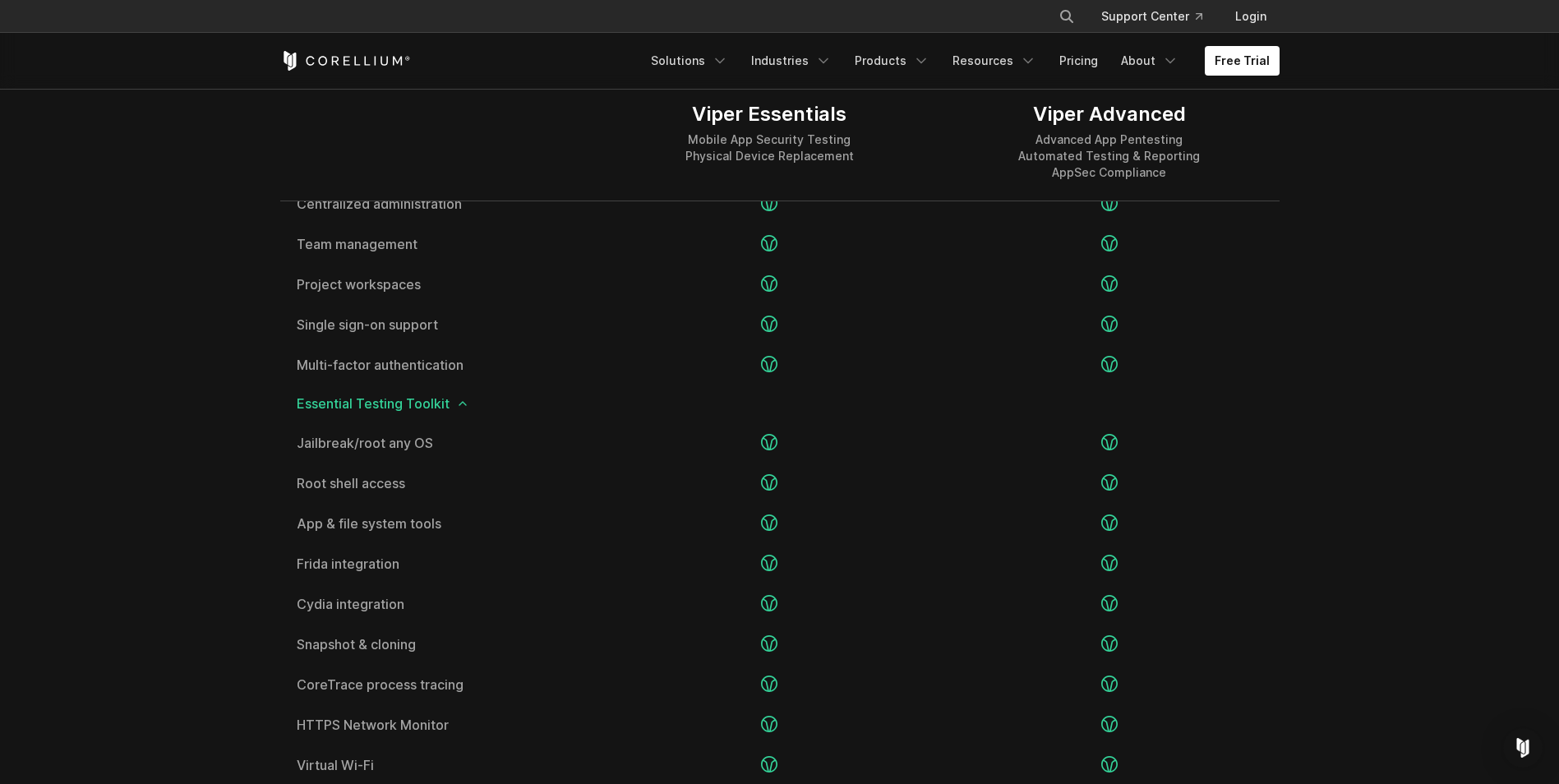 scroll, scrollTop: 2383, scrollLeft: 0, axis: vertical 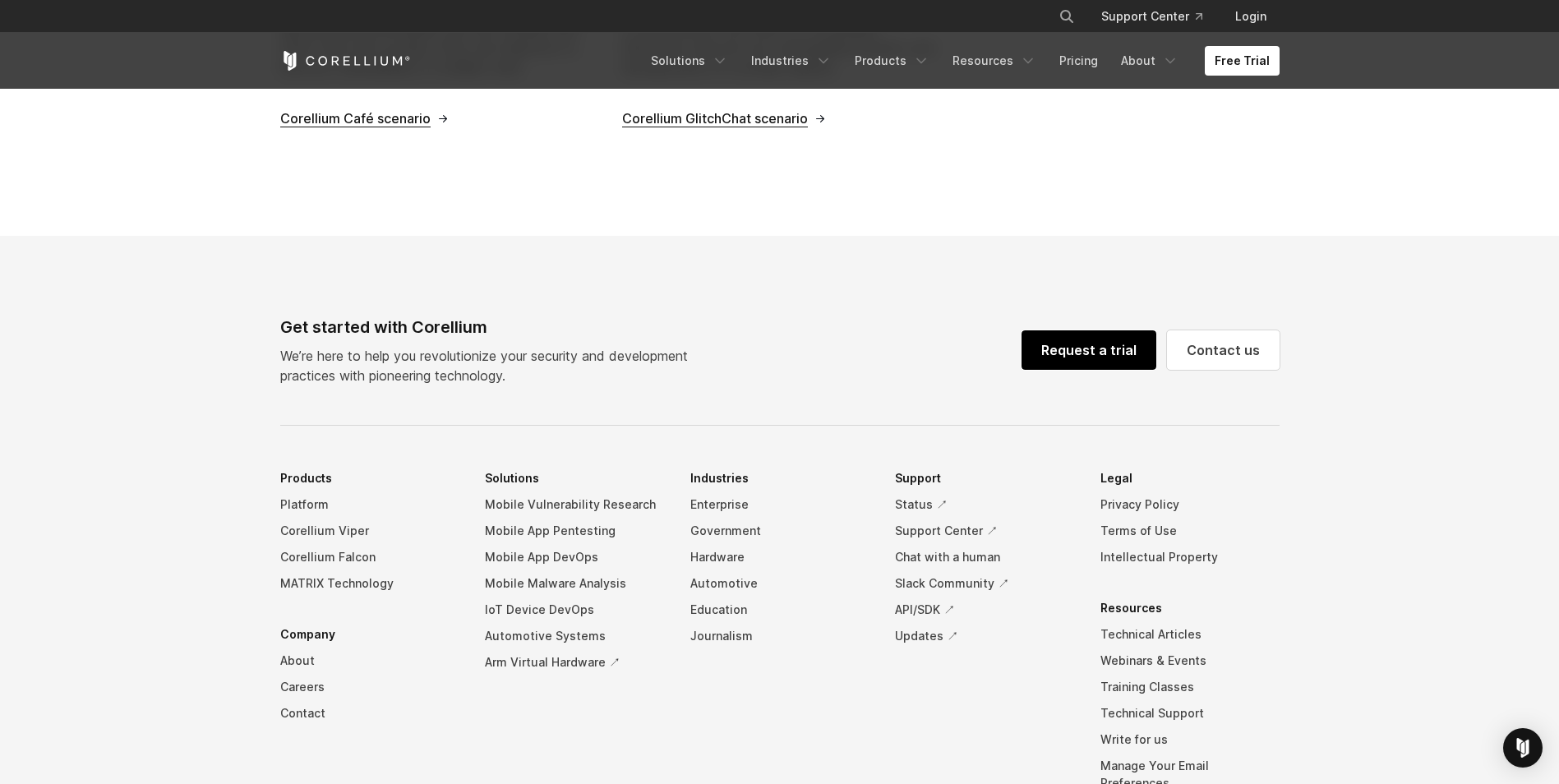 click on "Request a trial" at bounding box center (1089, 350) 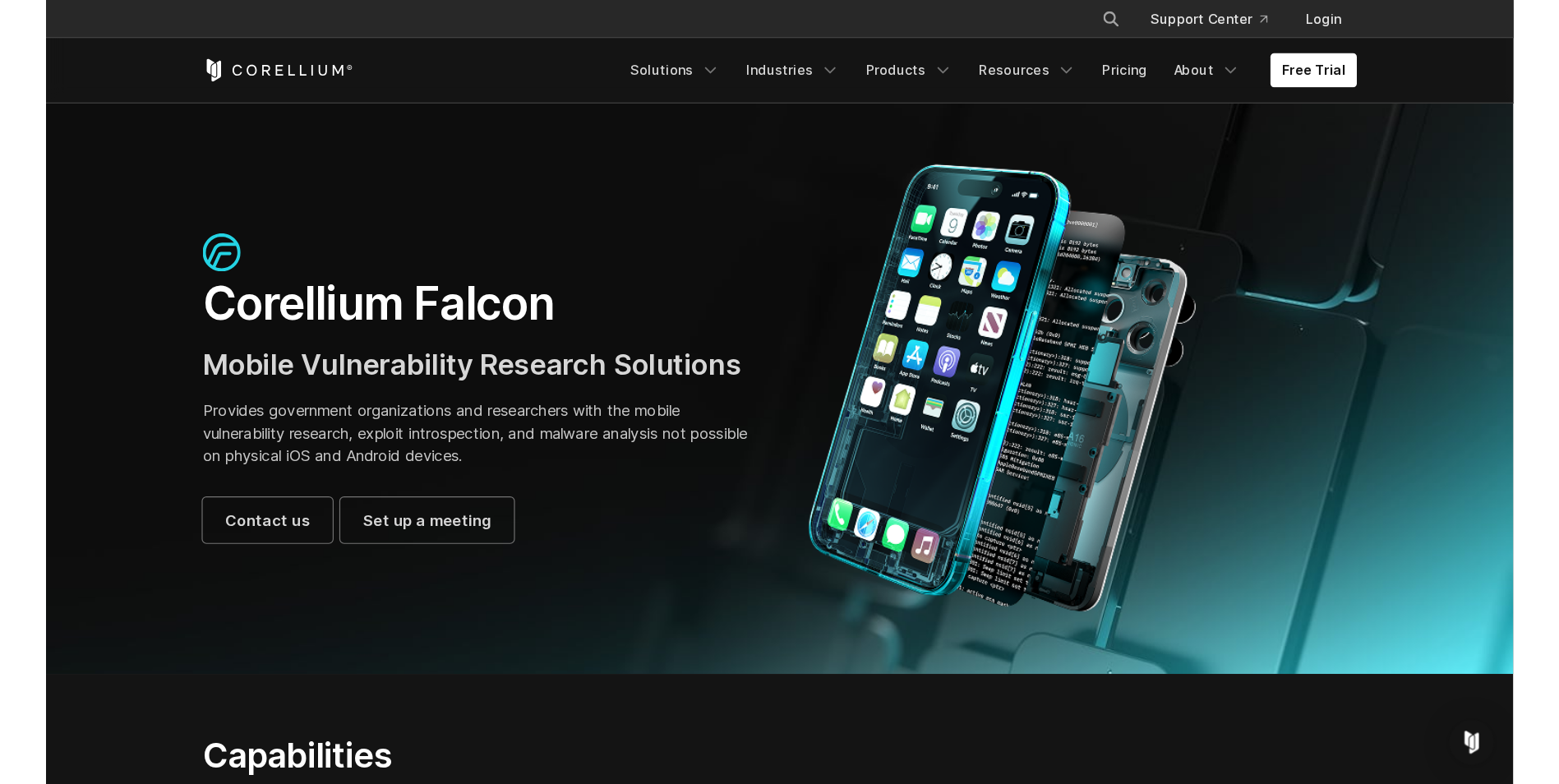 scroll, scrollTop: 0, scrollLeft: 0, axis: both 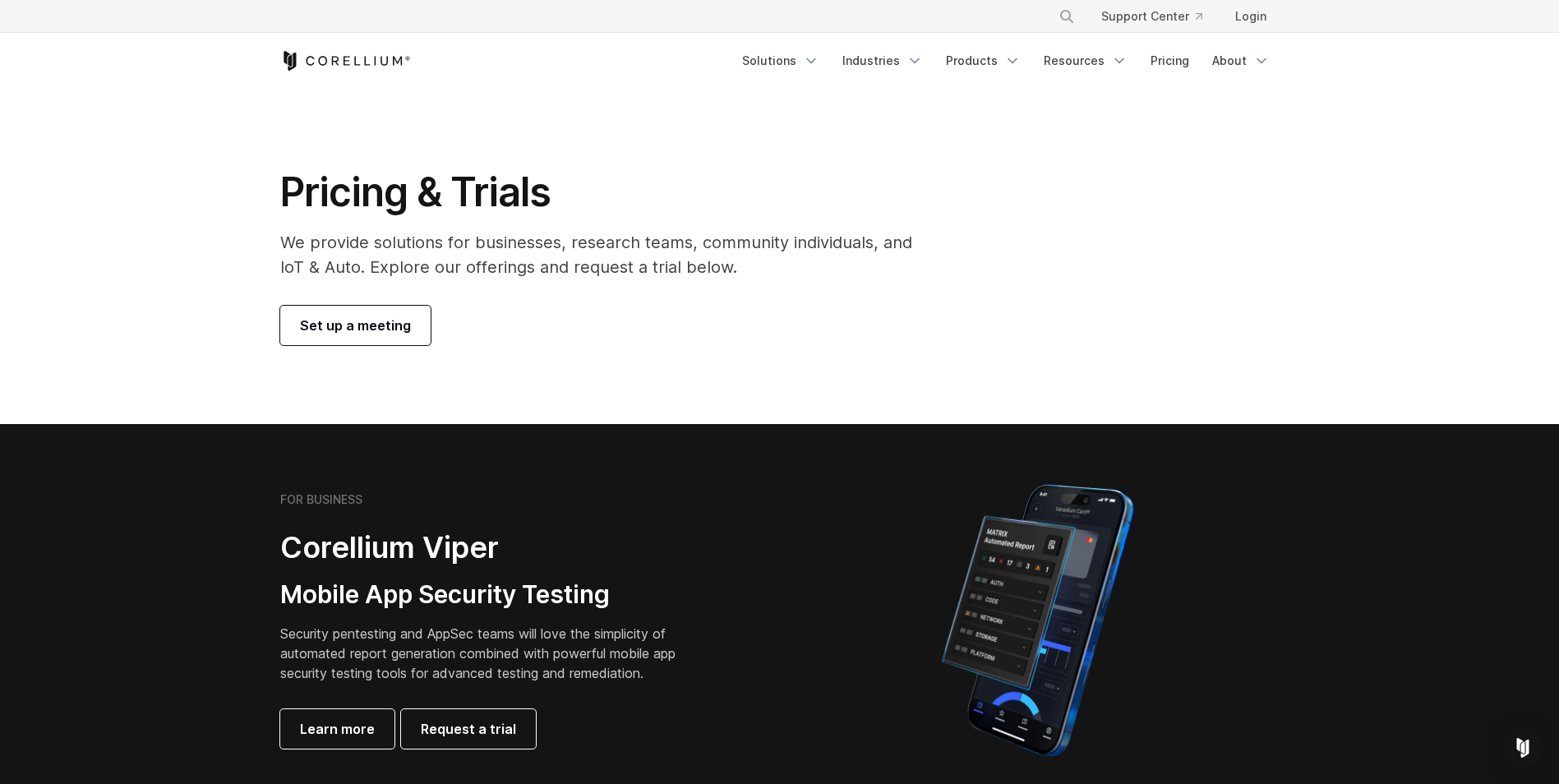 click on "Set up a meeting" at bounding box center [355, 325] 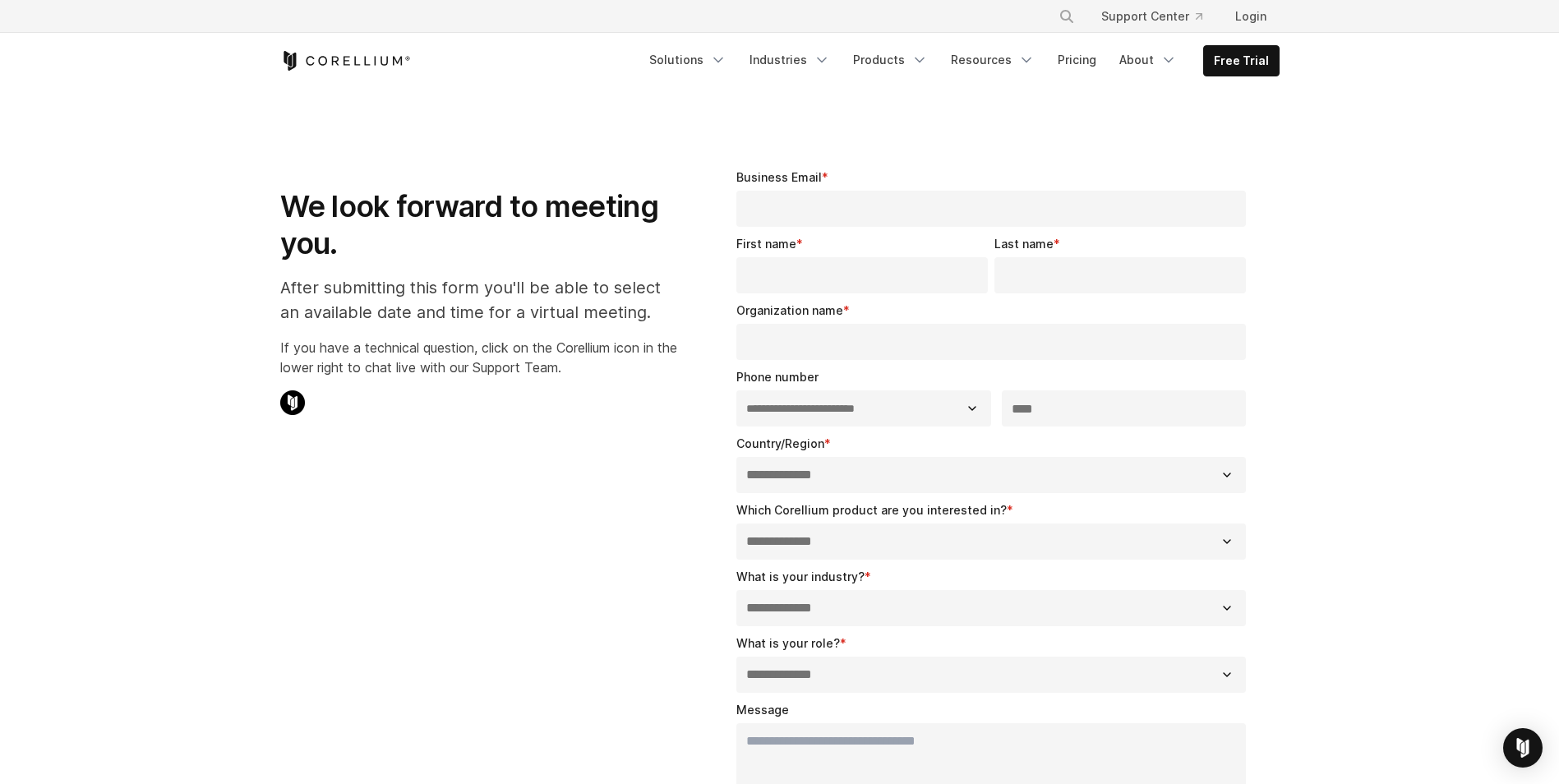 select on "**" 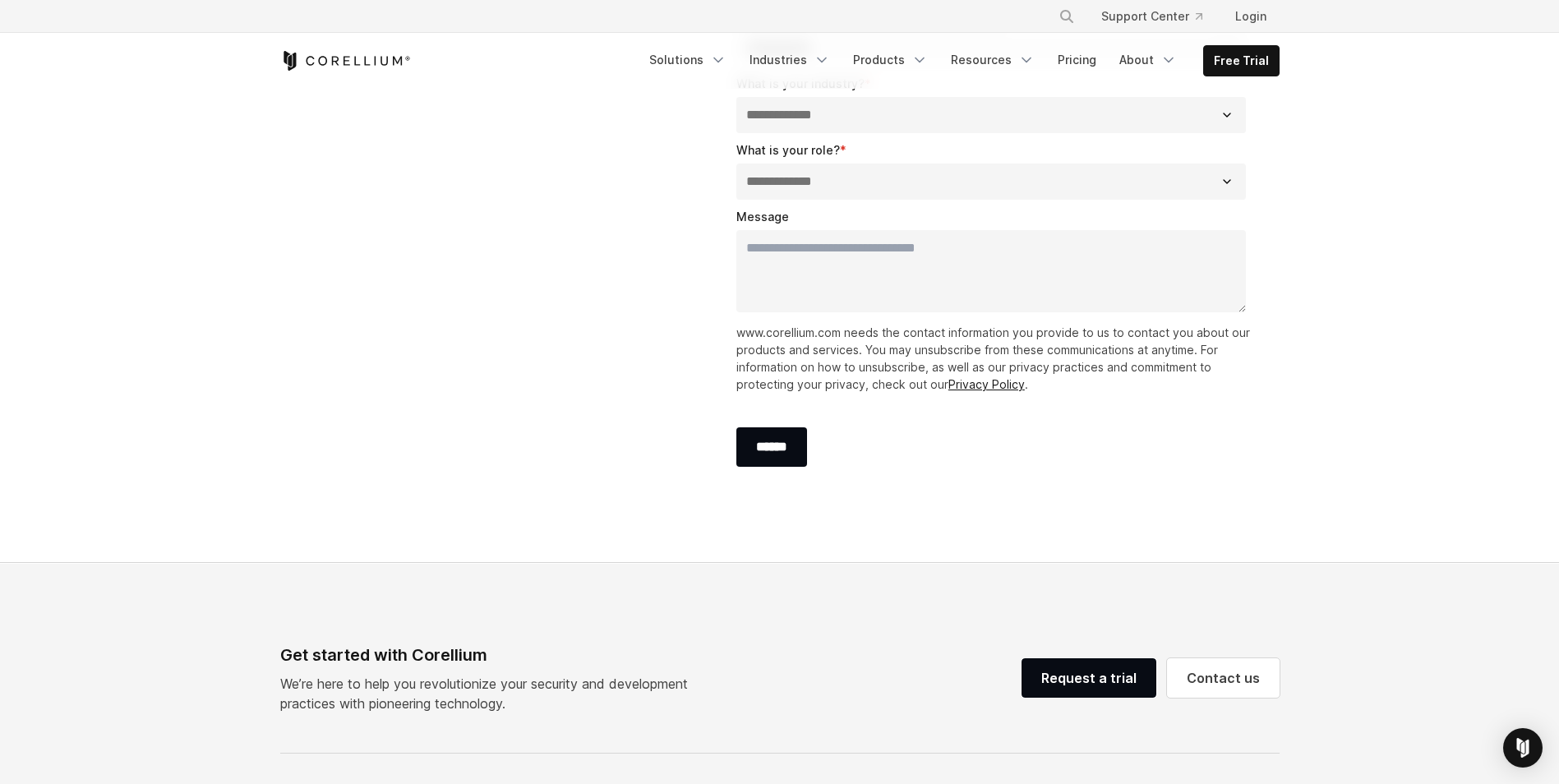 scroll, scrollTop: 0, scrollLeft: 0, axis: both 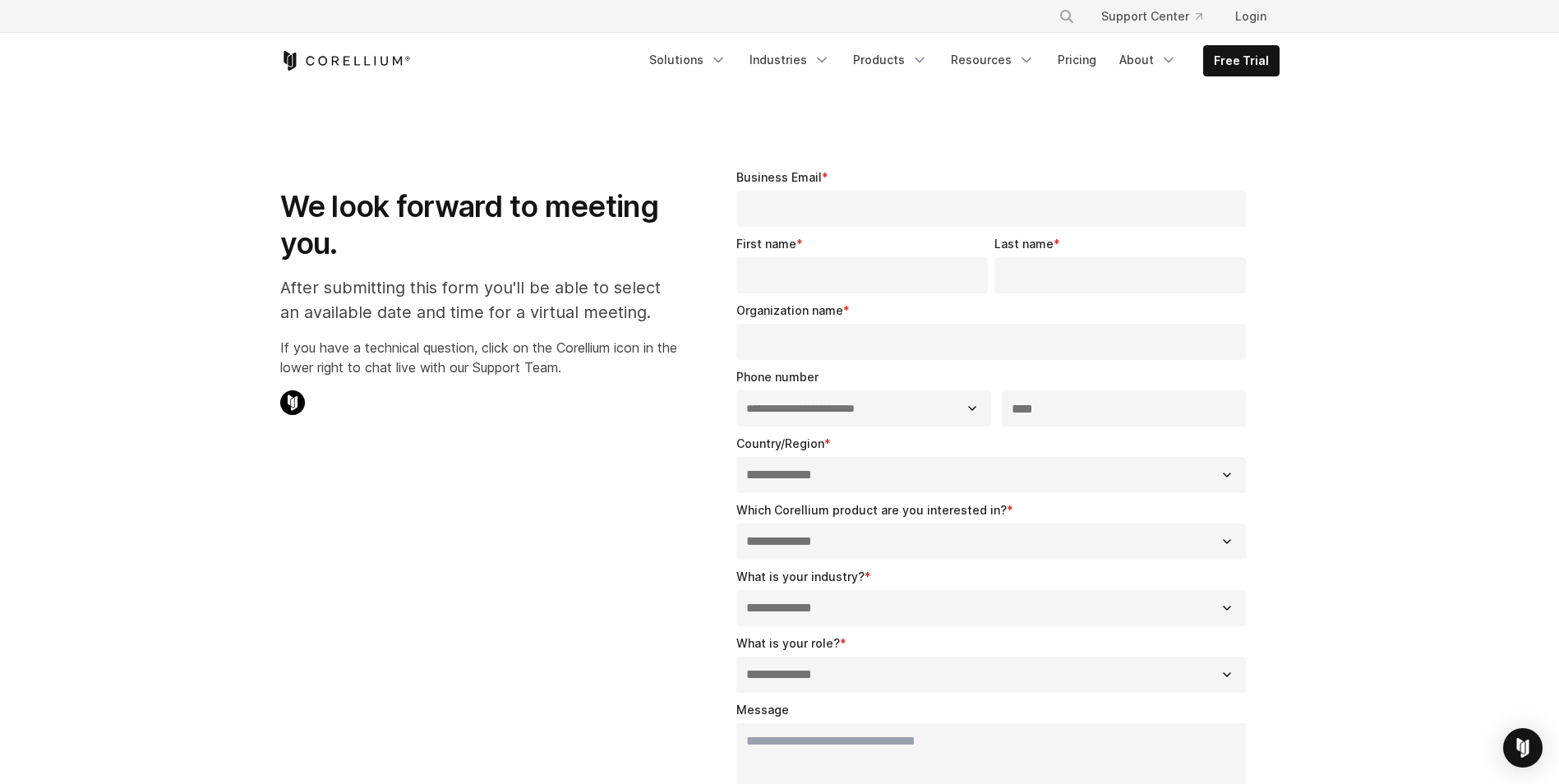 click on "Business Email *" at bounding box center (991, 209) 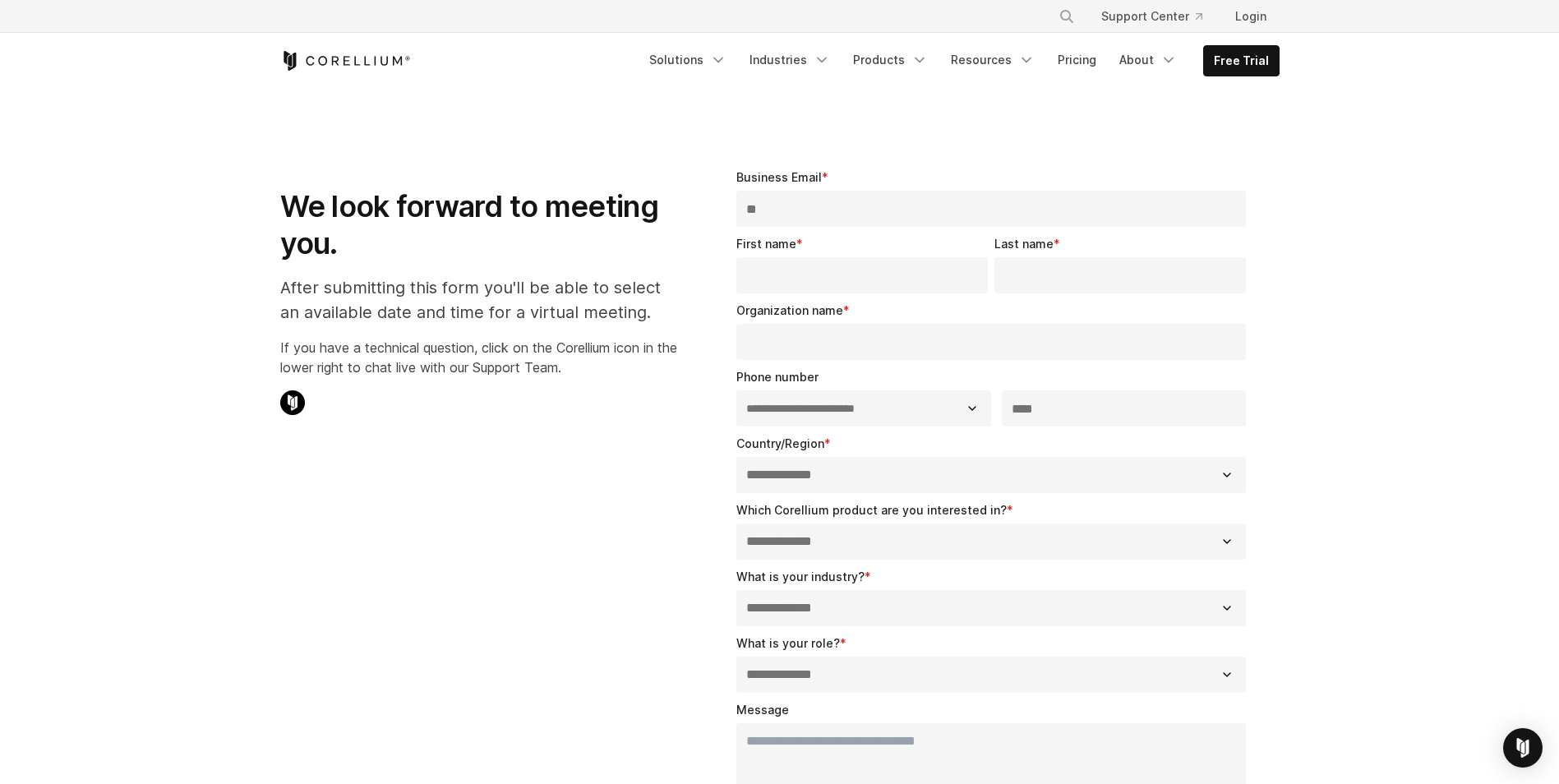 type on "*" 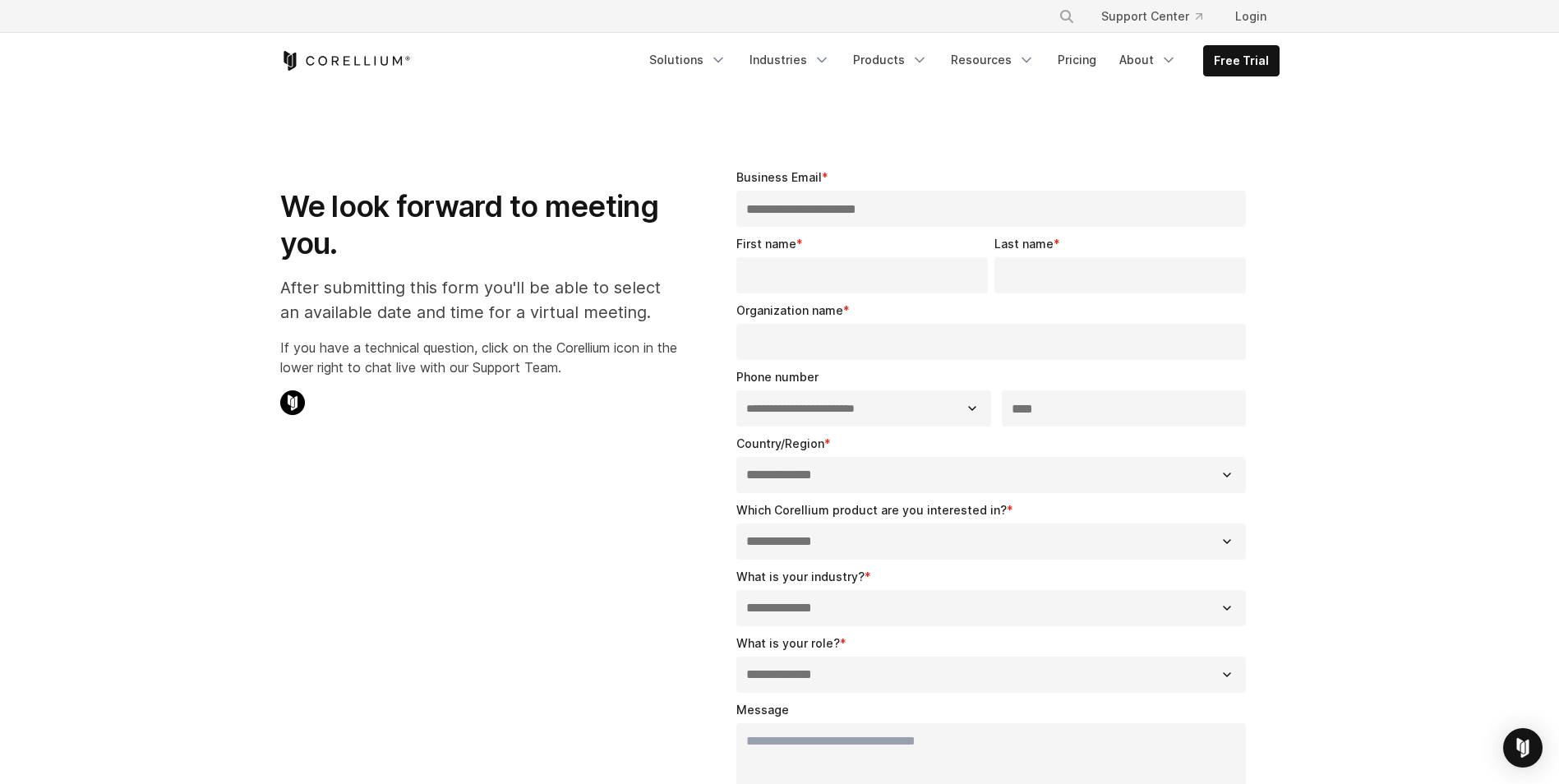 type on "**********" 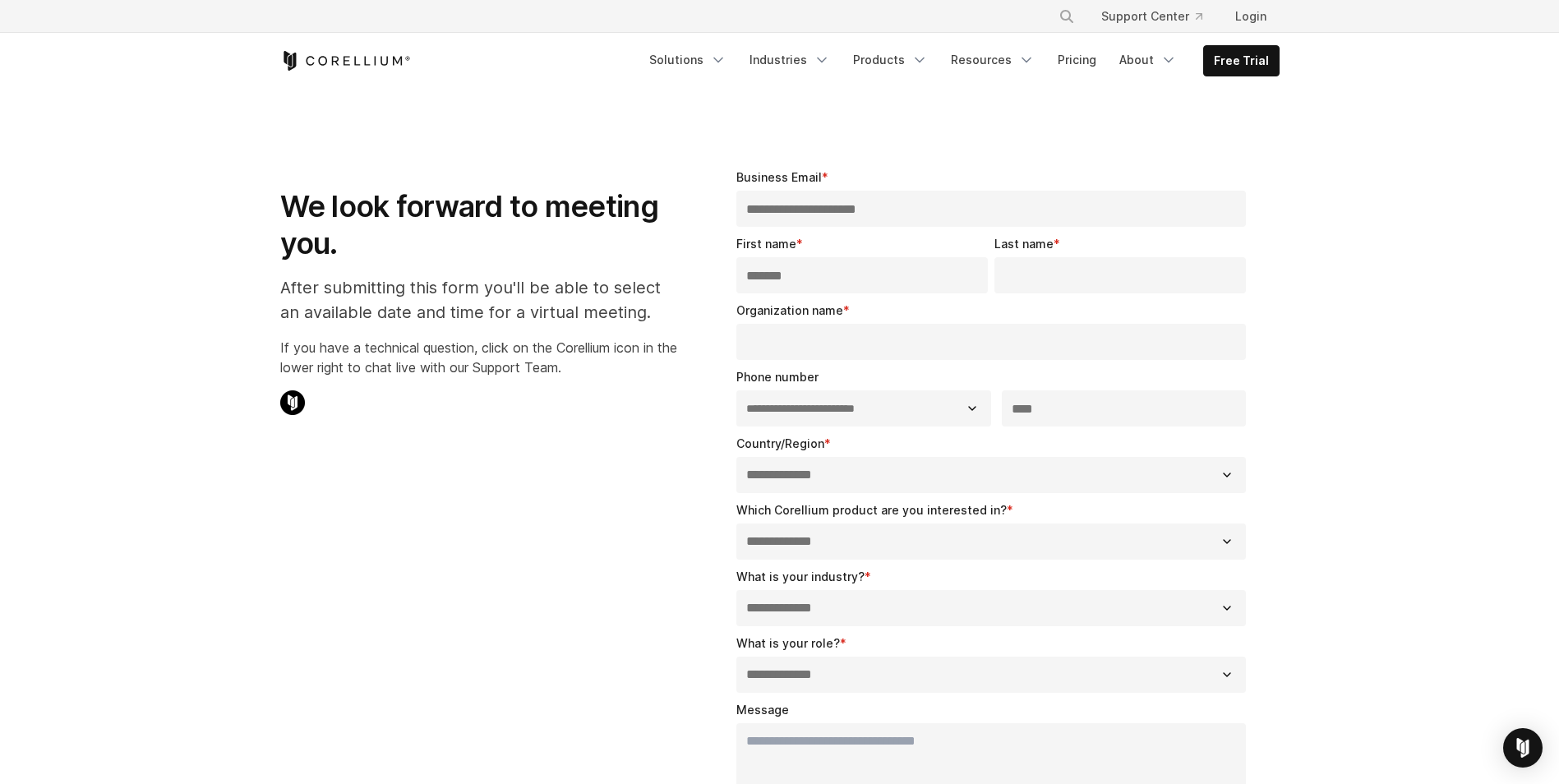 type on "*******" 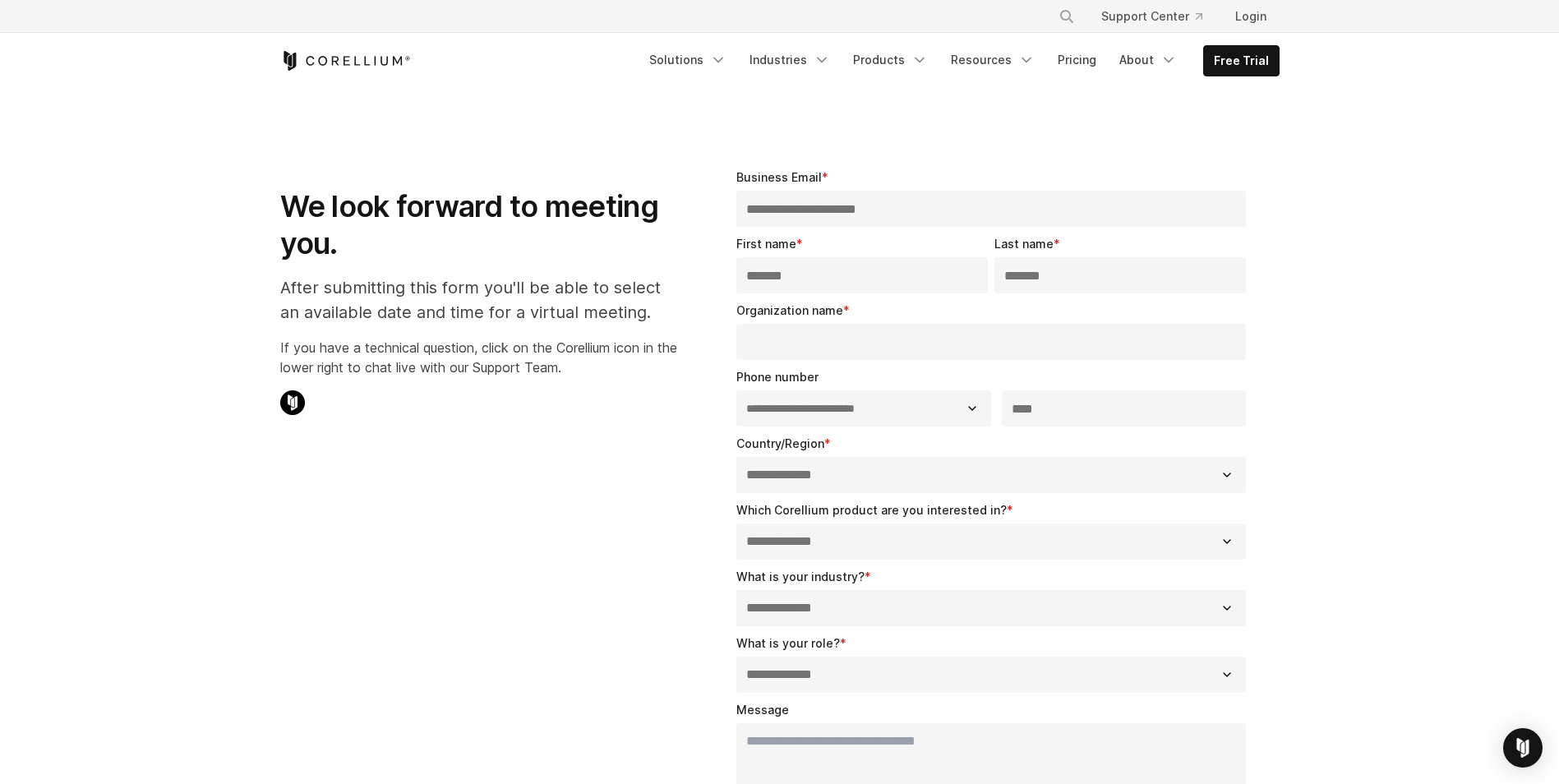 type on "*******" 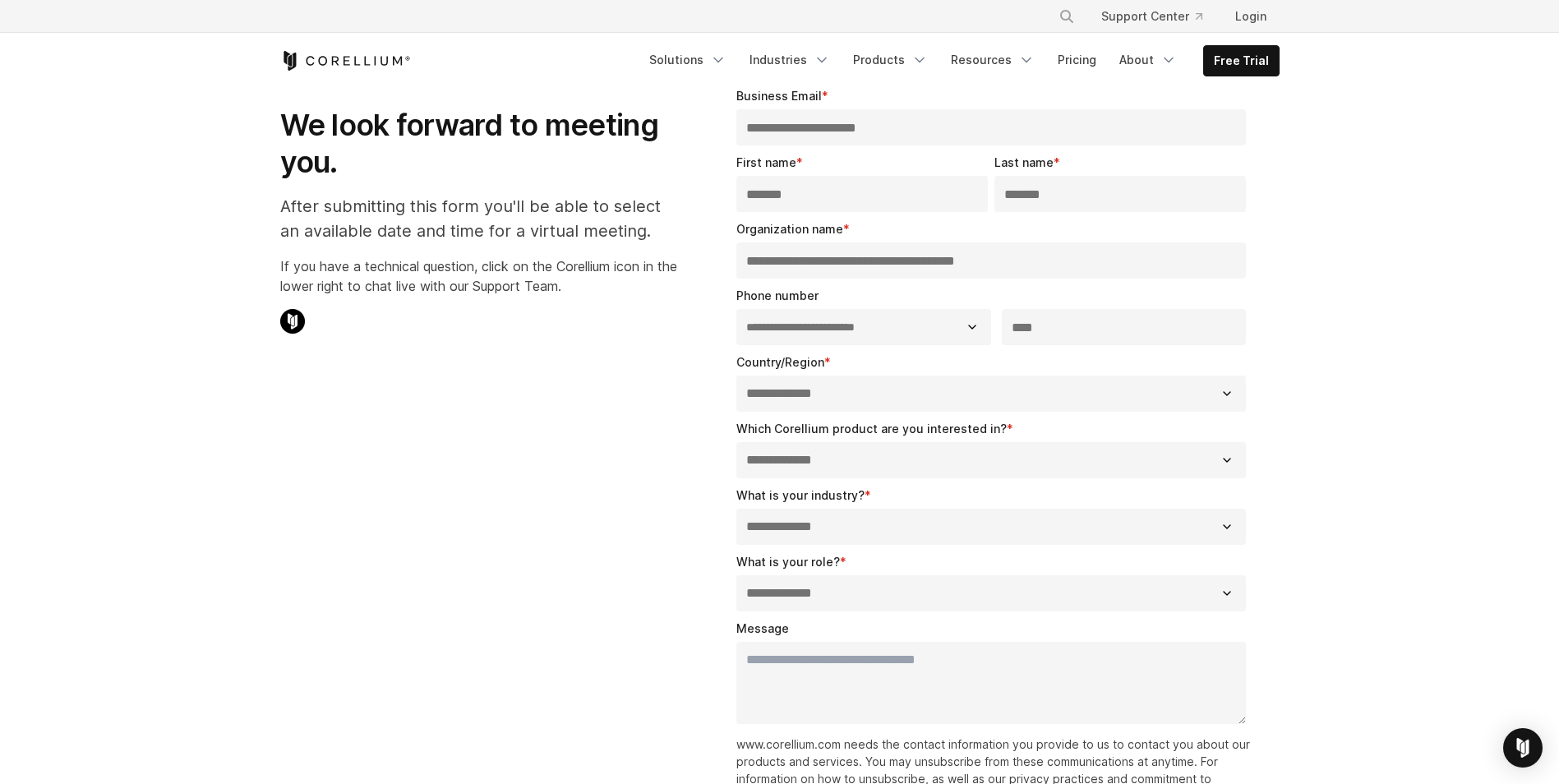 scroll, scrollTop: 82, scrollLeft: 0, axis: vertical 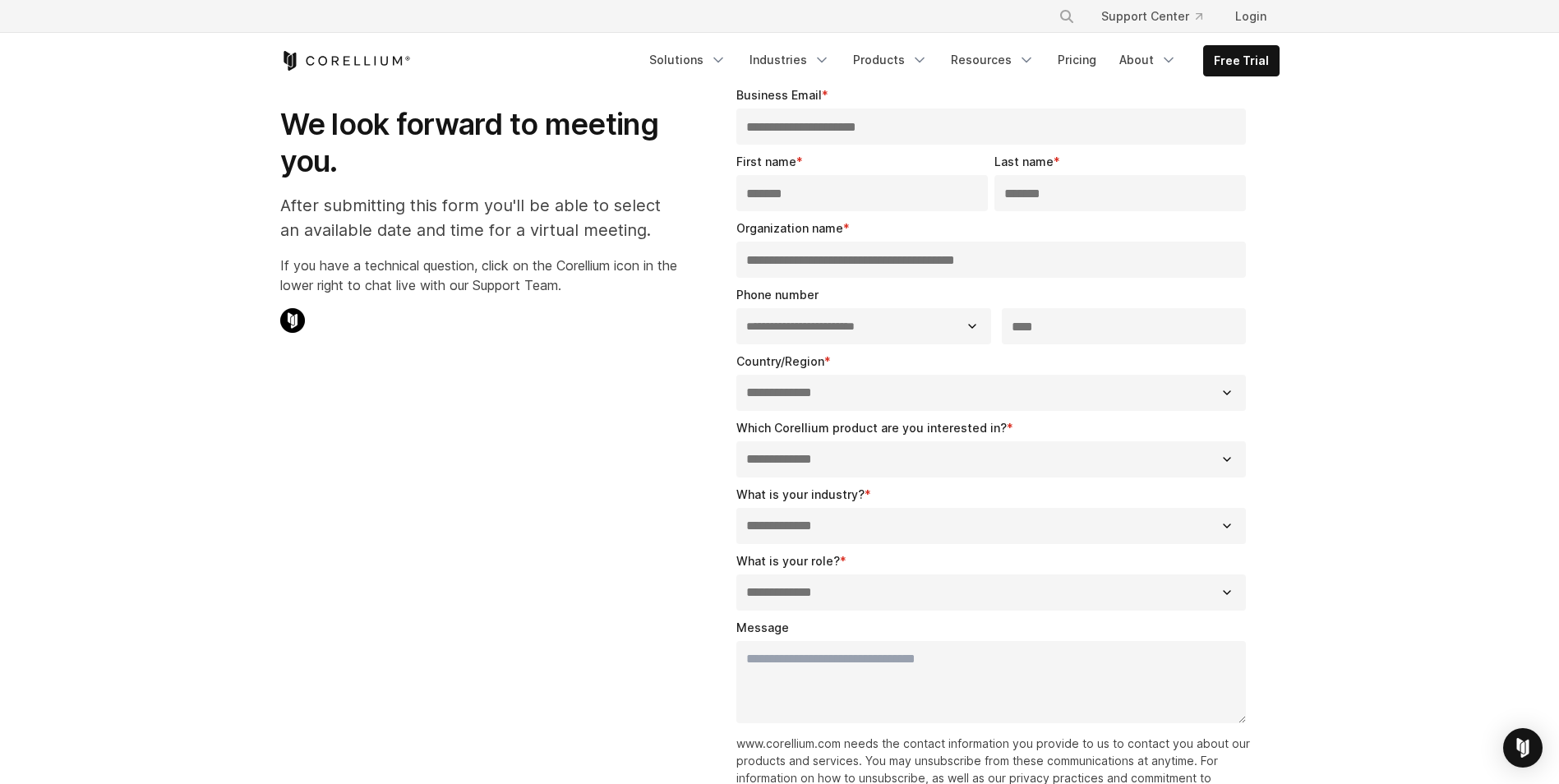 type on "**********" 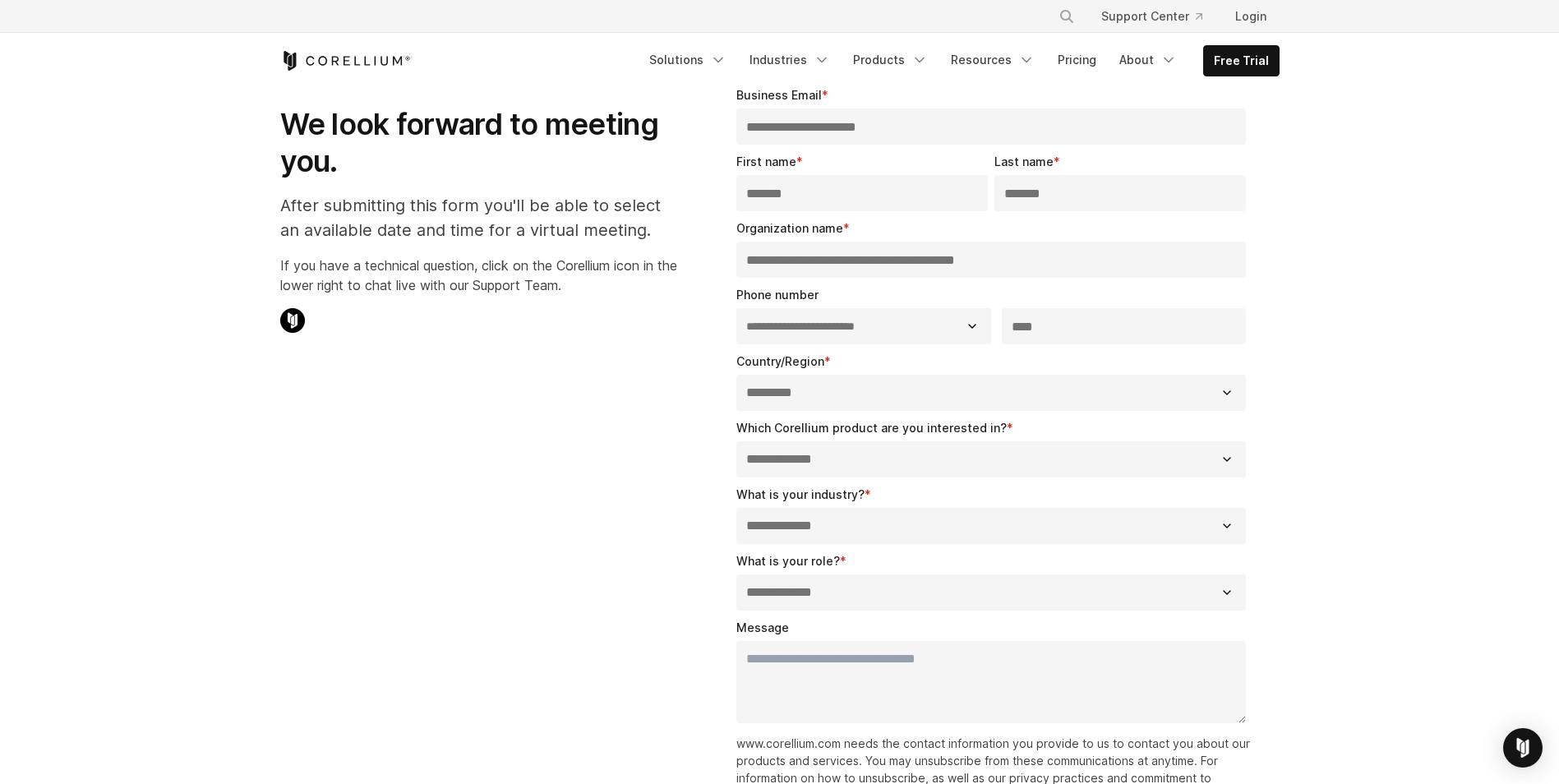 click on "**********" at bounding box center (991, 393) 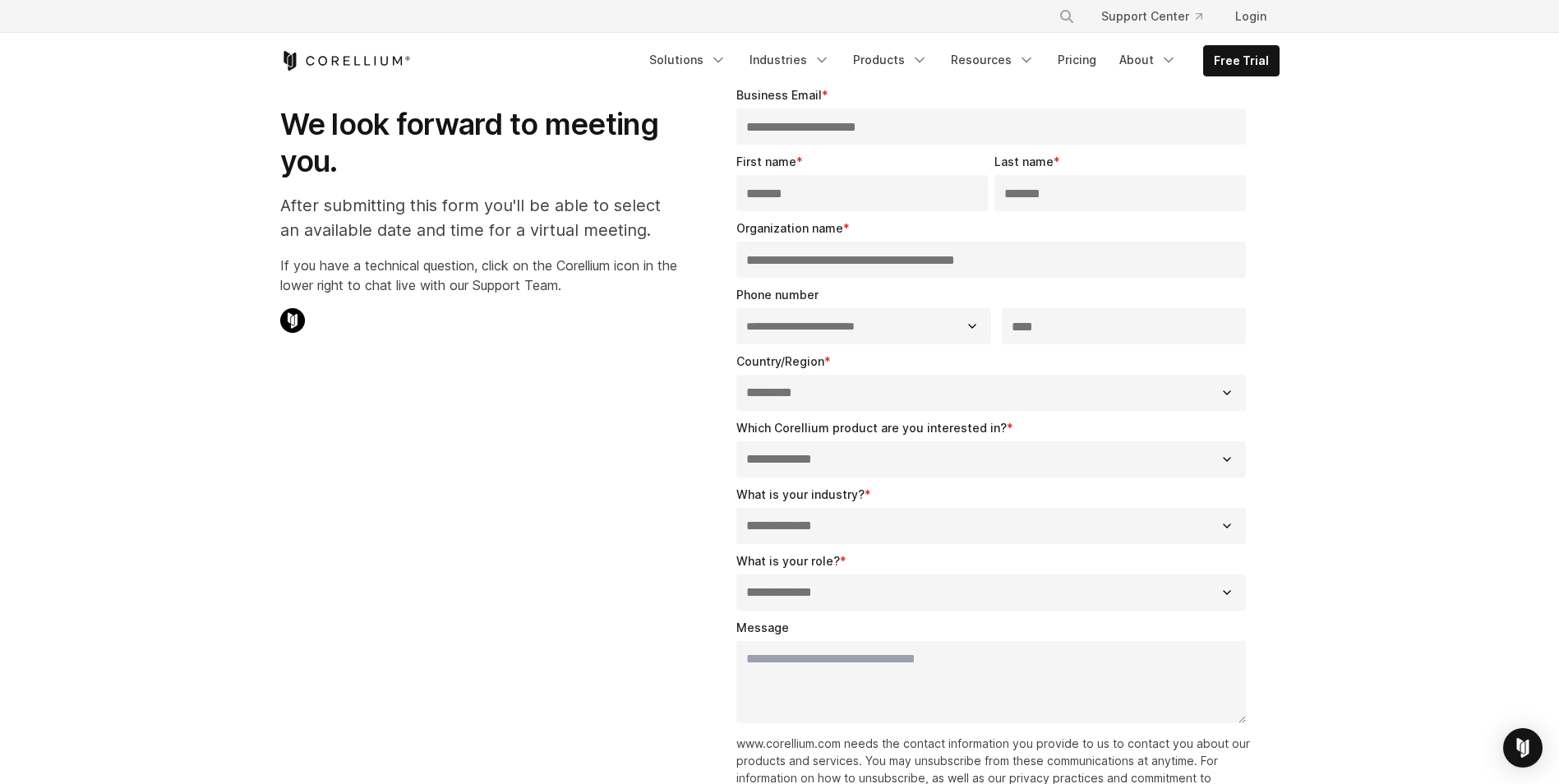 select on "*******" 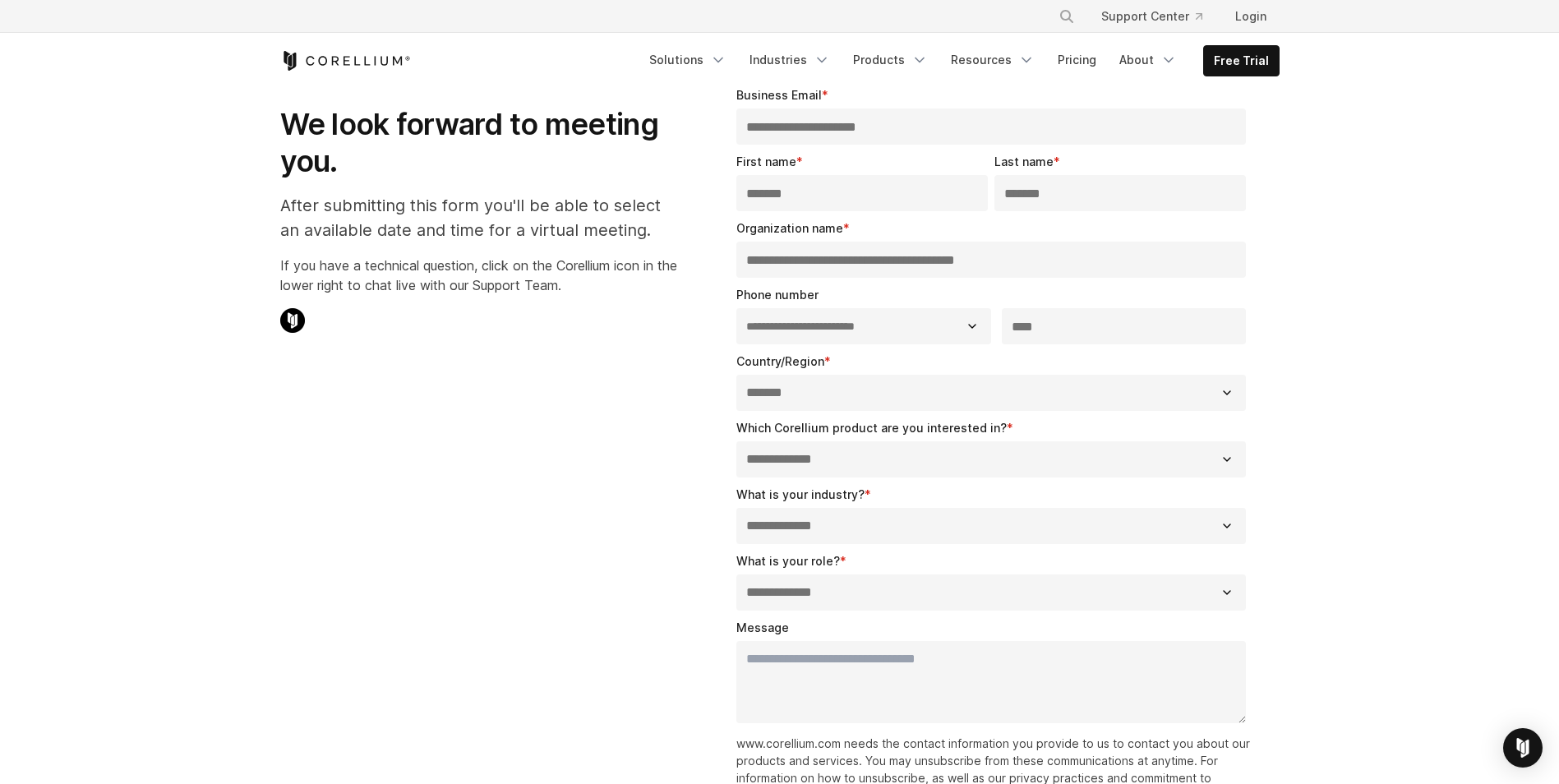 click on "**********" at bounding box center (991, 459) 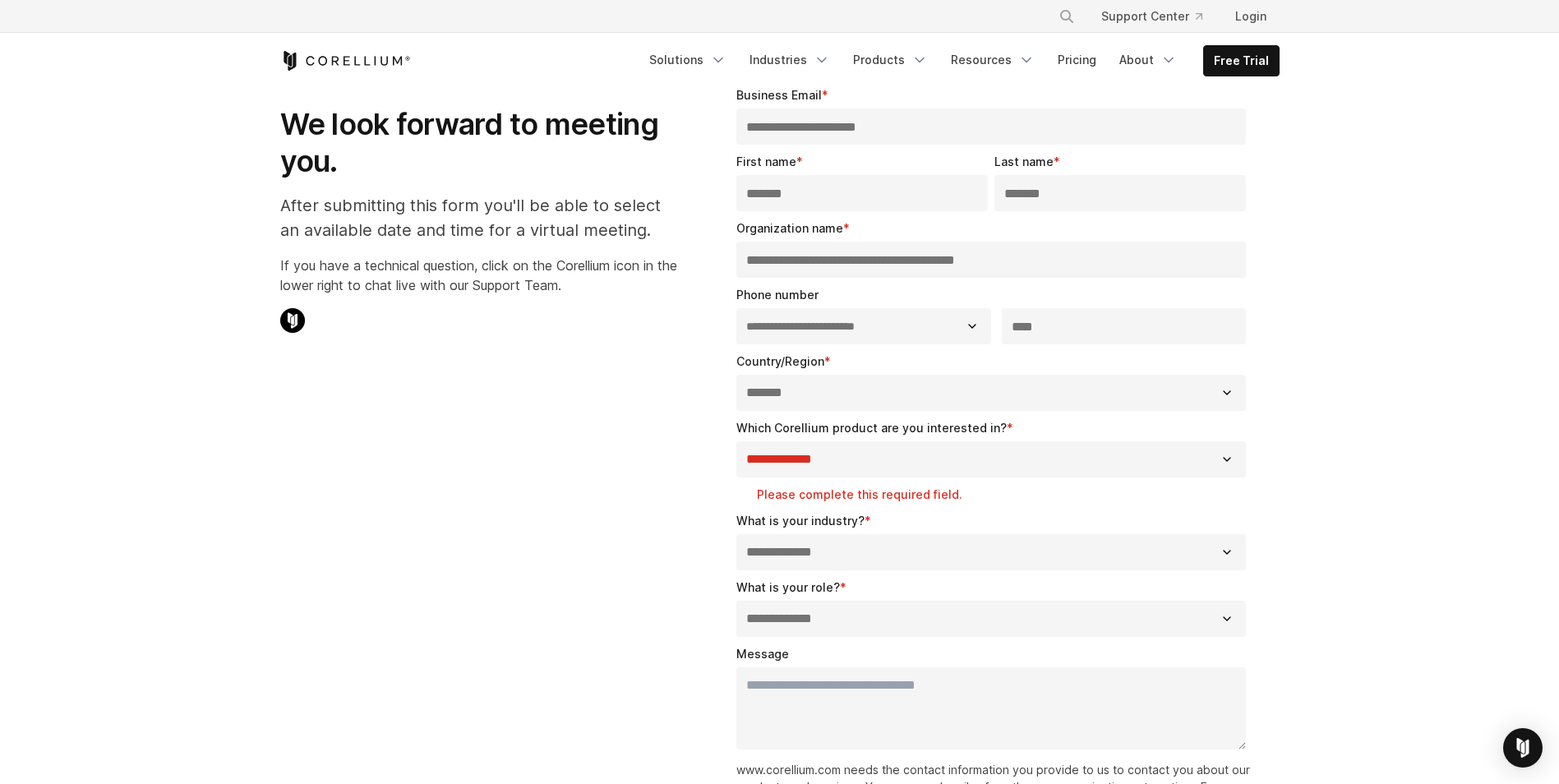 click on "**********" at bounding box center (991, 459) 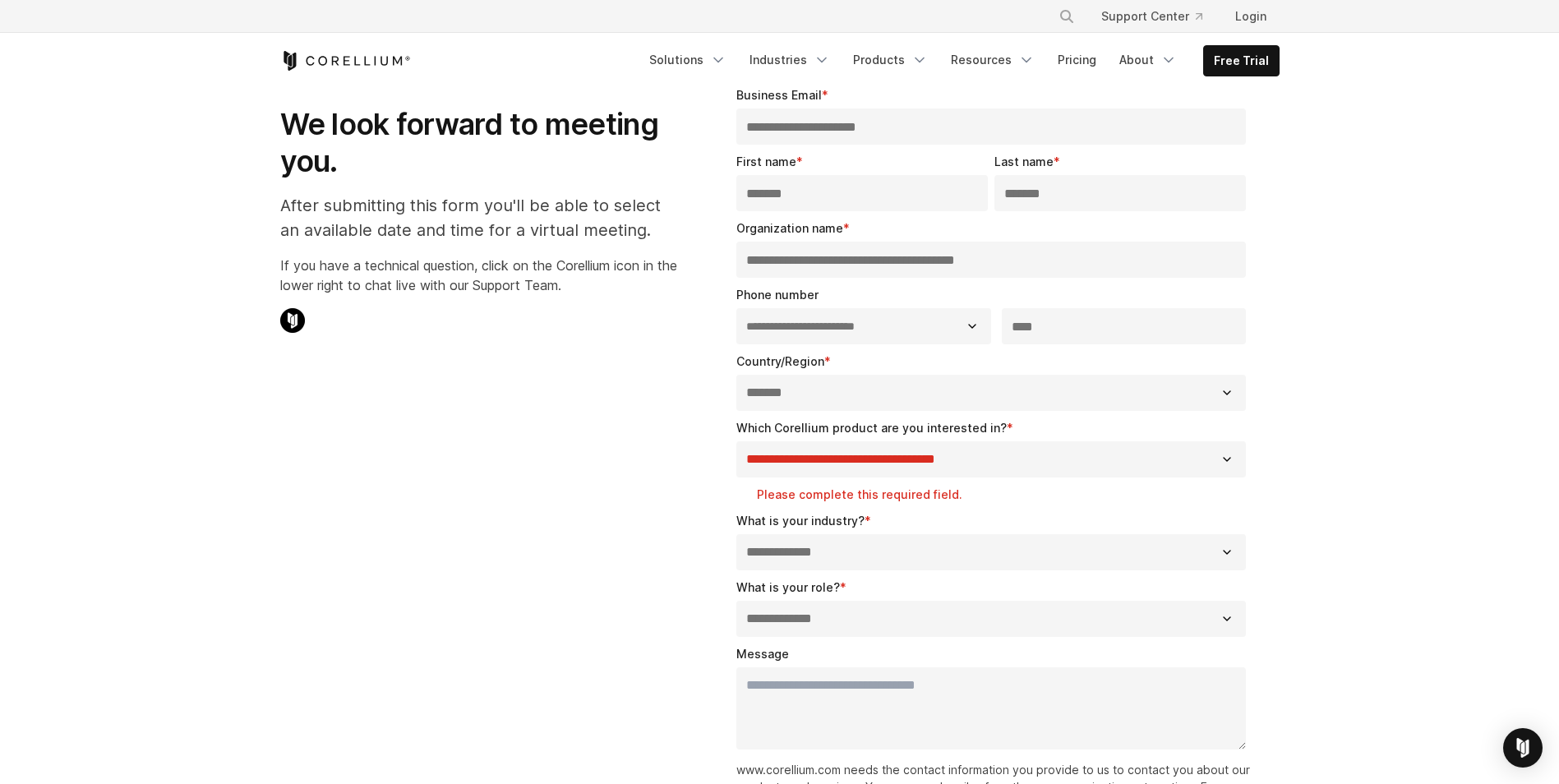 click on "**********" at bounding box center (991, 459) 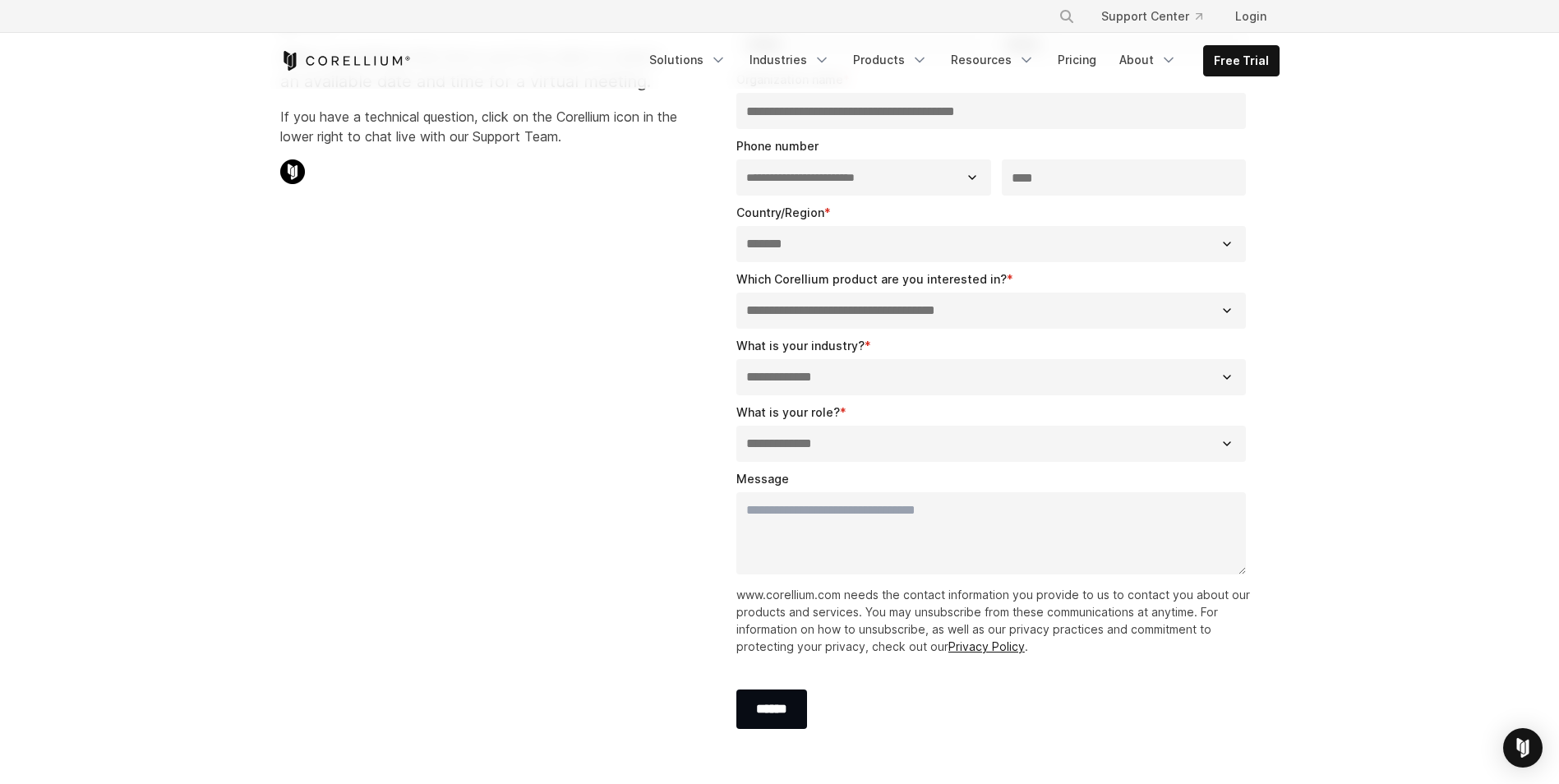 scroll, scrollTop: 247, scrollLeft: 0, axis: vertical 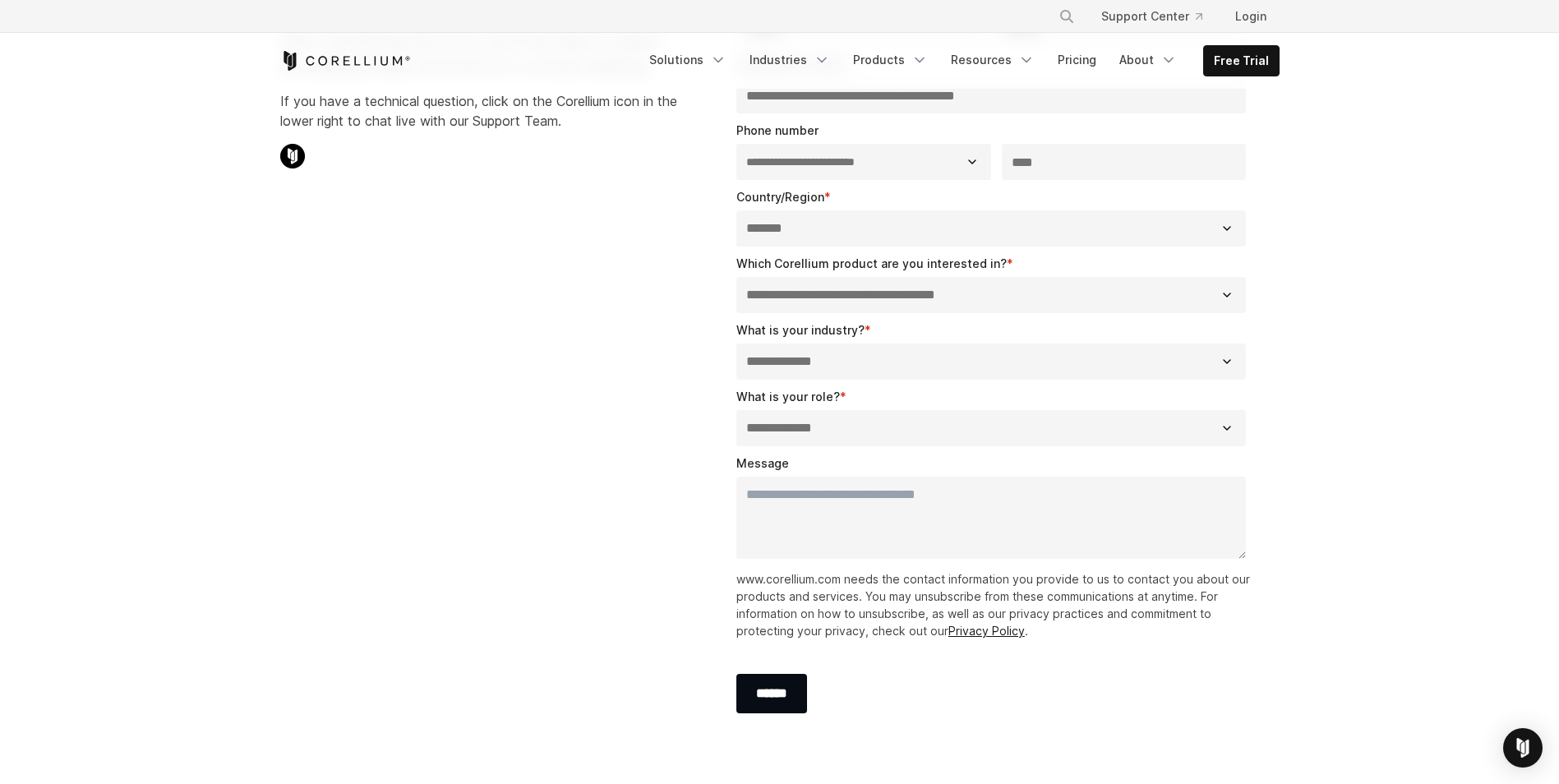 click on "**********" at bounding box center (994, 350) 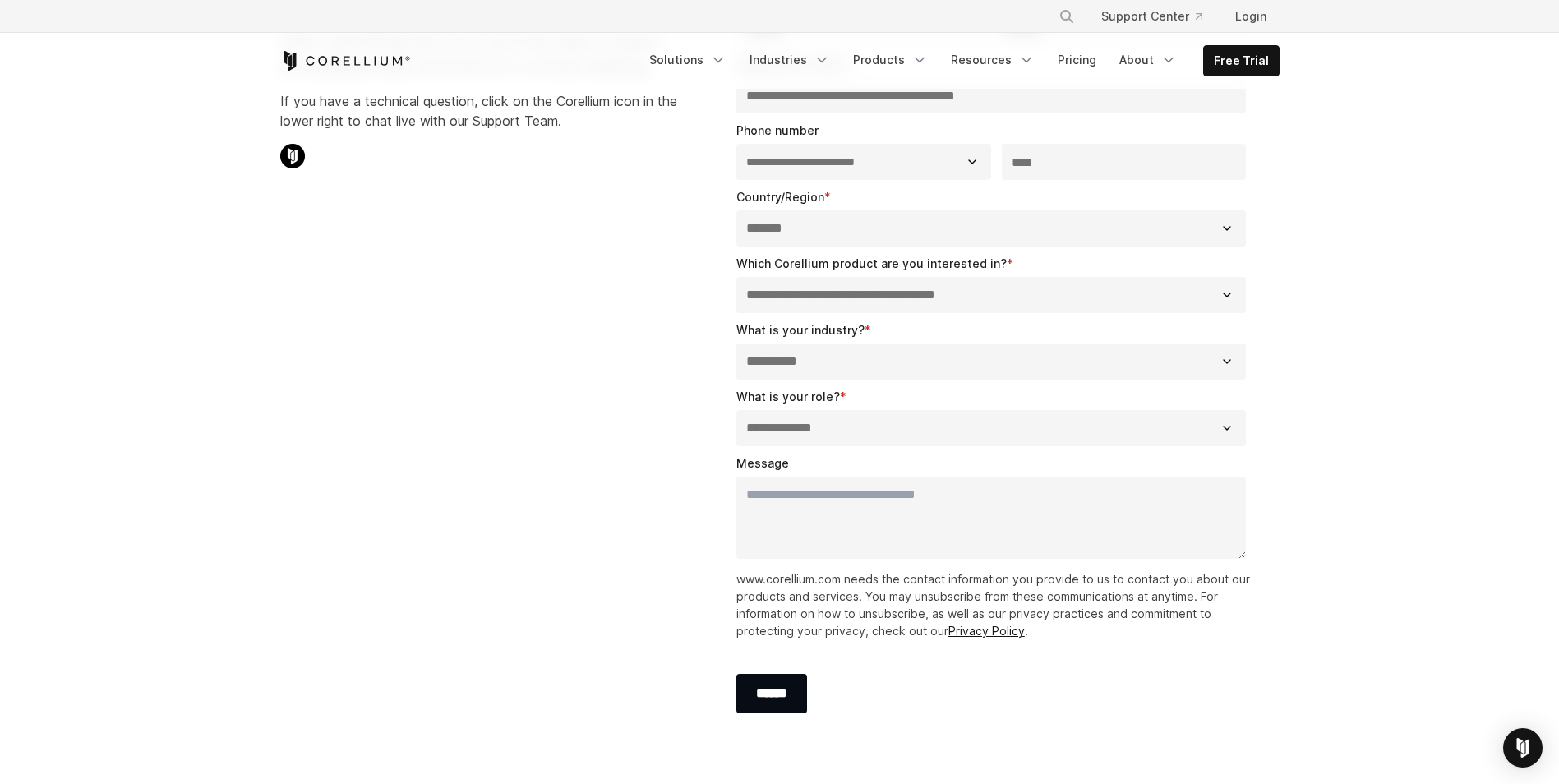 click on "**********" at bounding box center [991, 362] 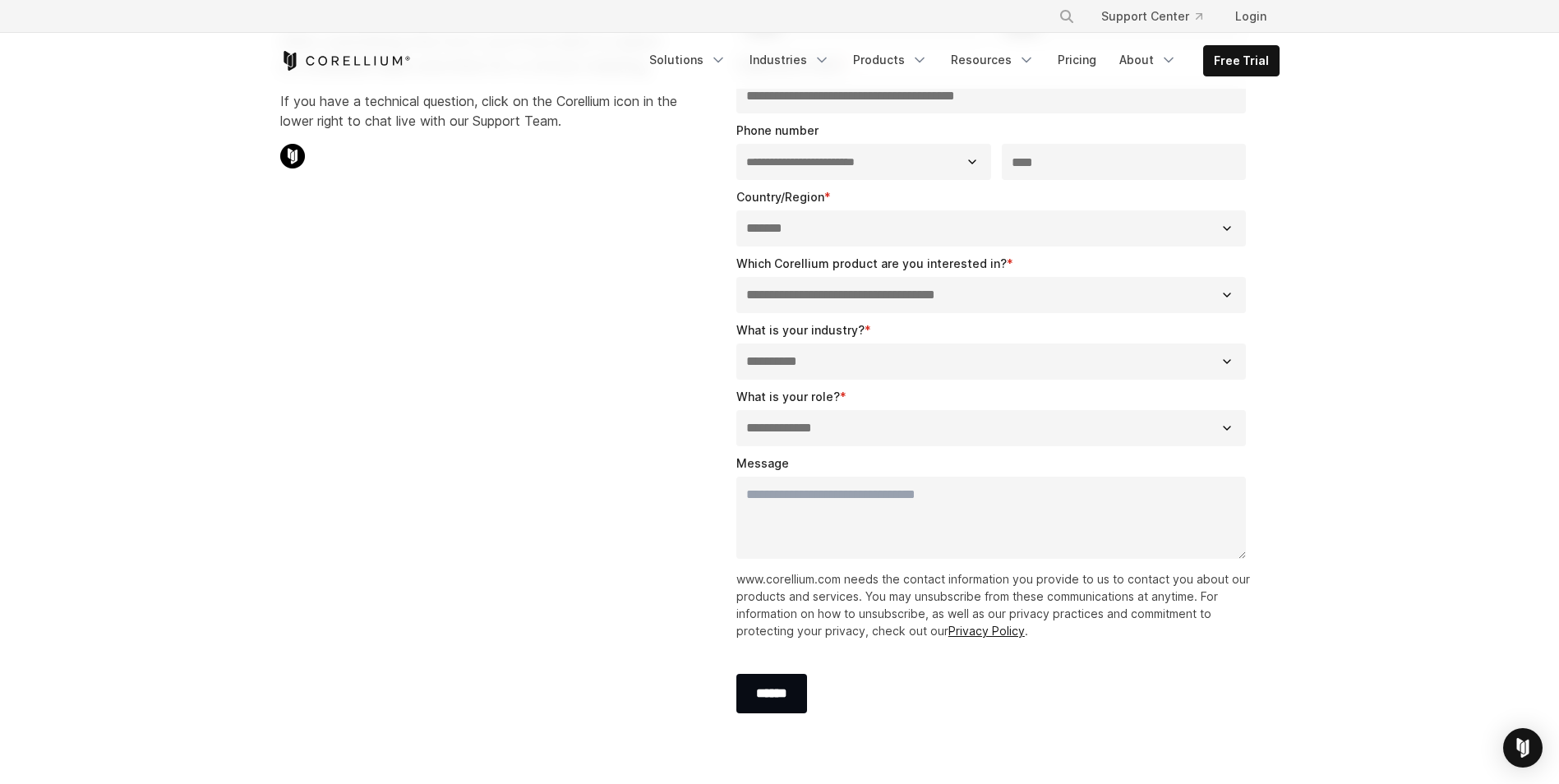 click on "**********" at bounding box center (991, 362) 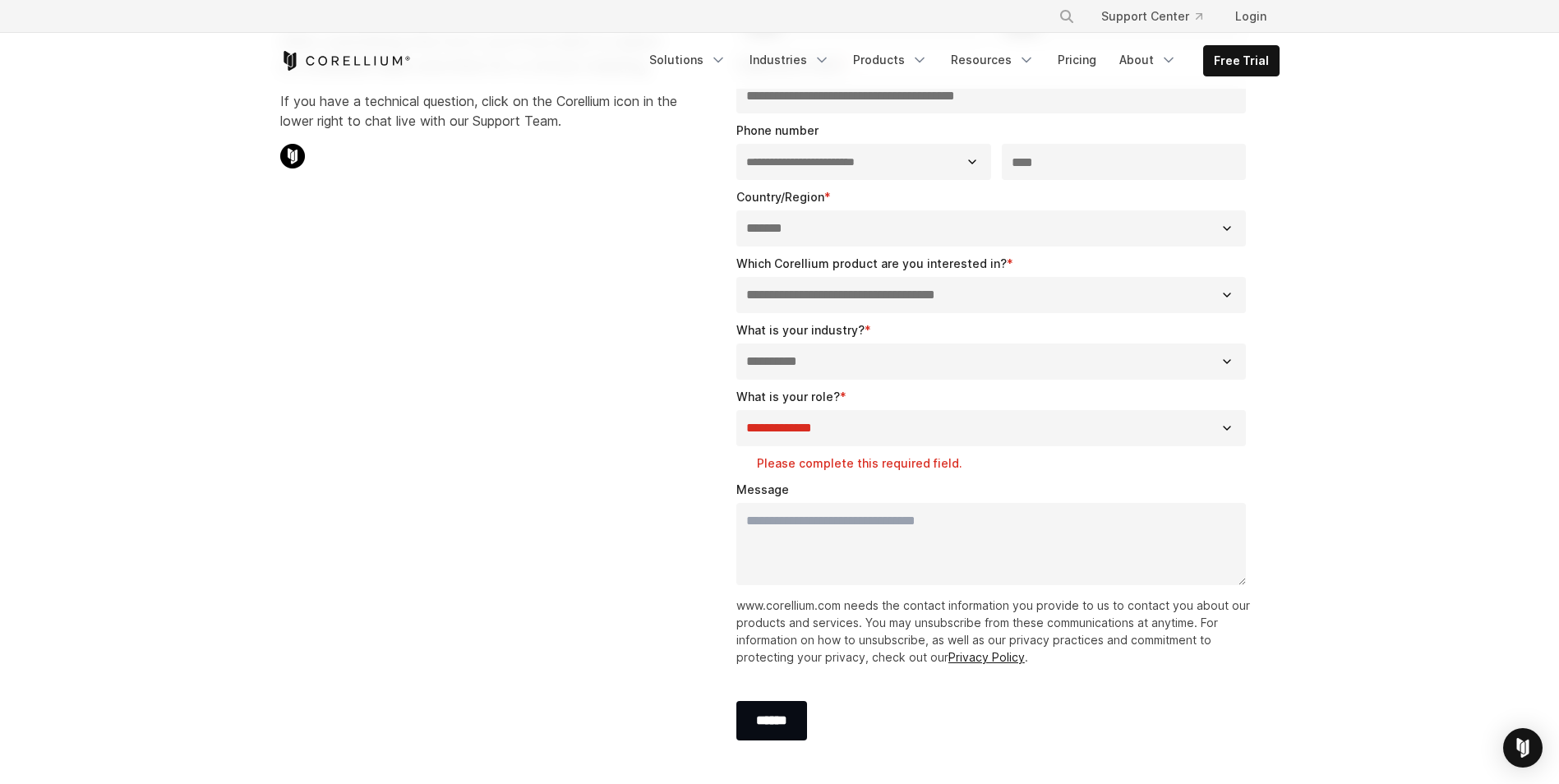select on "**********" 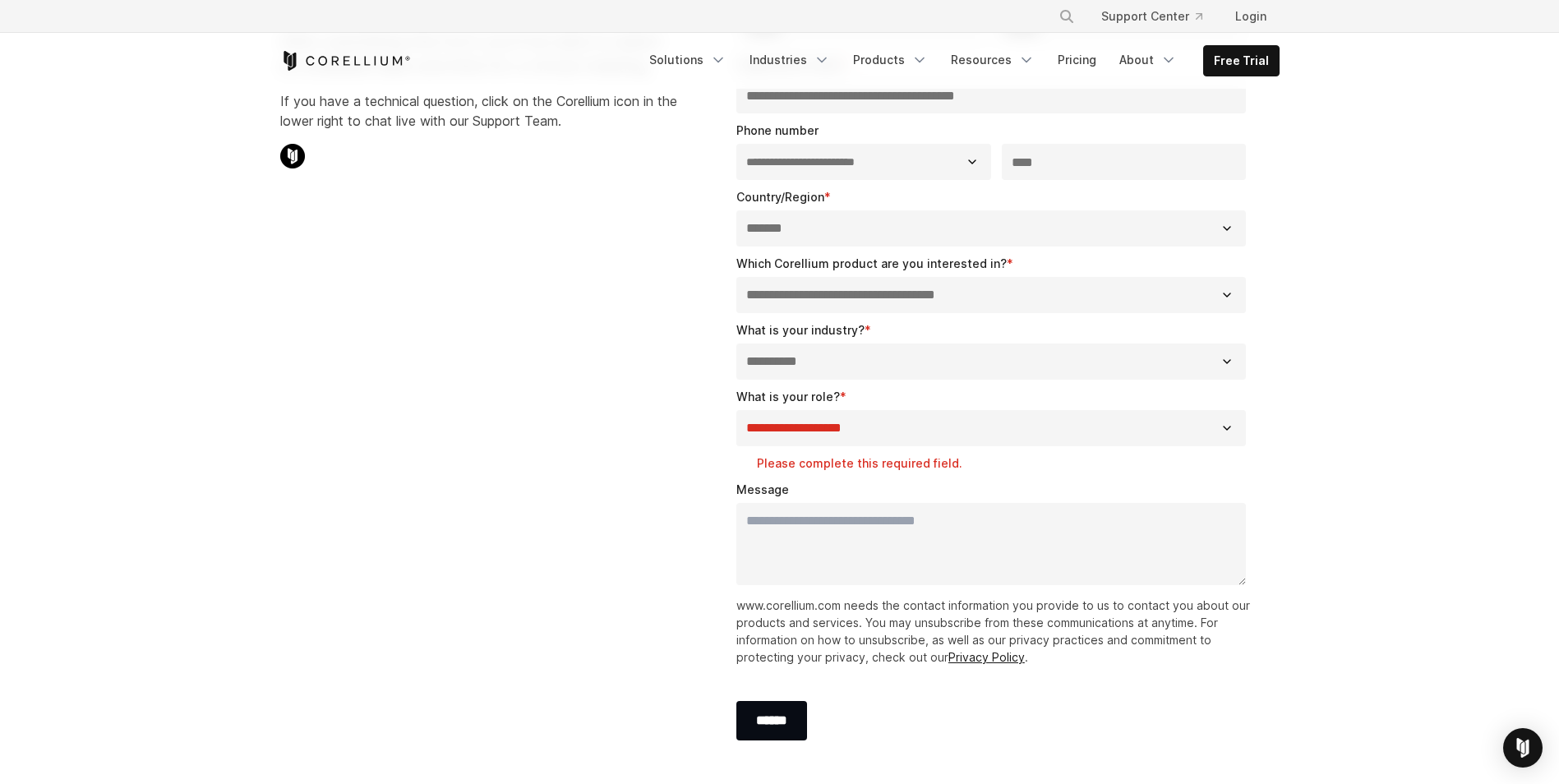 click on "**********" at bounding box center [991, 428] 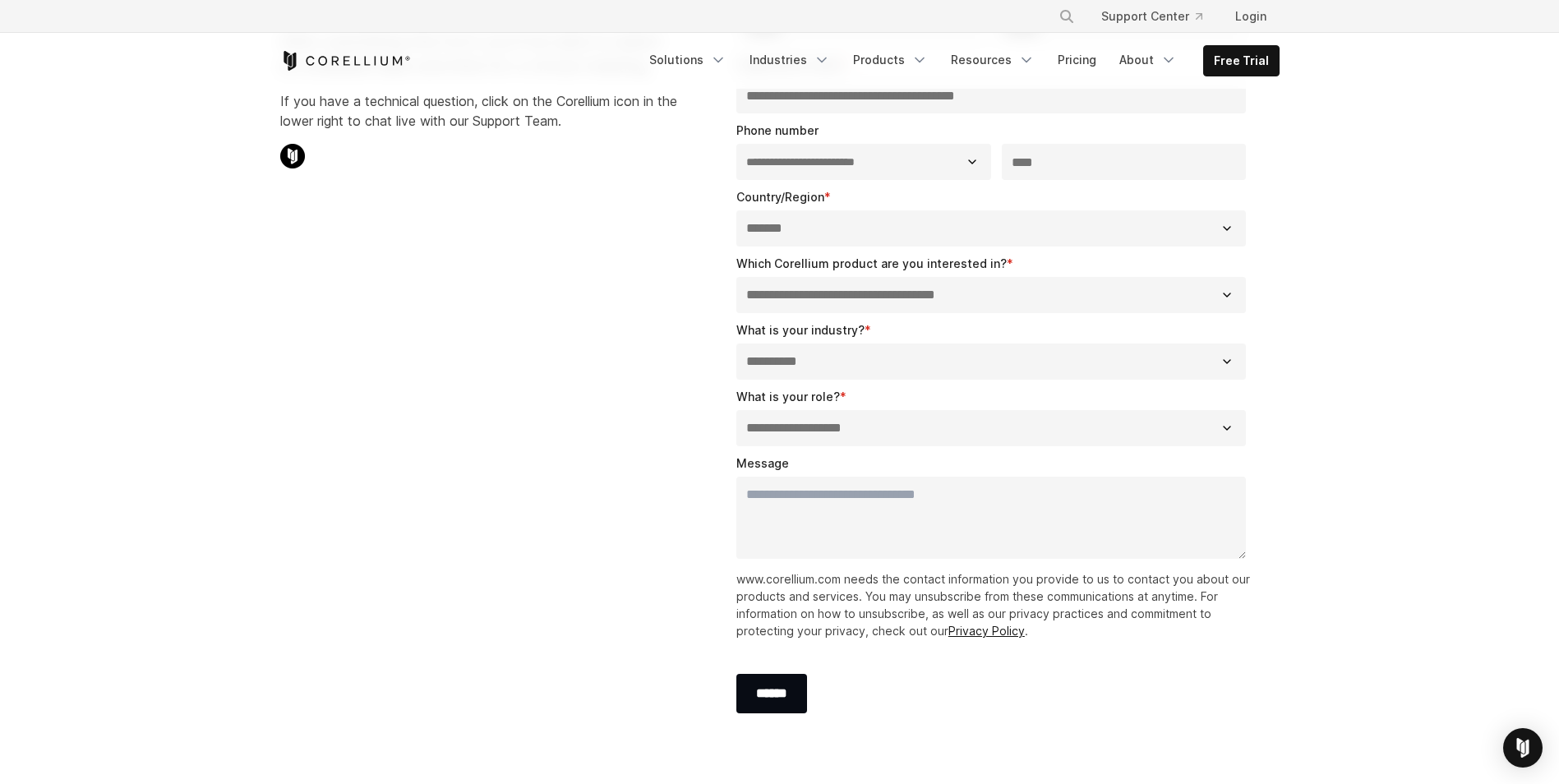 click on "Message" at bounding box center [991, 518] 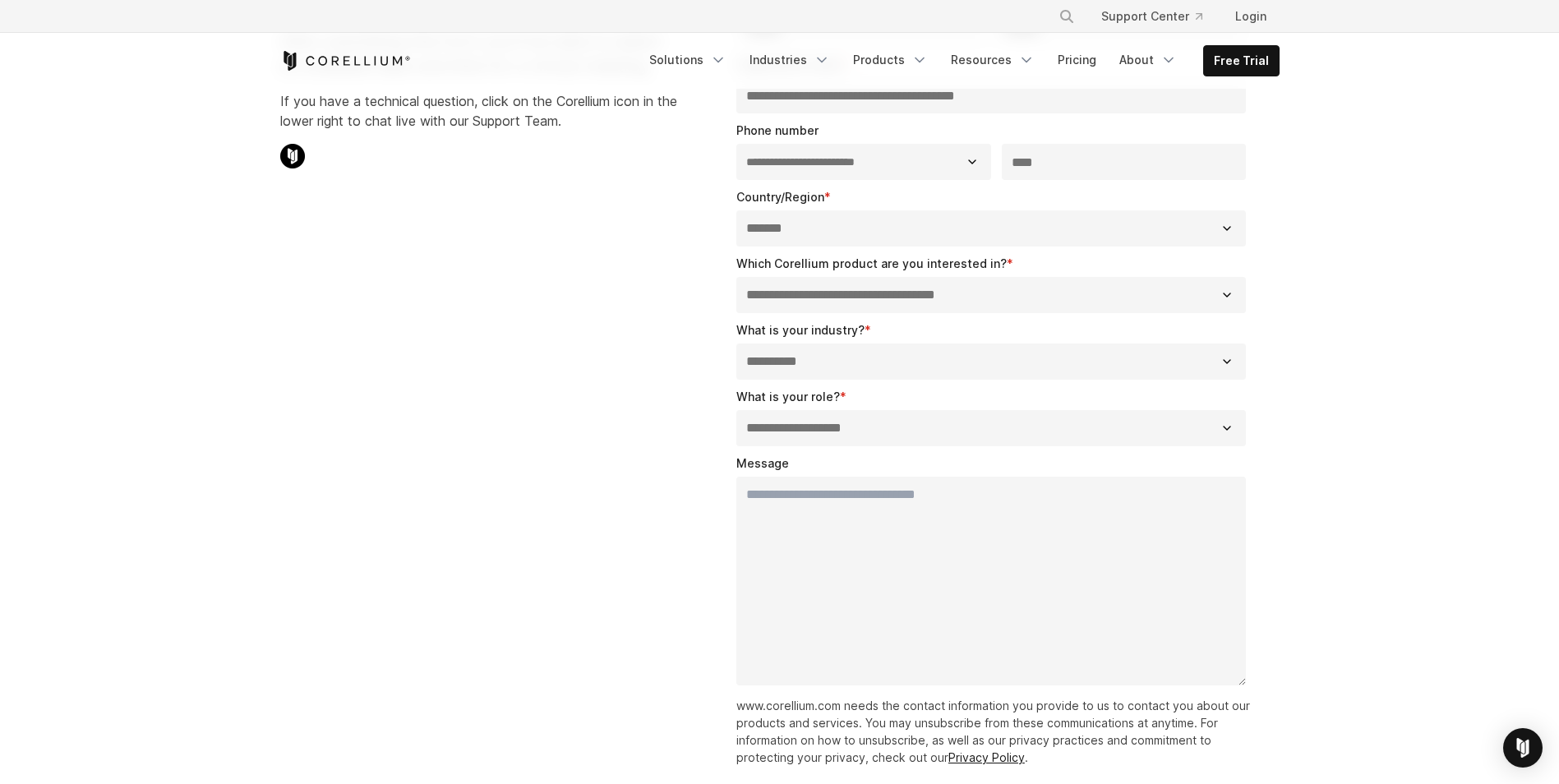 drag, startPoint x: 1244, startPoint y: 557, endPoint x: 1266, endPoint y: 685, distance: 129.87686 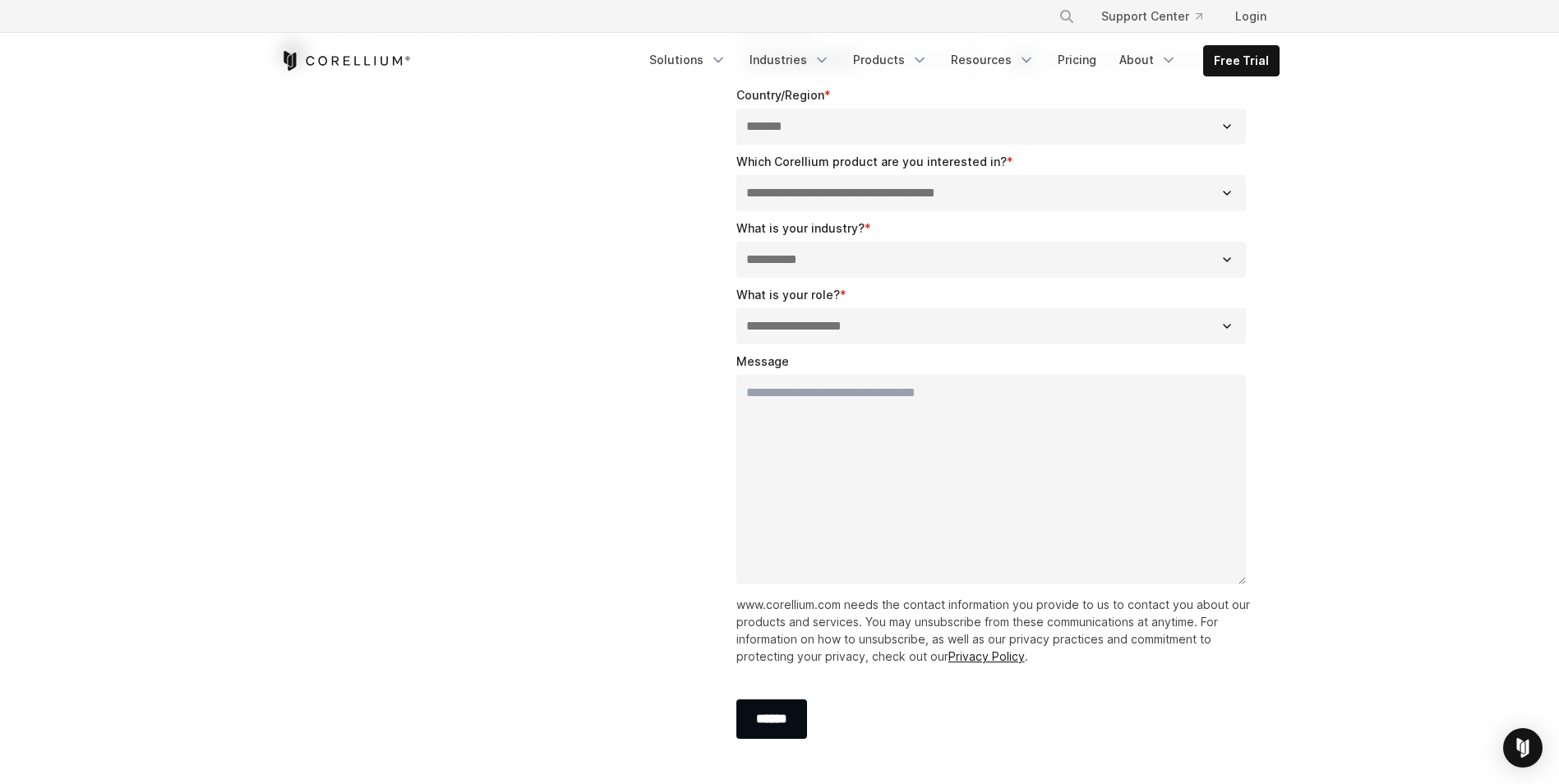 scroll, scrollTop: 411, scrollLeft: 0, axis: vertical 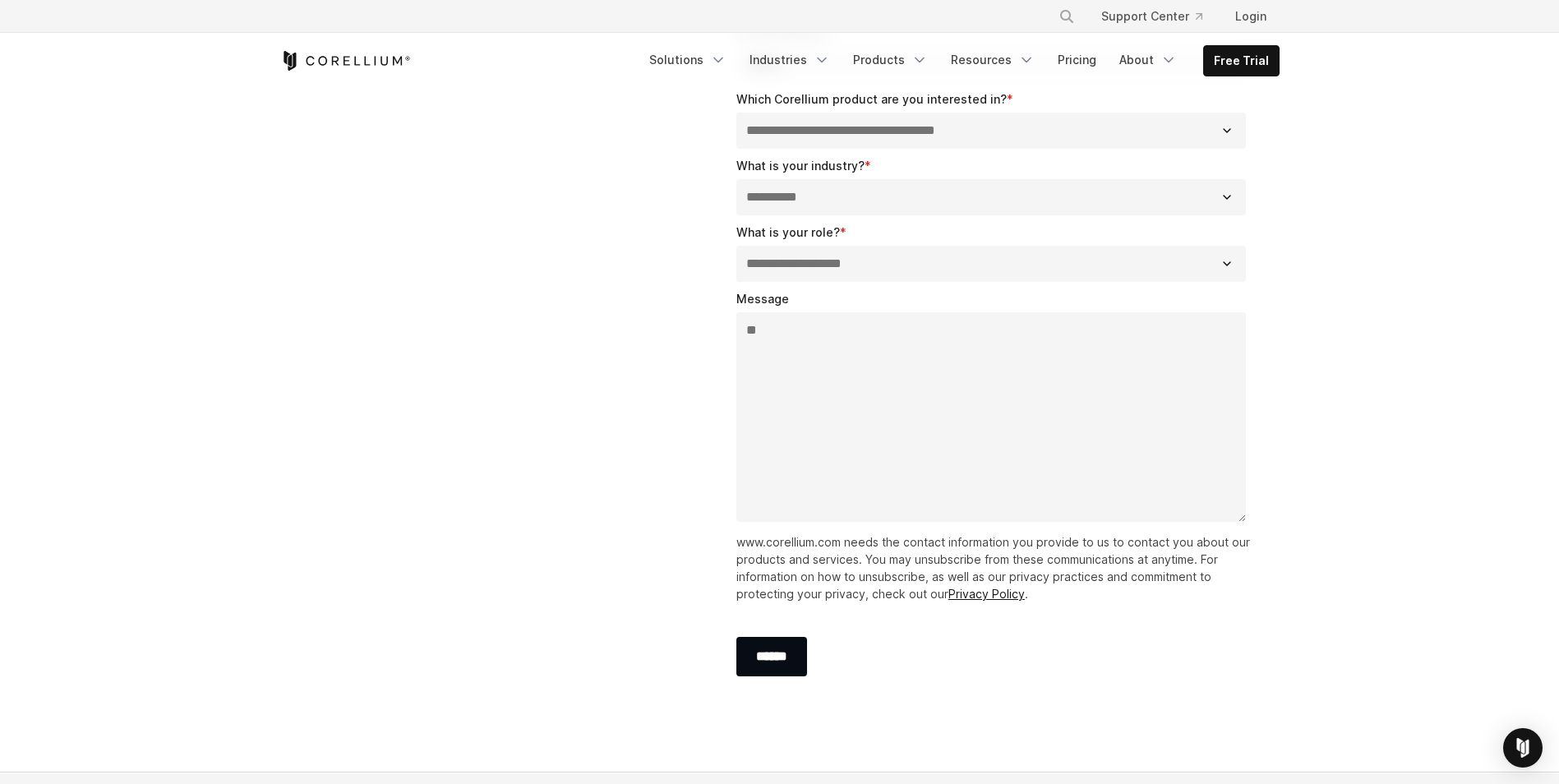 type on "*" 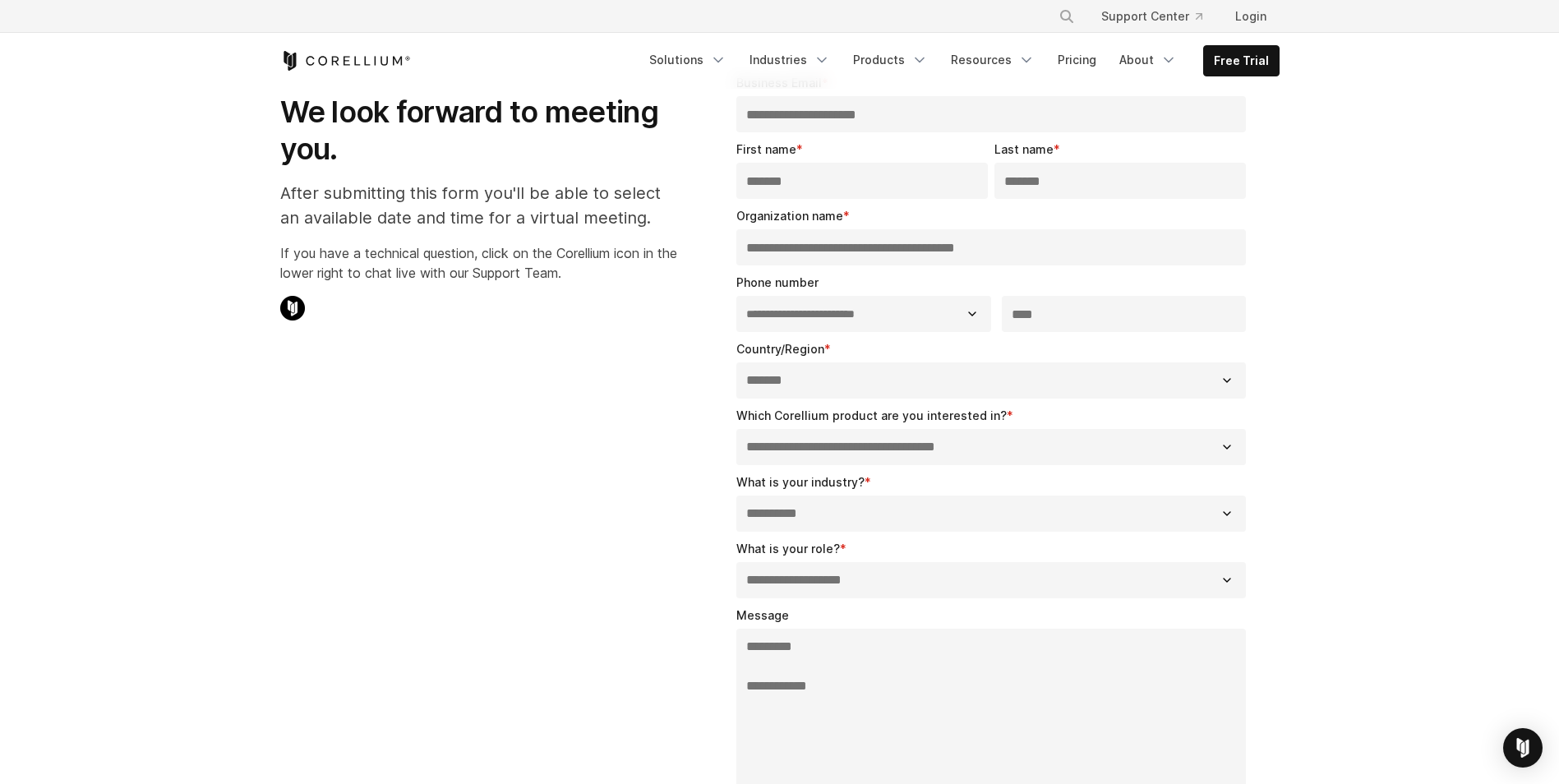 scroll, scrollTop: 82, scrollLeft: 0, axis: vertical 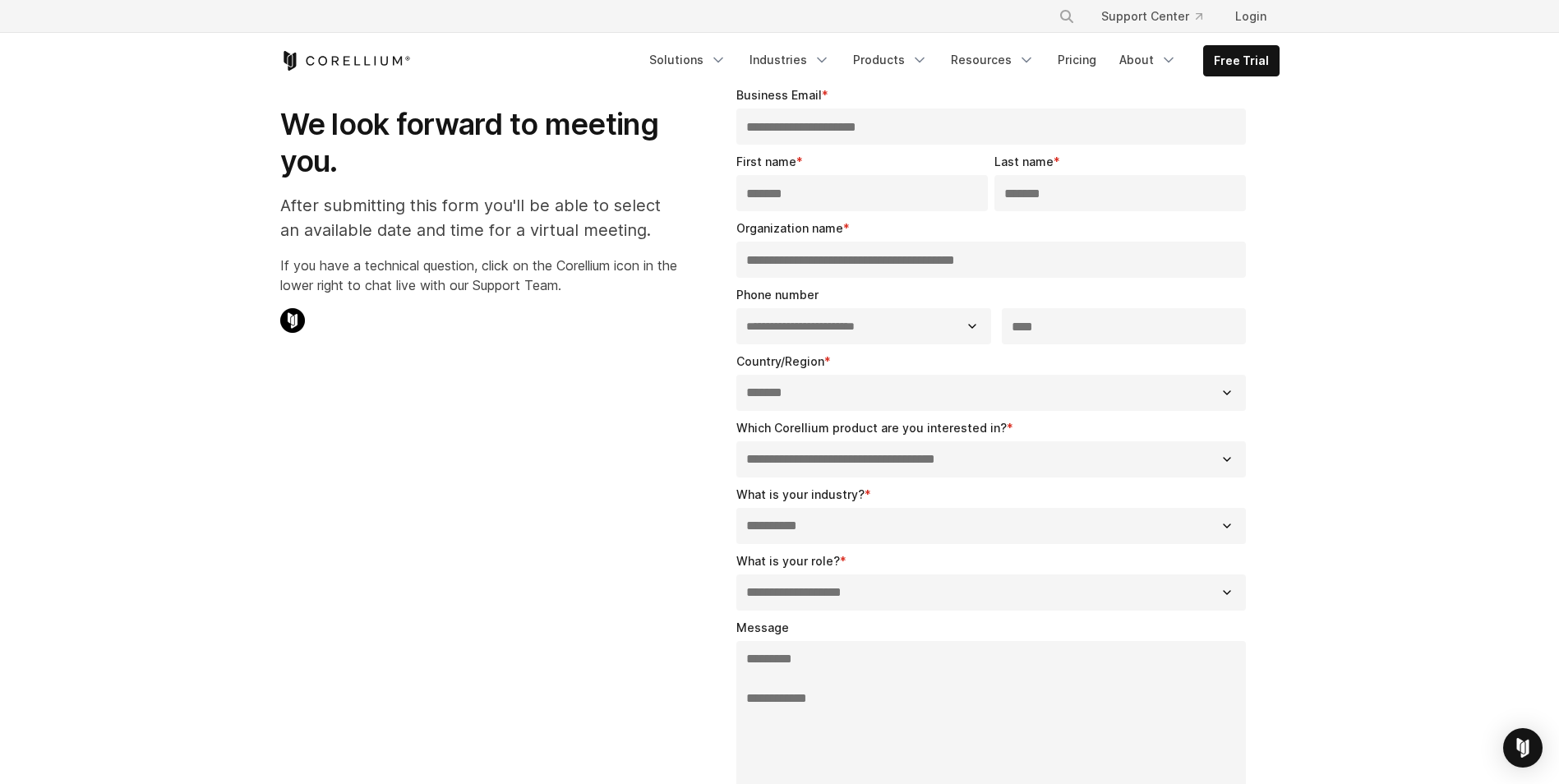 type on "**********" 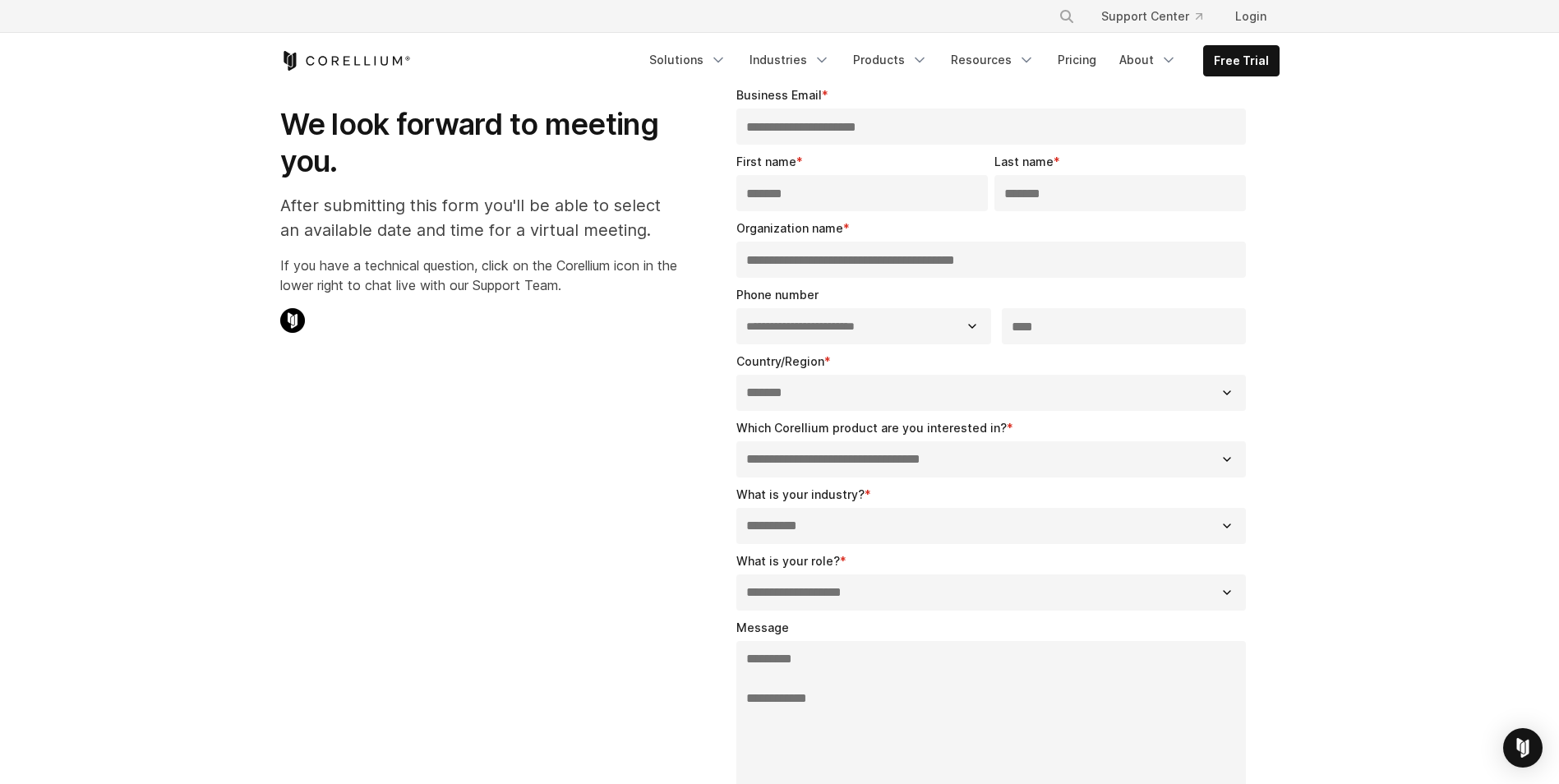 click on "**********" at bounding box center [991, 459] 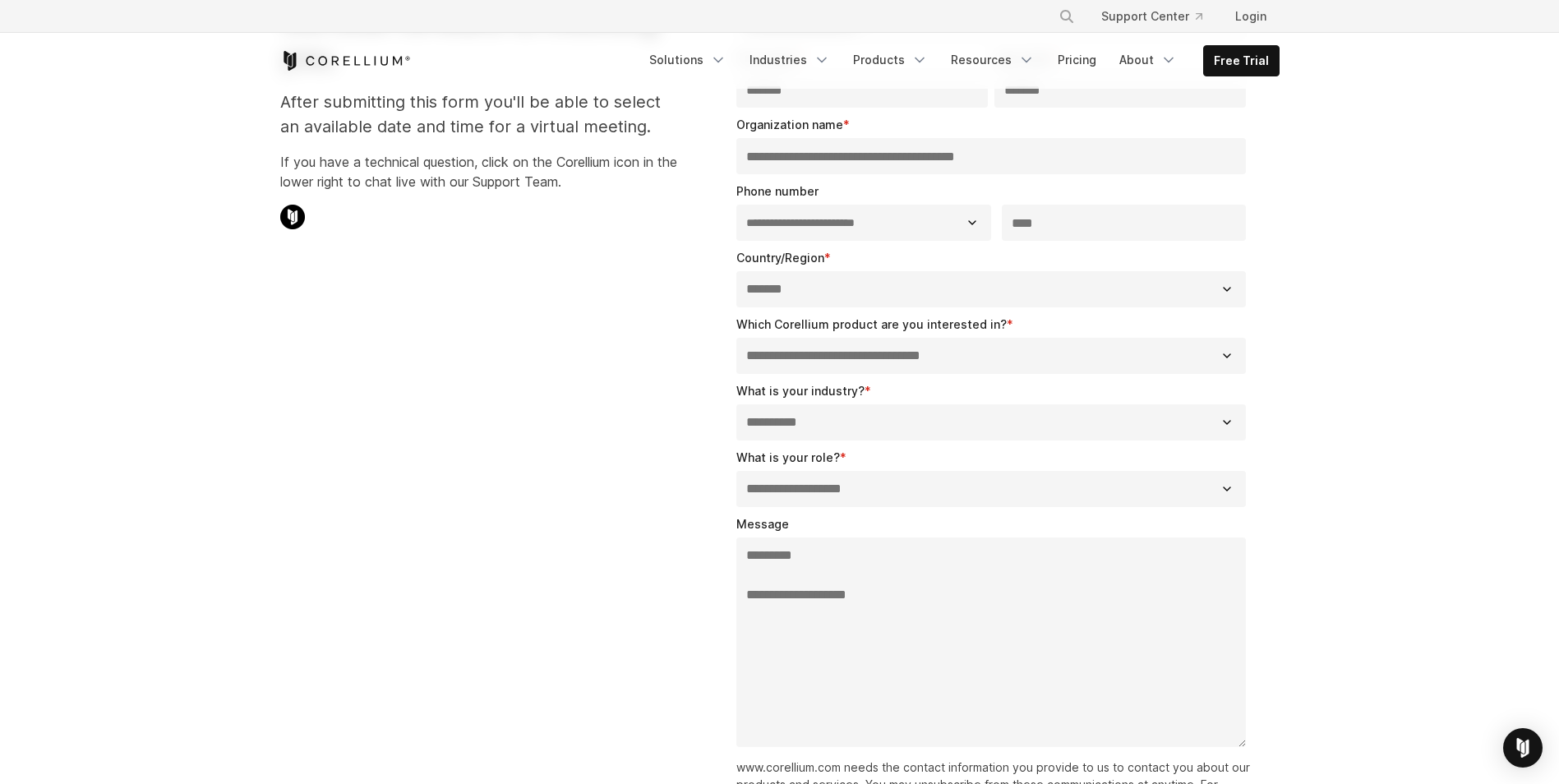 scroll, scrollTop: 329, scrollLeft: 0, axis: vertical 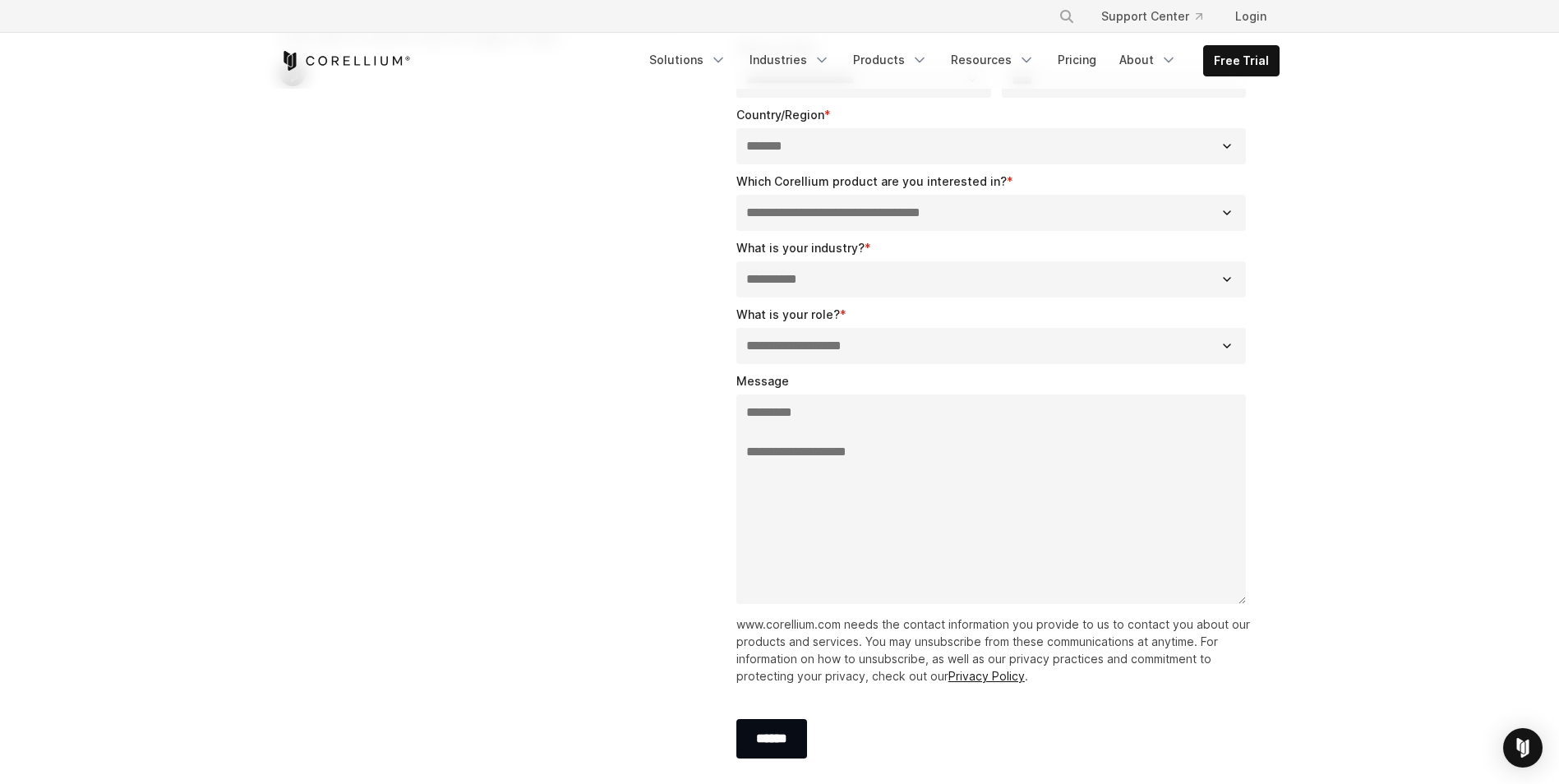click on "**********" at bounding box center [991, 499] 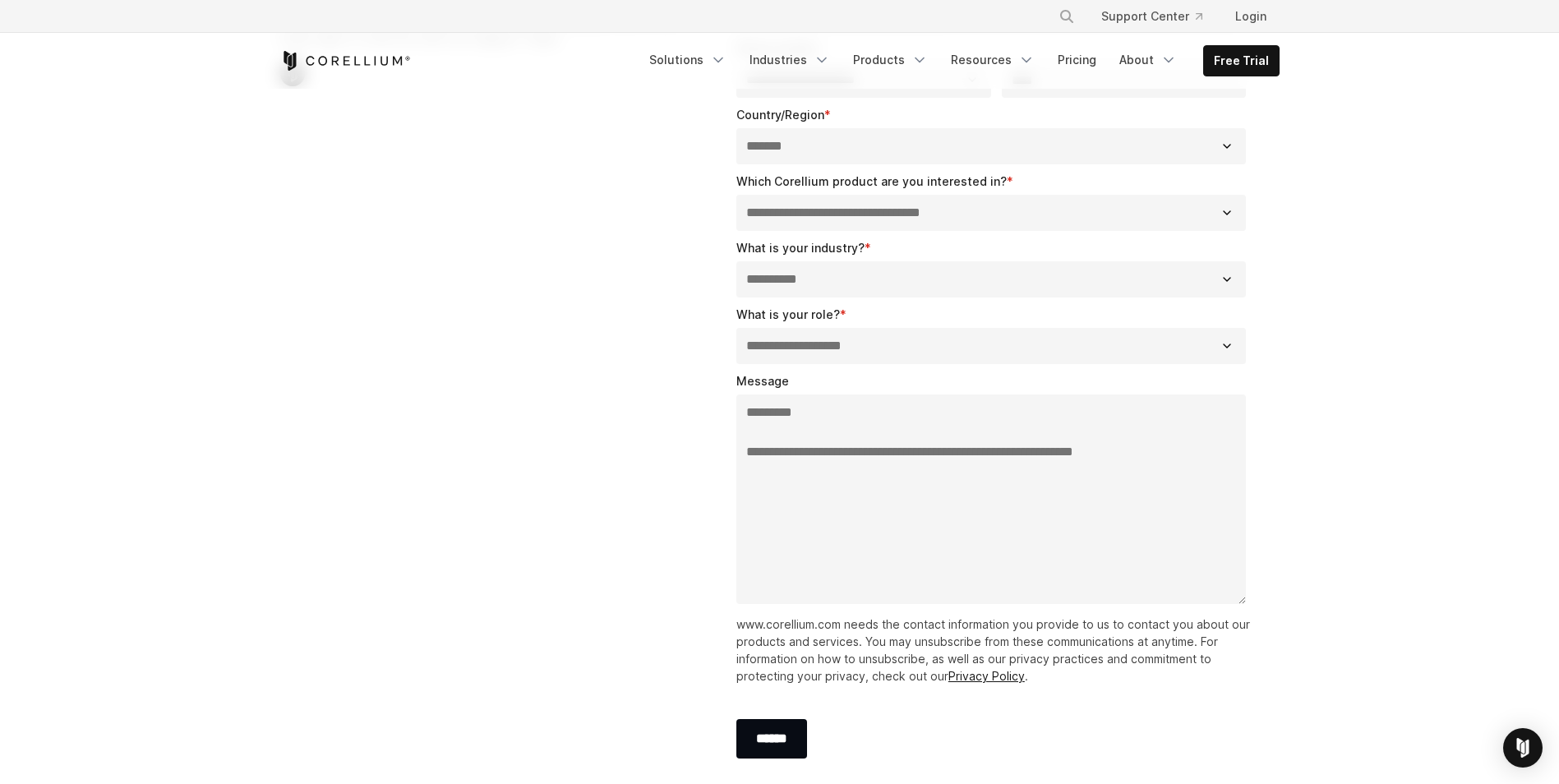 click on "**********" at bounding box center (991, 499) 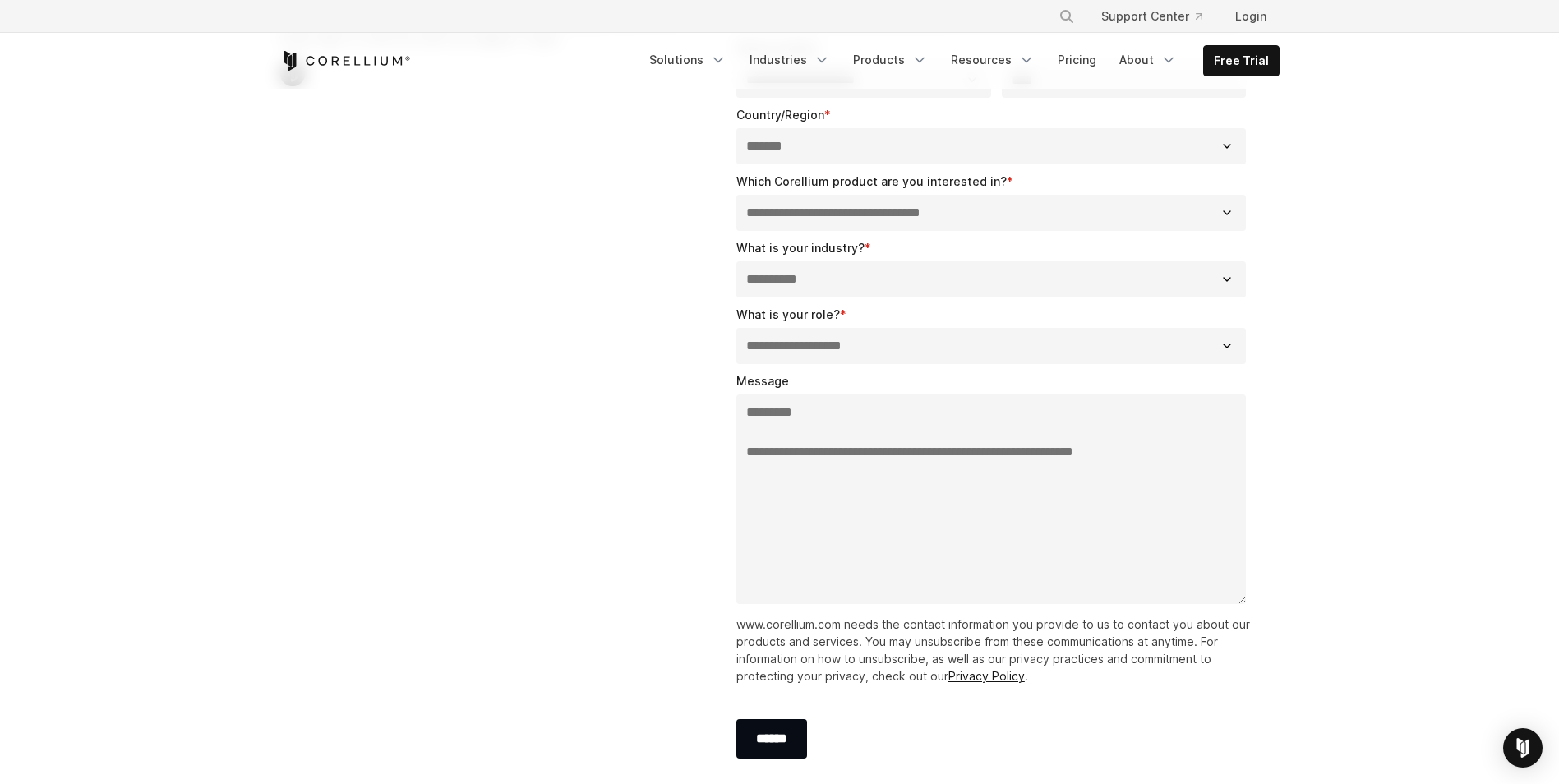 click on "**********" at bounding box center (991, 499) 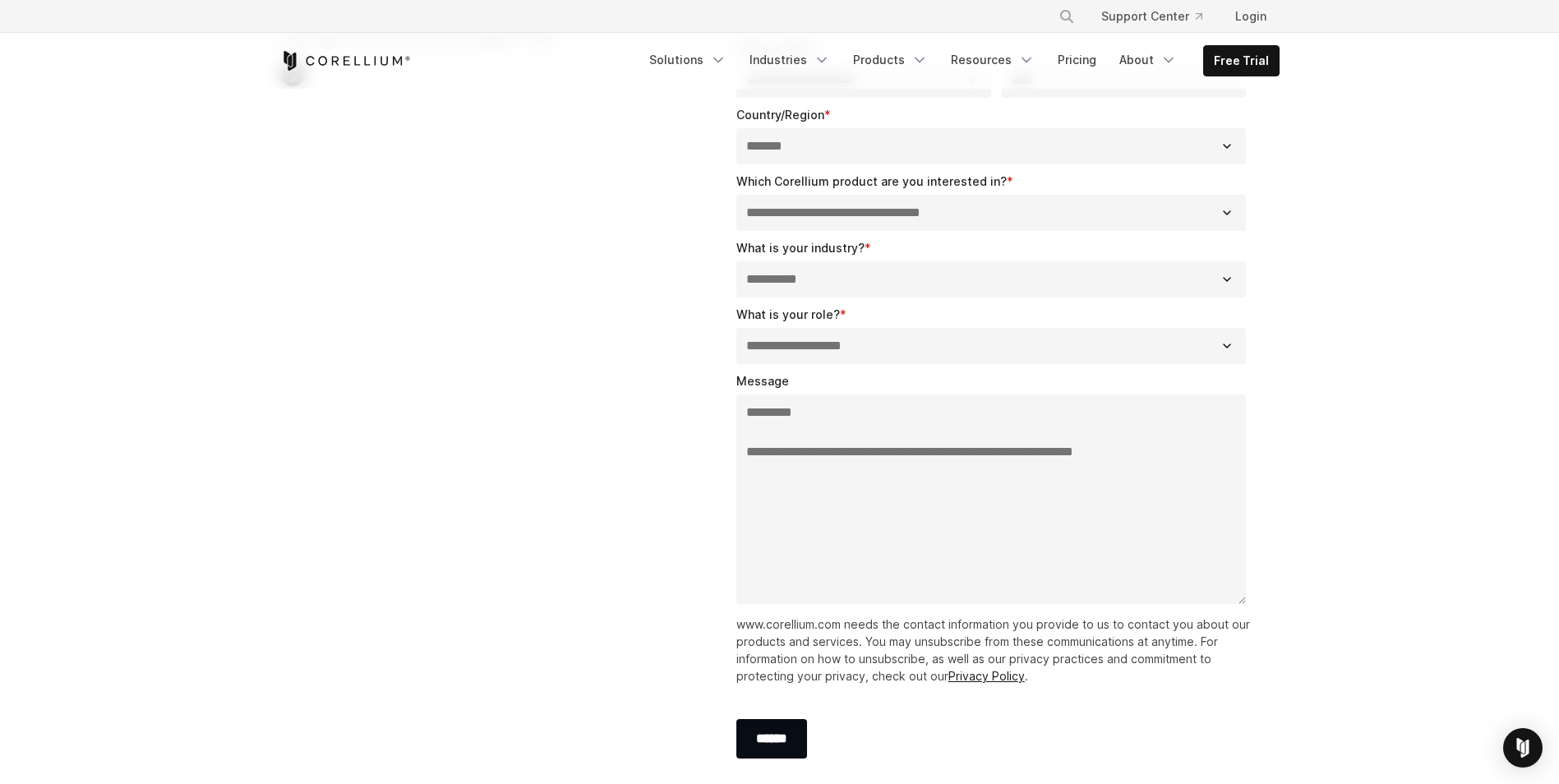click on "**********" at bounding box center [991, 499] 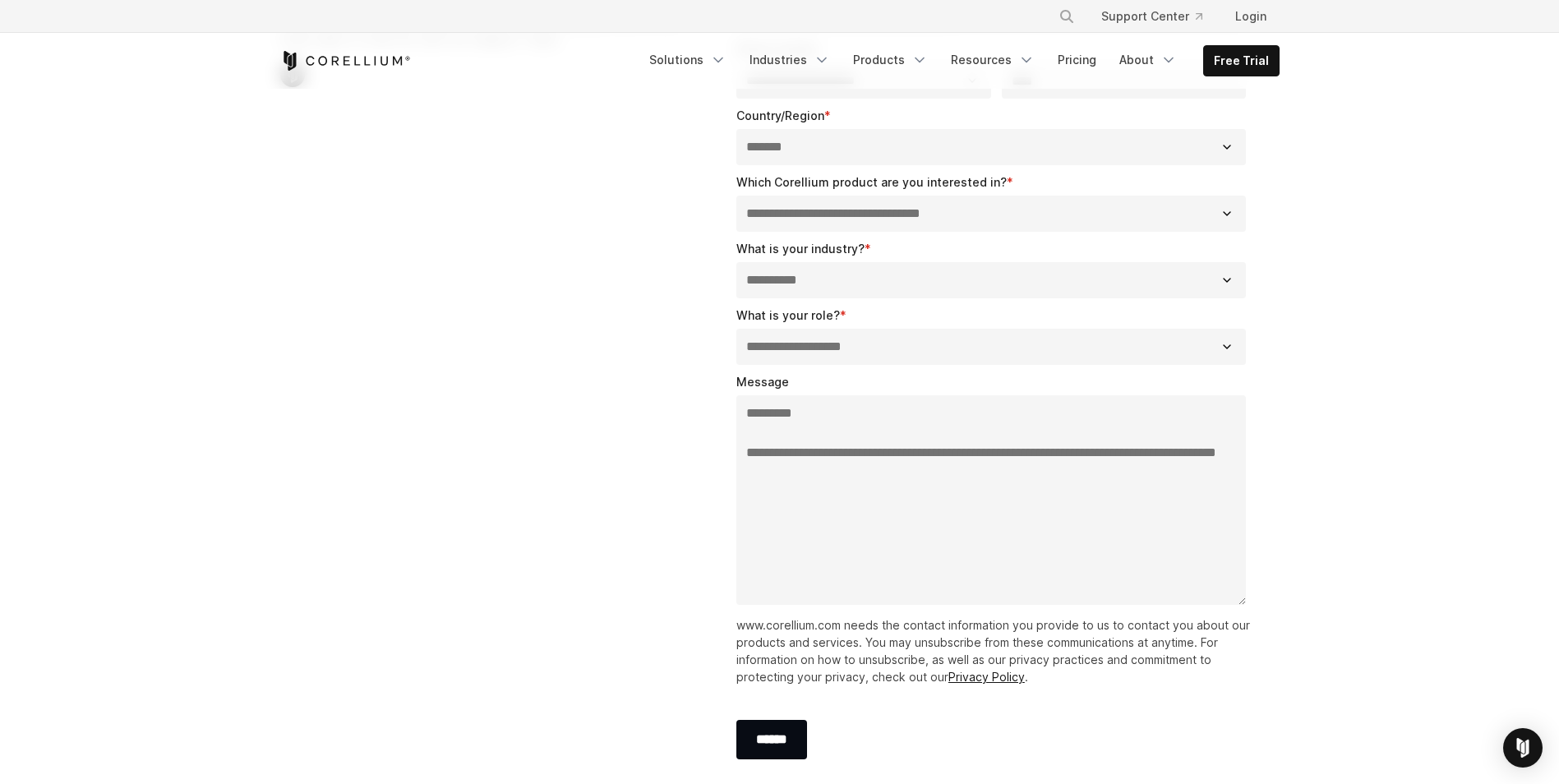 scroll, scrollTop: 411, scrollLeft: 0, axis: vertical 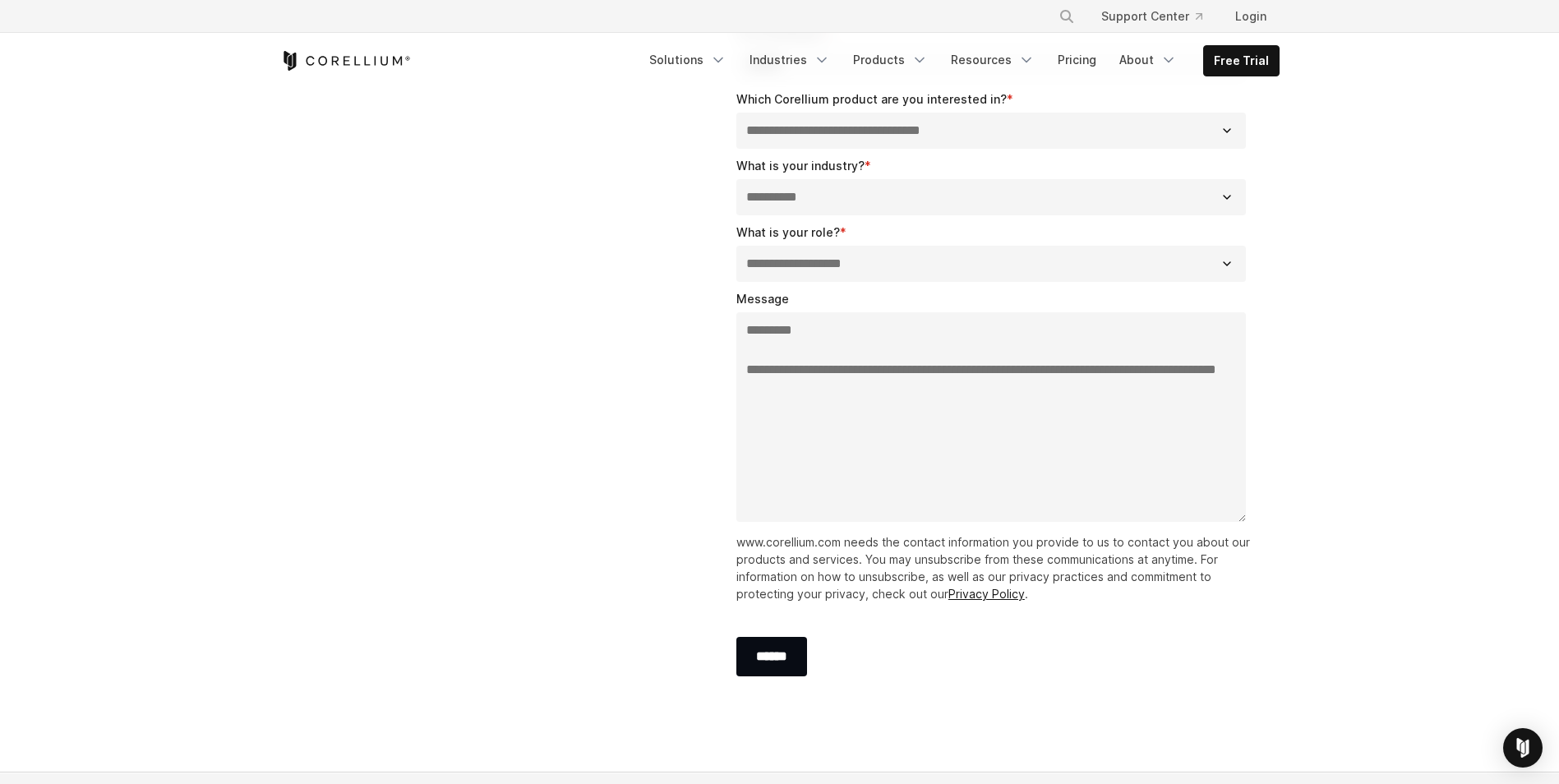click on "**********" at bounding box center (991, 417) 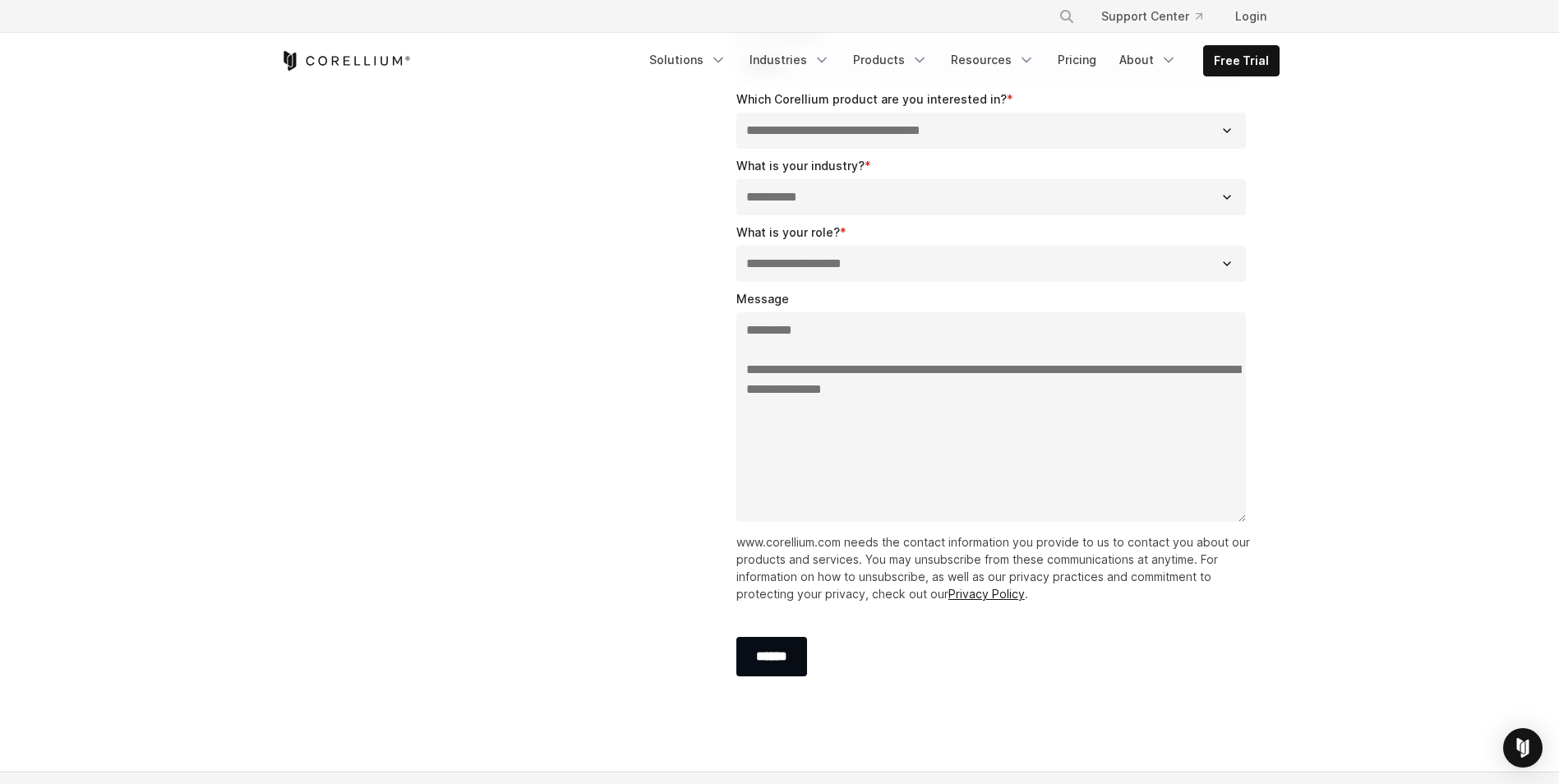 click on "**********" at bounding box center (991, 417) 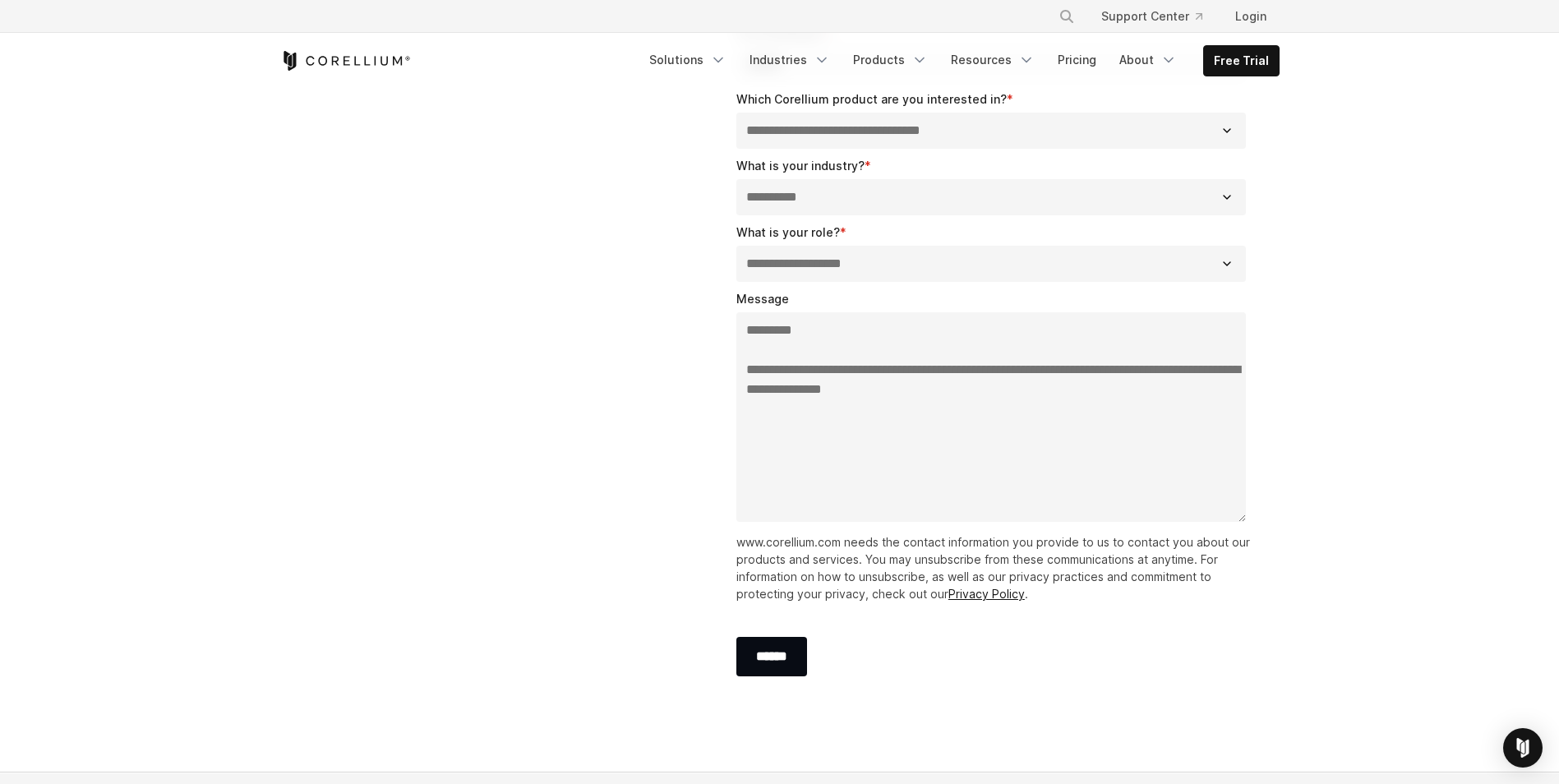 click on "**********" at bounding box center (991, 417) 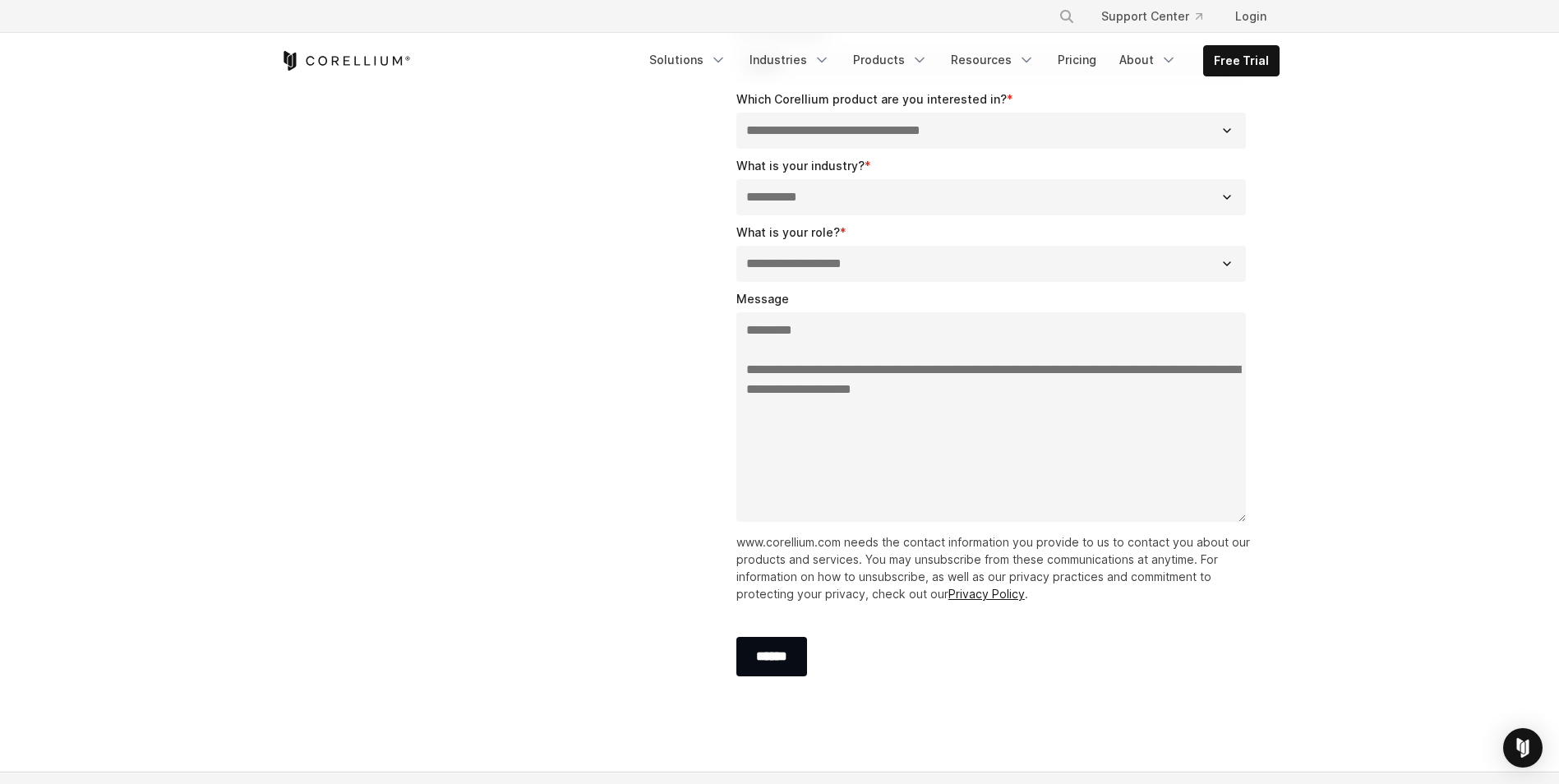 drag, startPoint x: 777, startPoint y: 330, endPoint x: 761, endPoint y: 325, distance: 16.763055 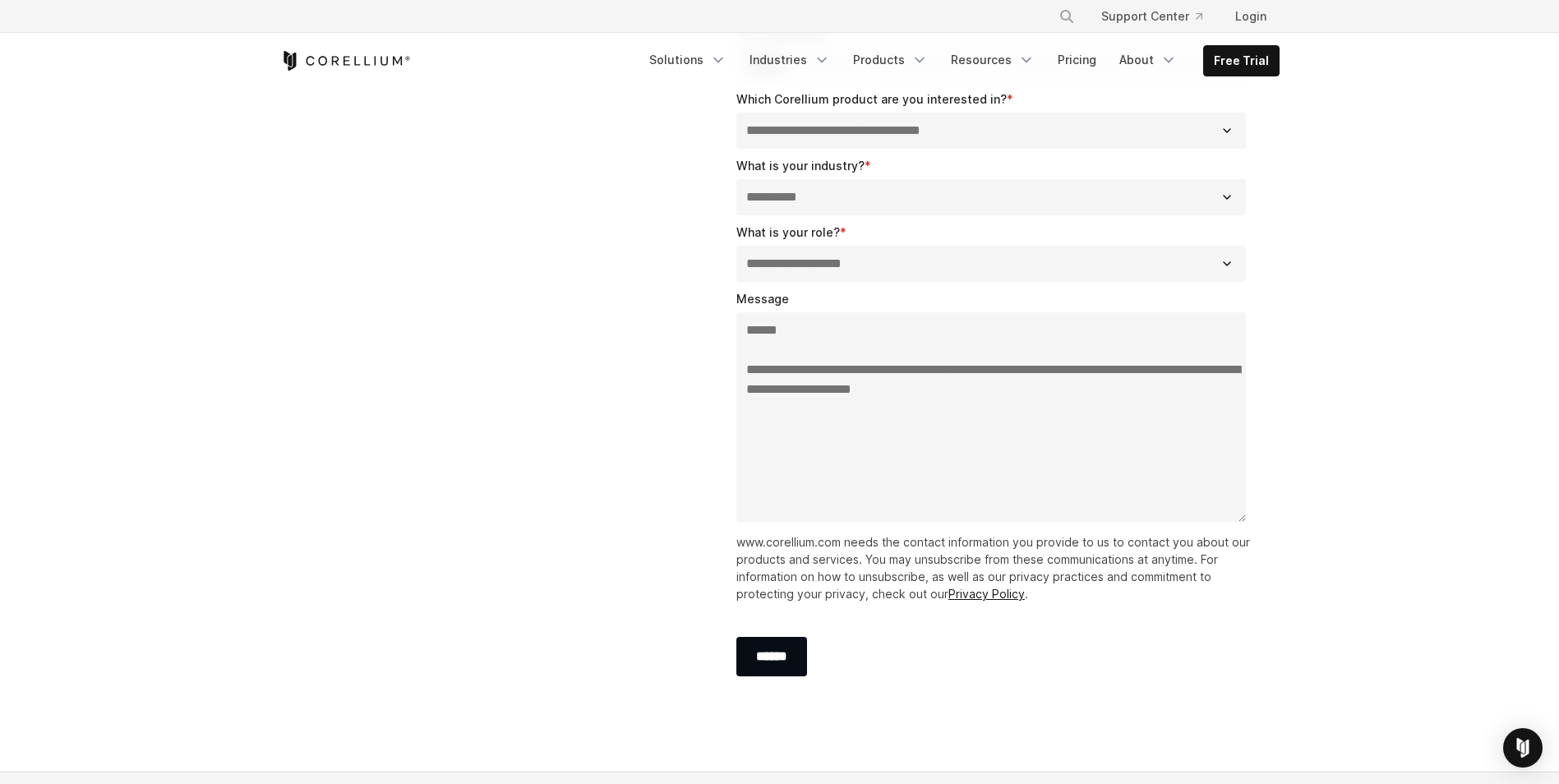 click on "**********" at bounding box center (991, 417) 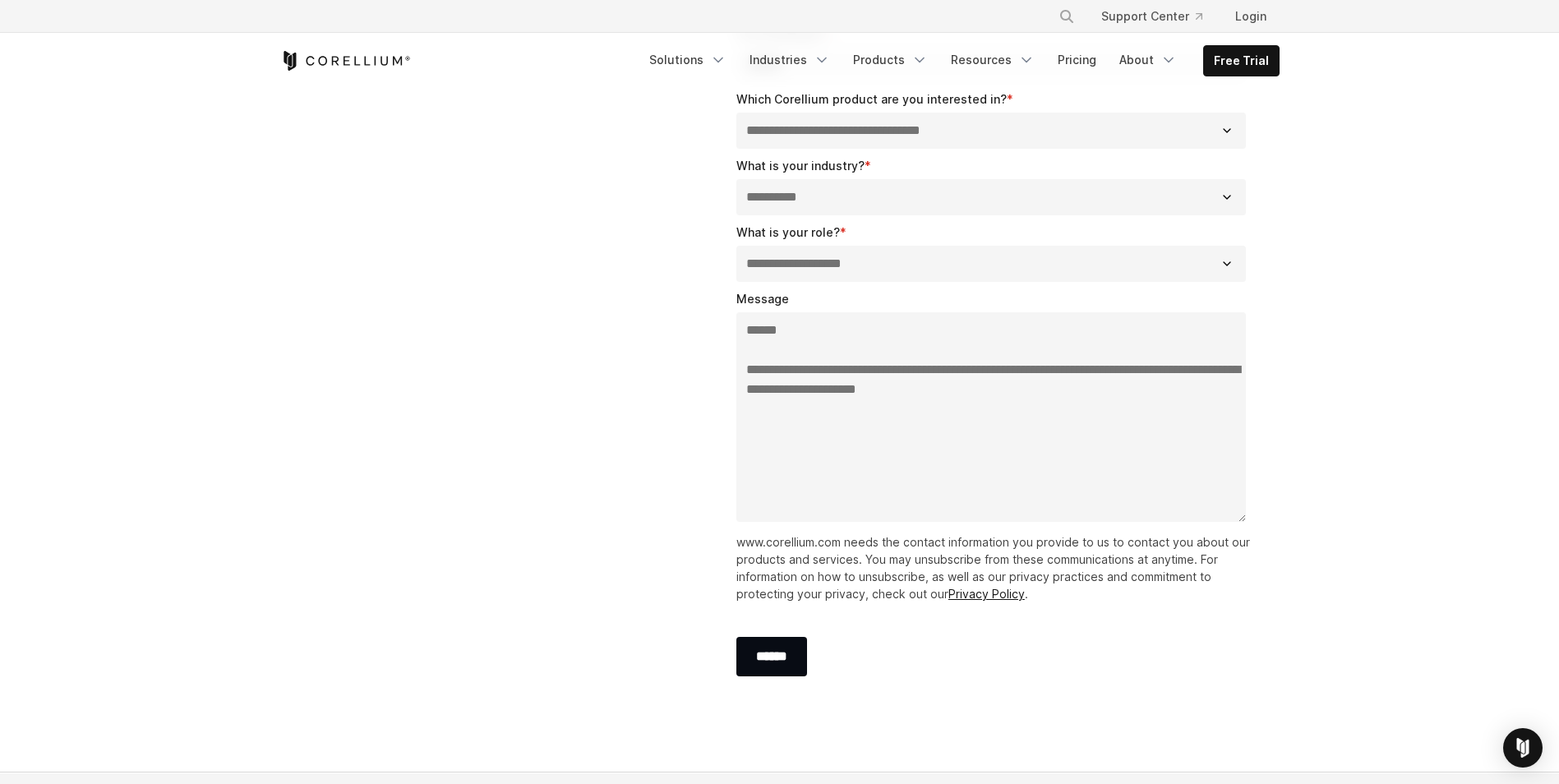 click on "**********" at bounding box center [991, 417] 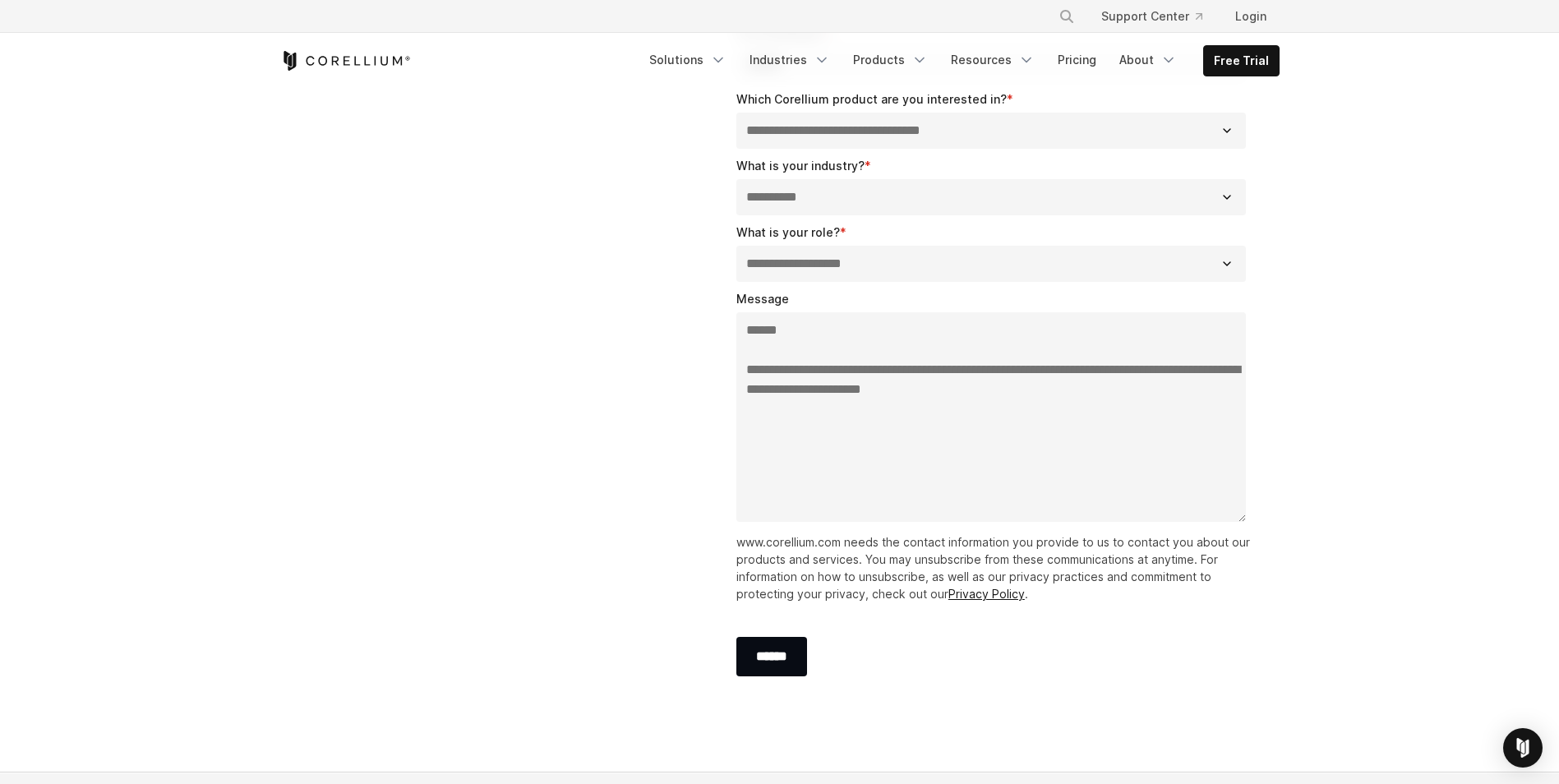 click on "**********" at bounding box center (991, 417) 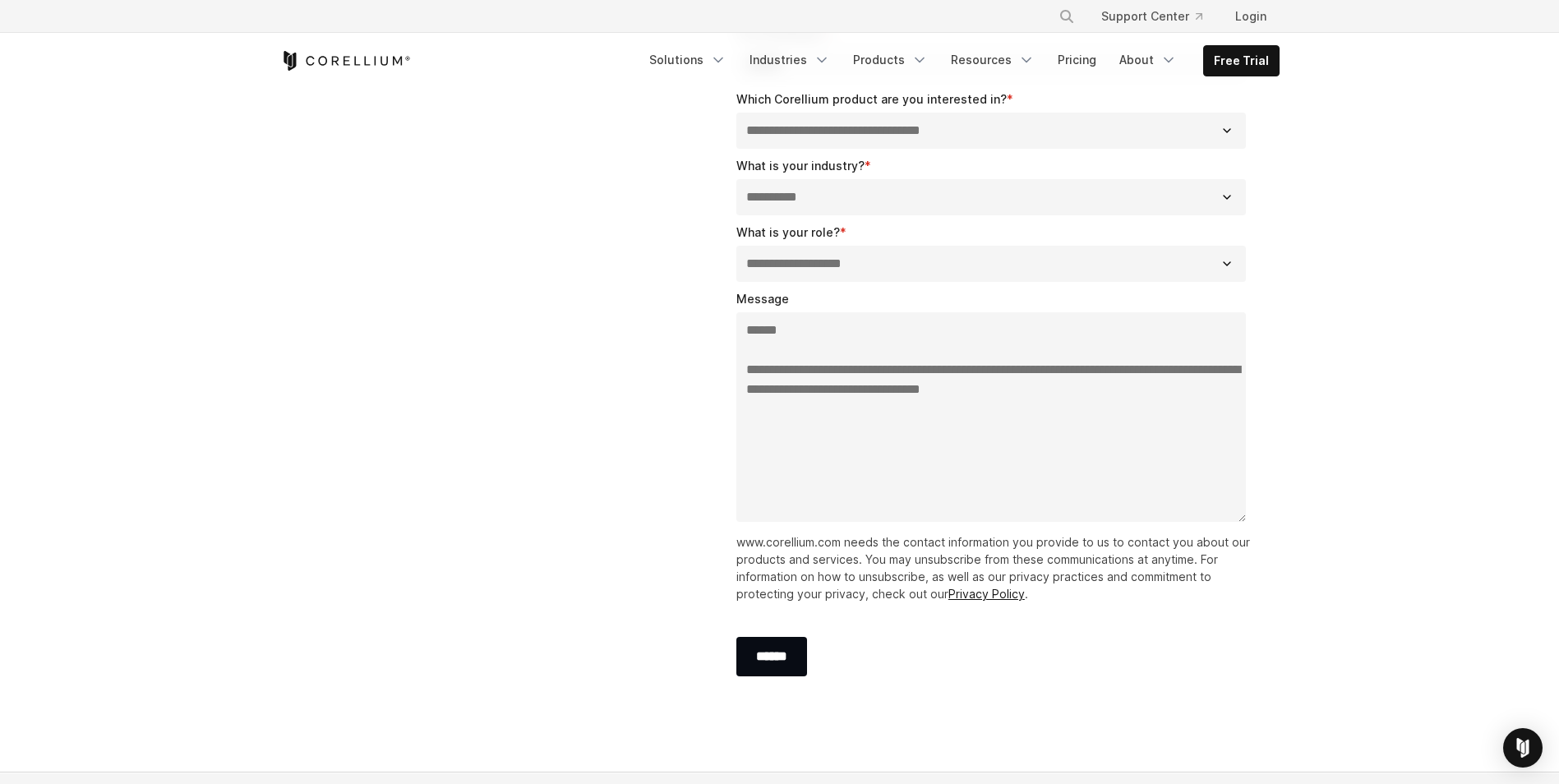 click on "**********" at bounding box center [991, 417] 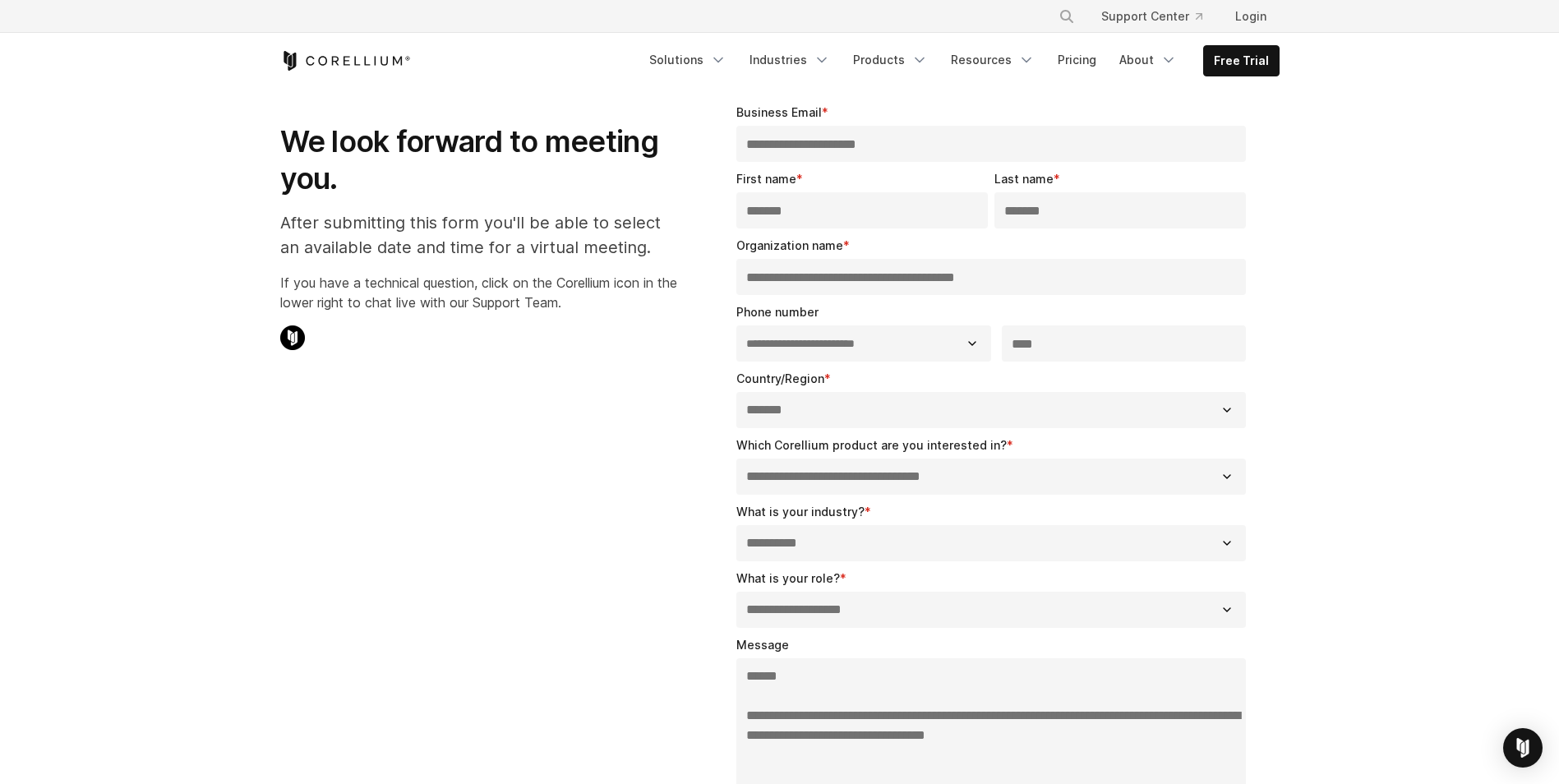 scroll, scrollTop: 164, scrollLeft: 0, axis: vertical 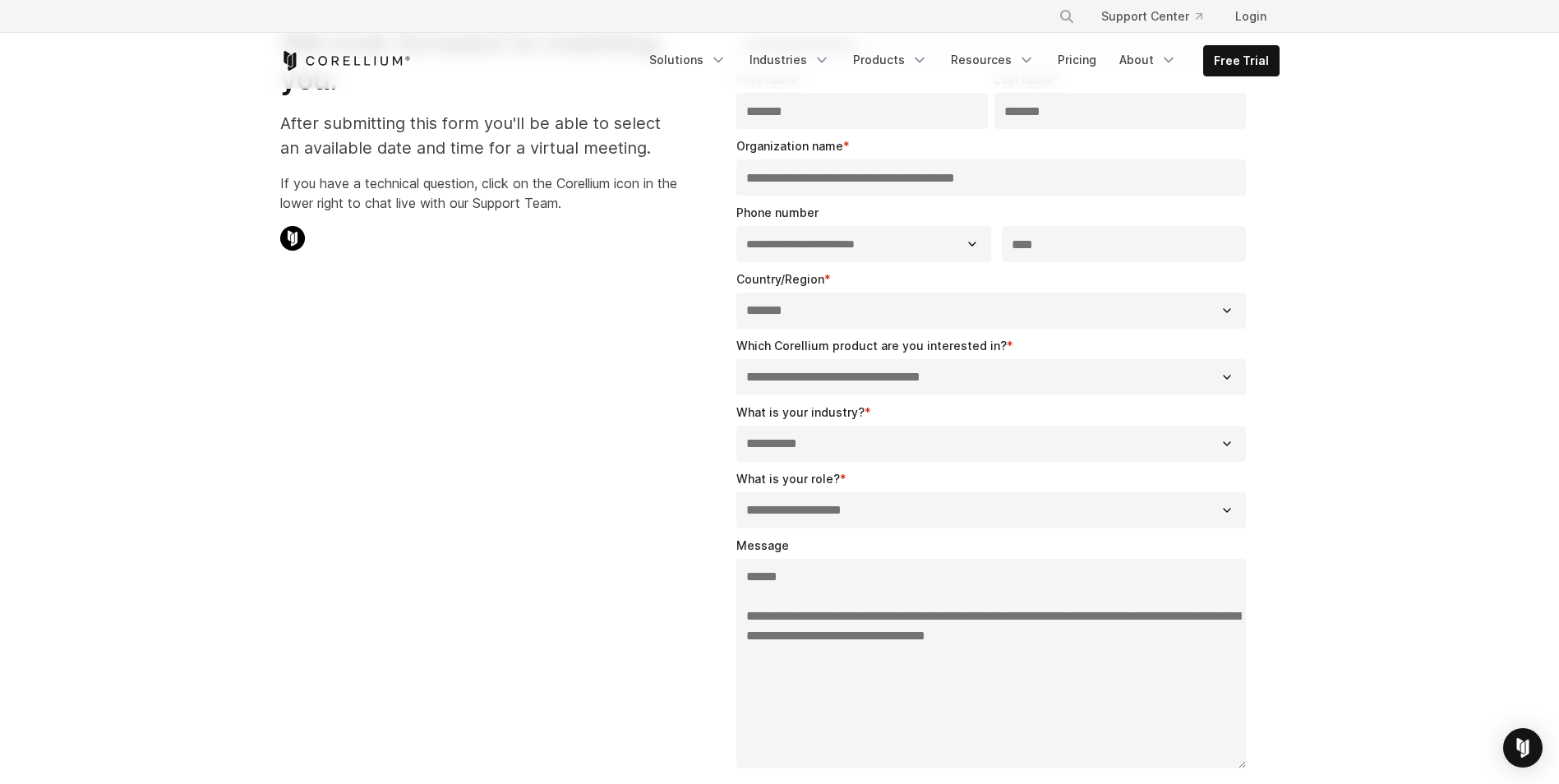click on "**********" at bounding box center [991, 377] 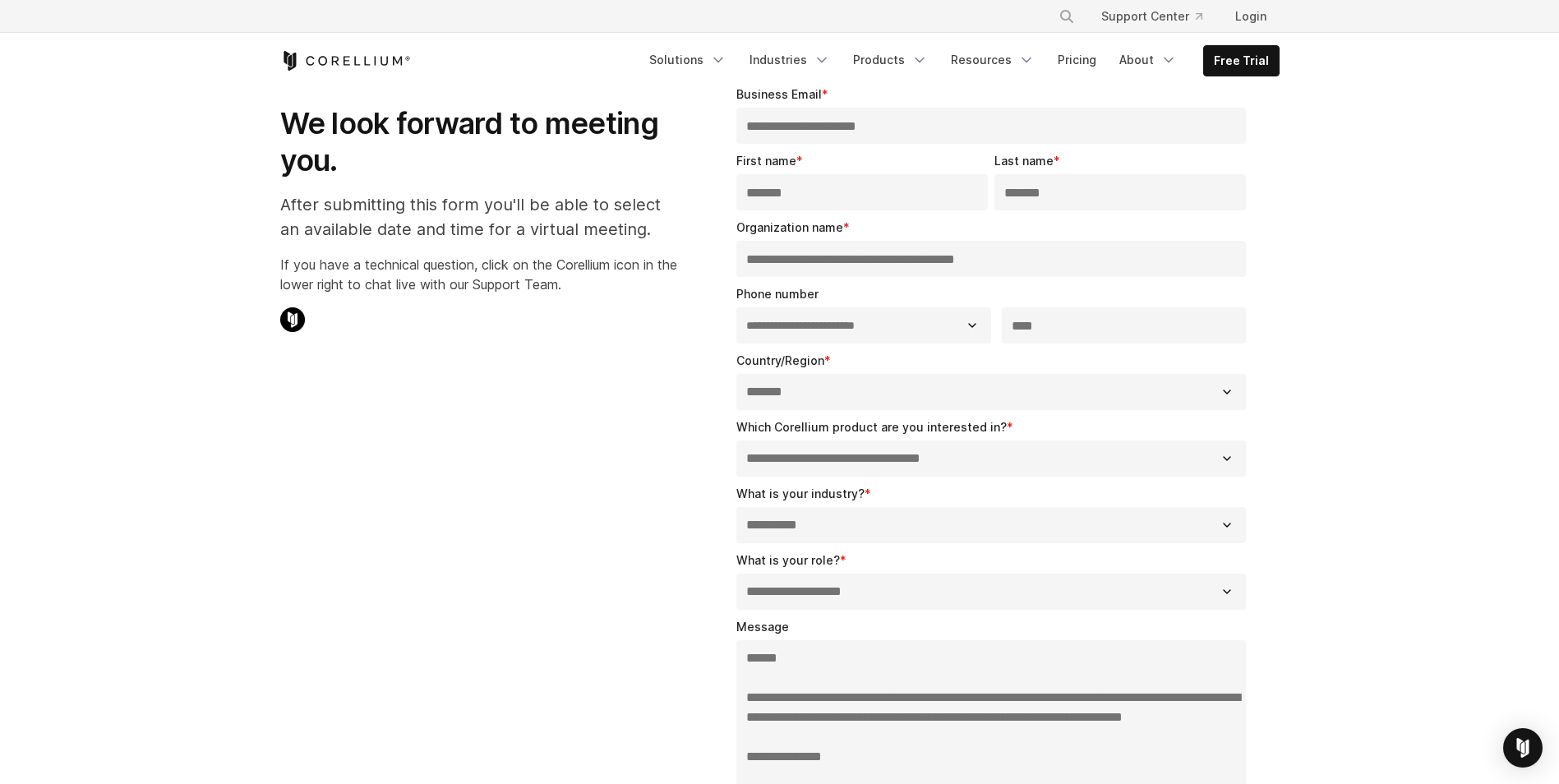 scroll, scrollTop: 329, scrollLeft: 0, axis: vertical 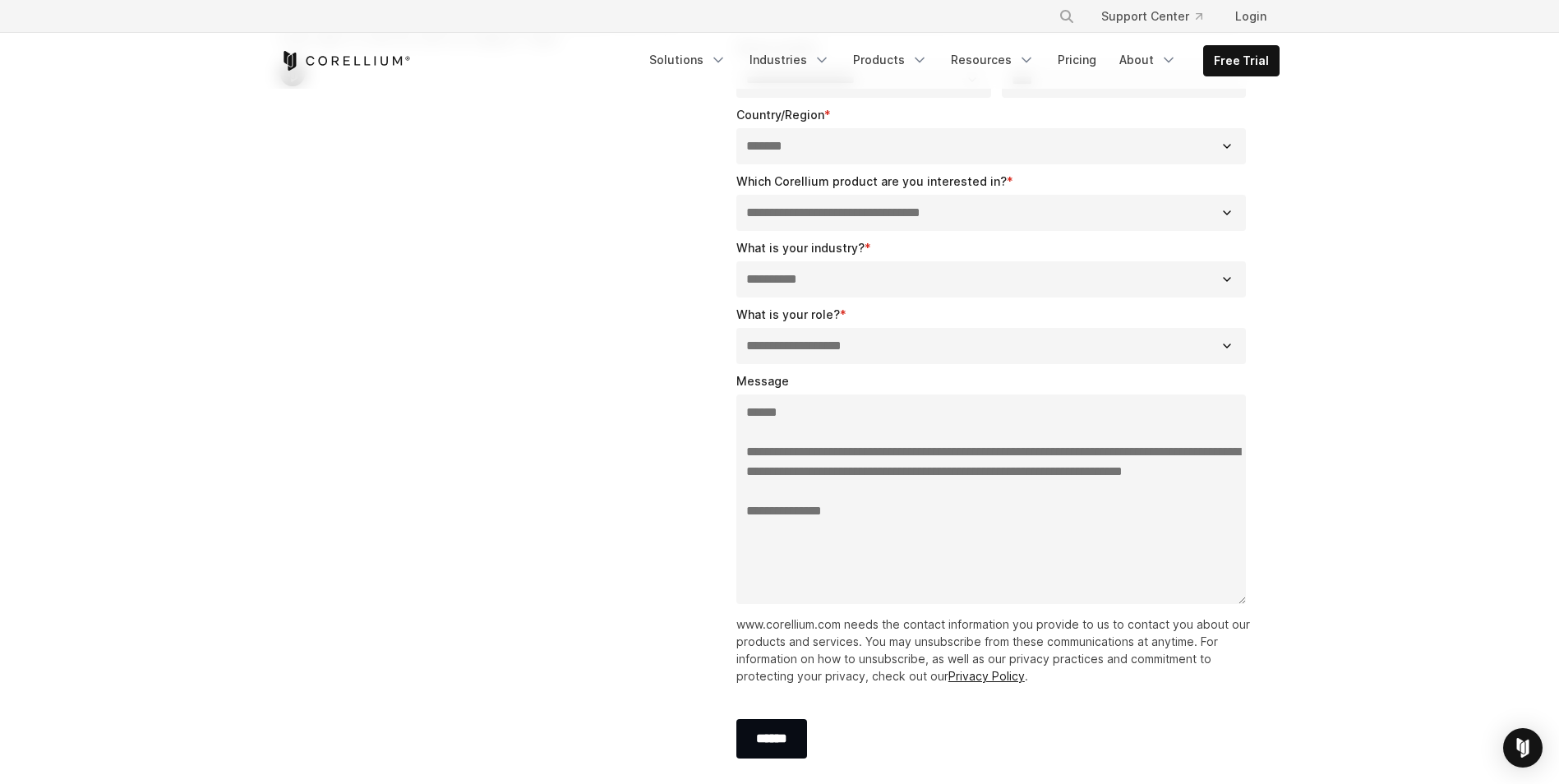drag, startPoint x: 886, startPoint y: 496, endPoint x: 923, endPoint y: 496, distance: 37 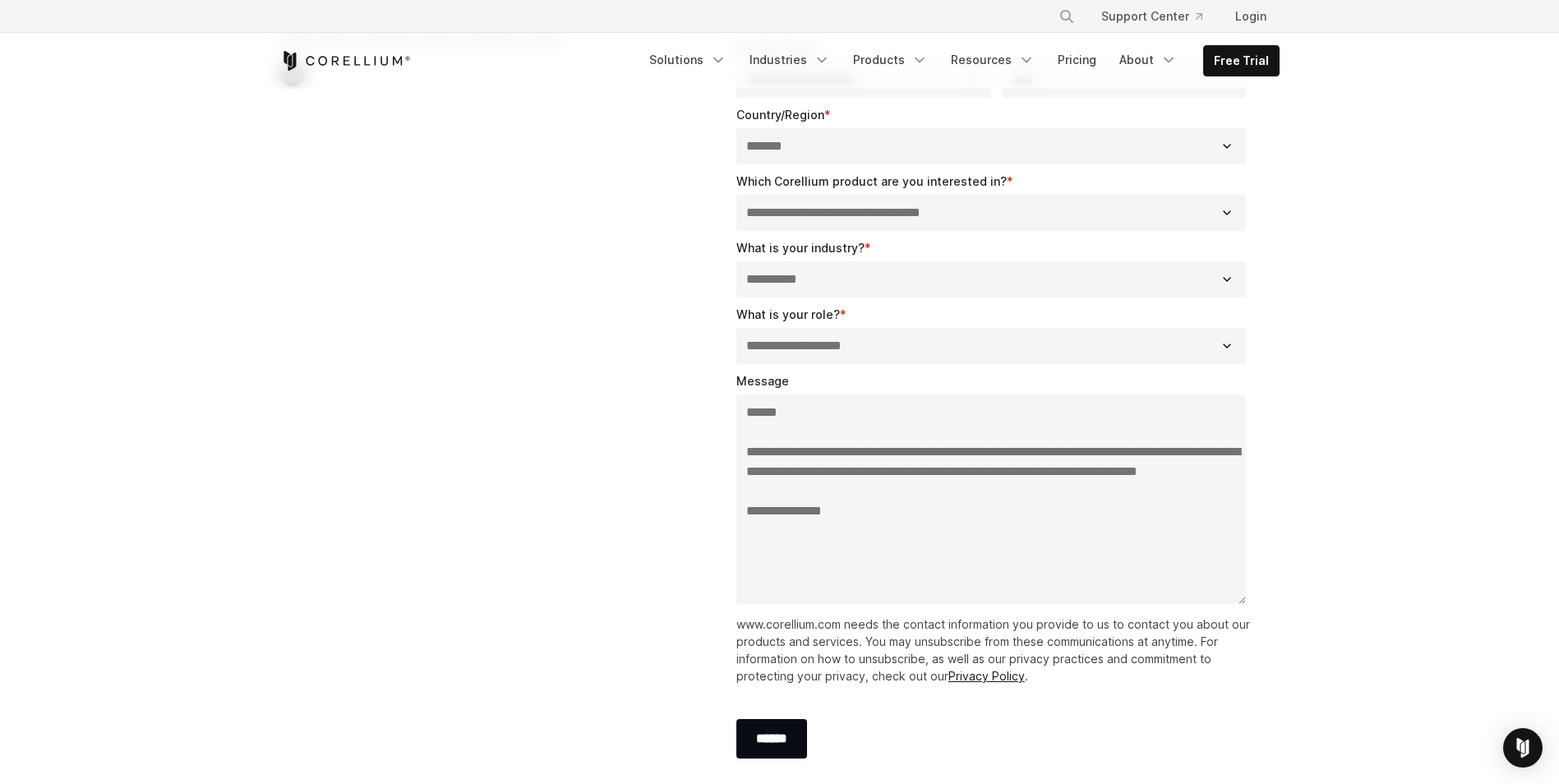 drag, startPoint x: 1132, startPoint y: 473, endPoint x: 1136, endPoint y: 492, distance: 19.416488 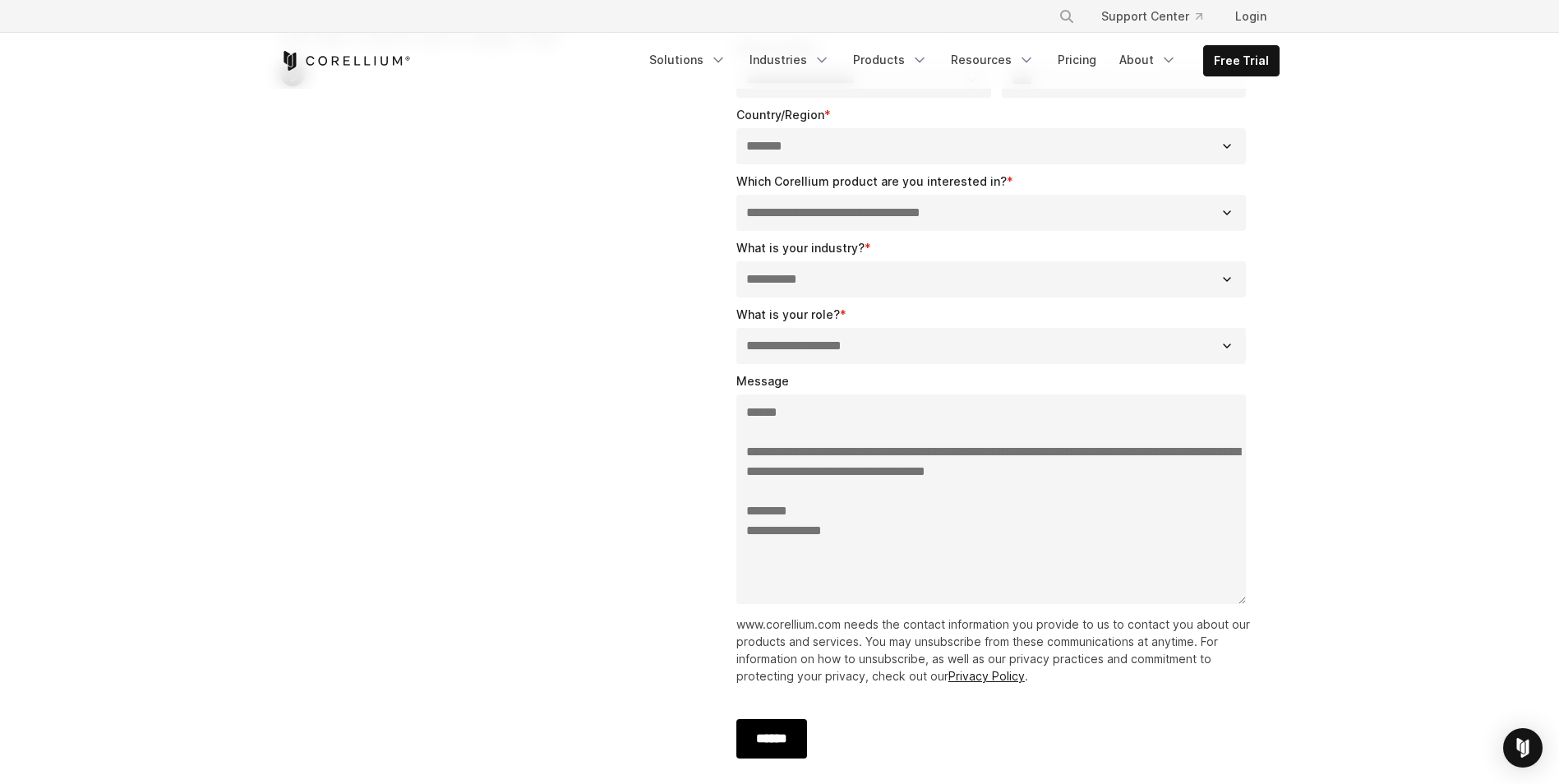type on "**********" 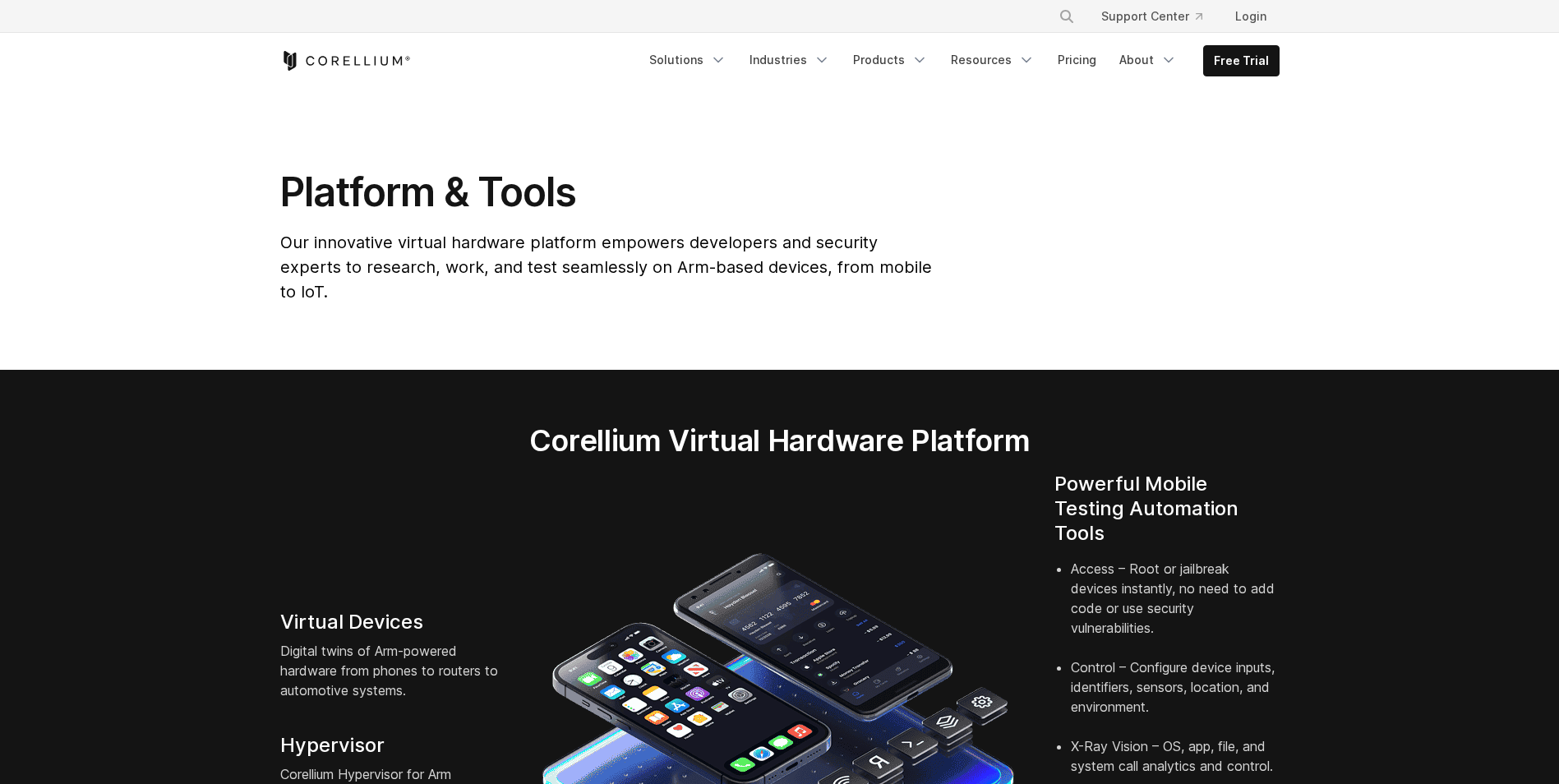 scroll, scrollTop: 0, scrollLeft: 0, axis: both 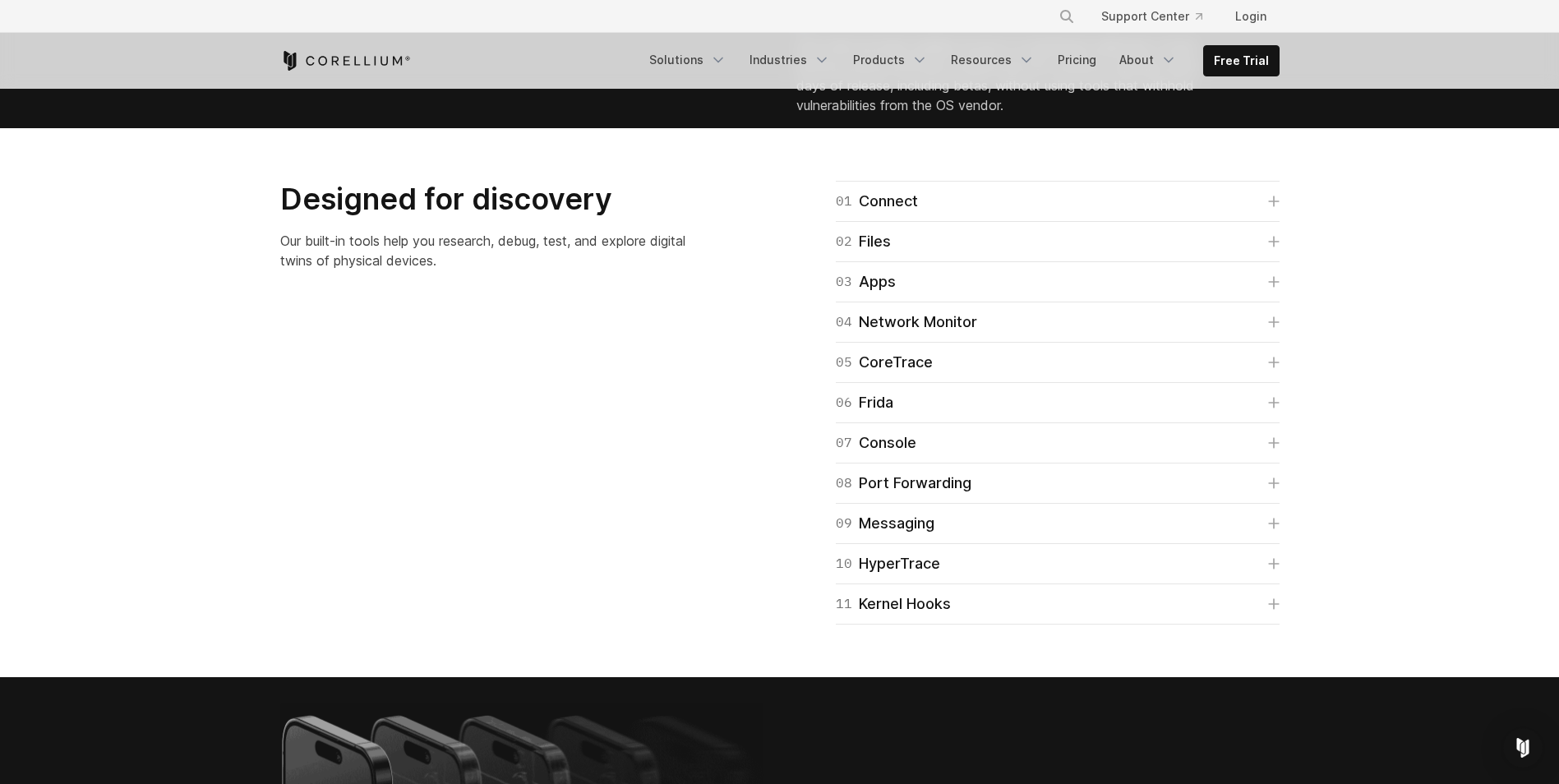 drag, startPoint x: 1059, startPoint y: 165, endPoint x: 863, endPoint y: 178, distance: 196.43065 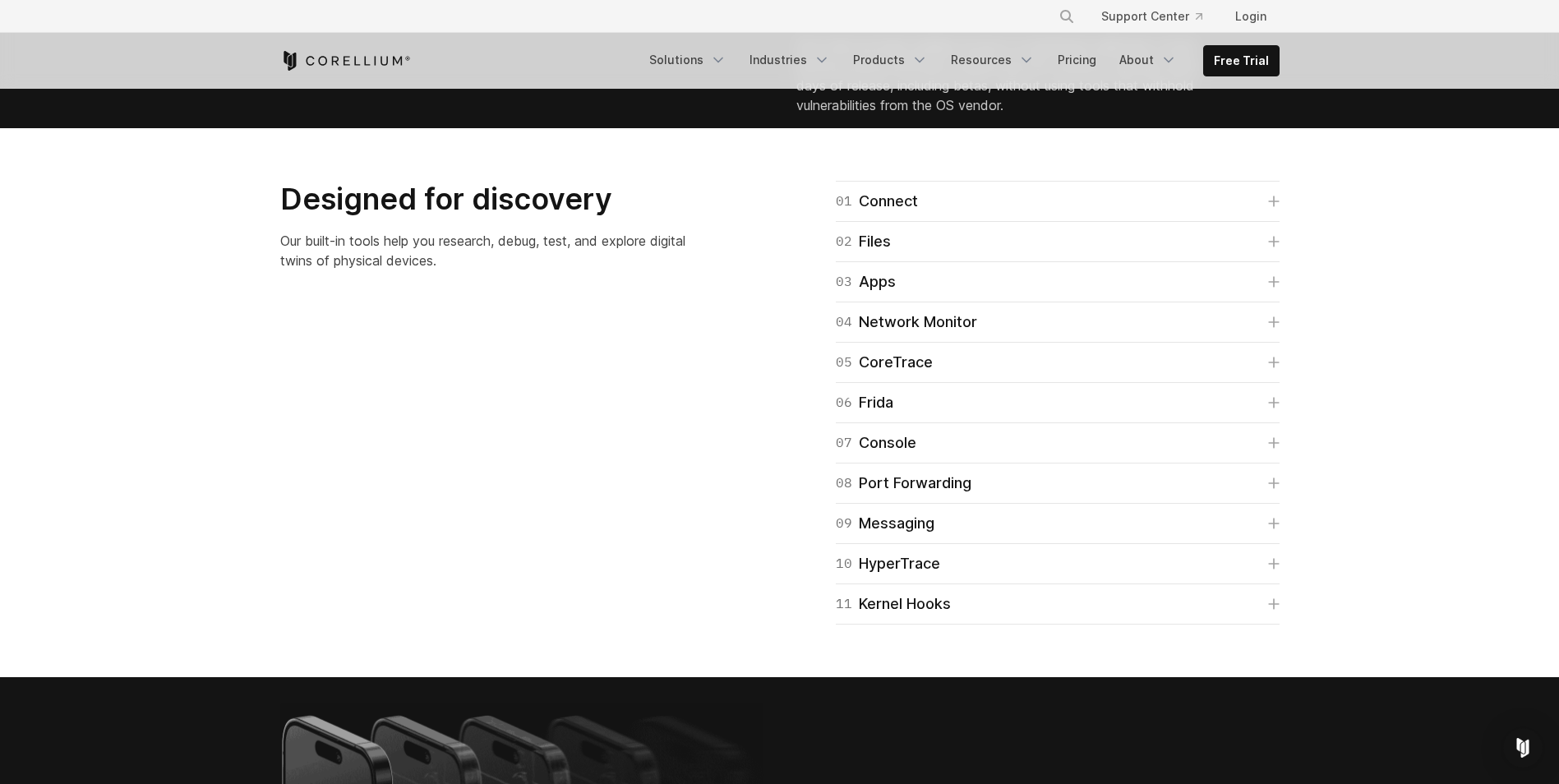drag, startPoint x: 863, startPoint y: 178, endPoint x: 845, endPoint y: 238, distance: 62.641839 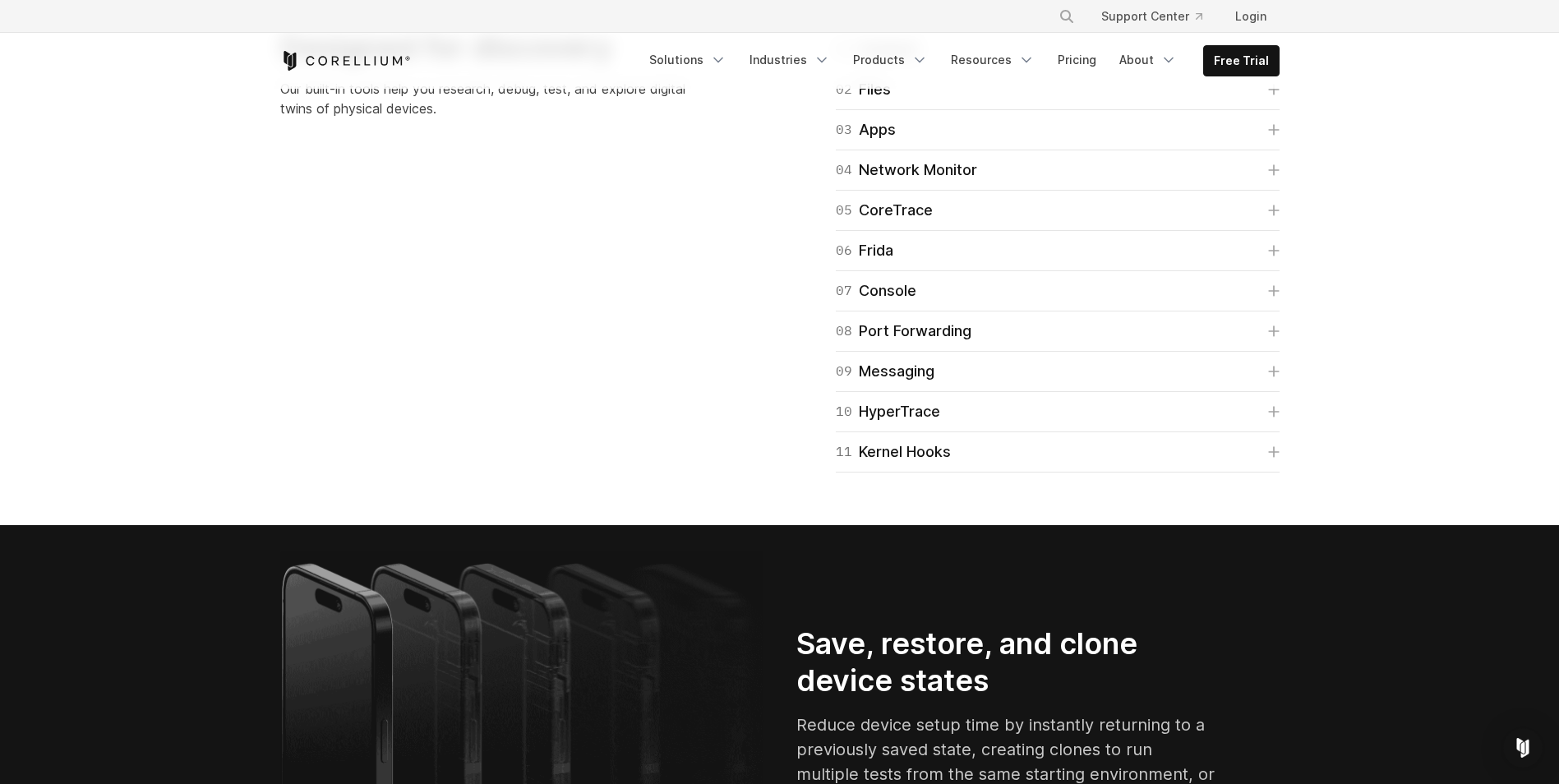 scroll, scrollTop: 2794, scrollLeft: 0, axis: vertical 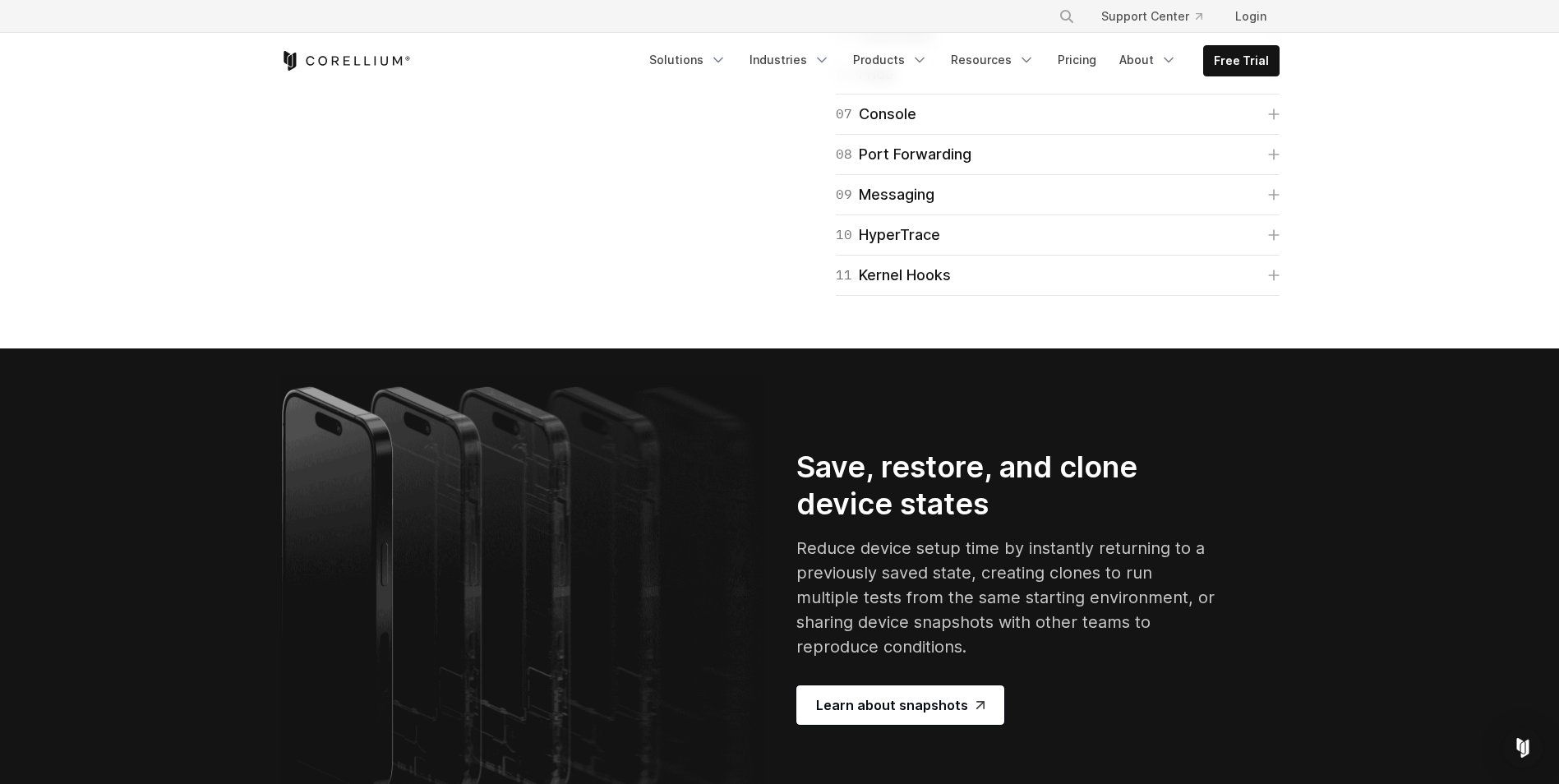 click on "02
Files" at bounding box center (1058, -87) 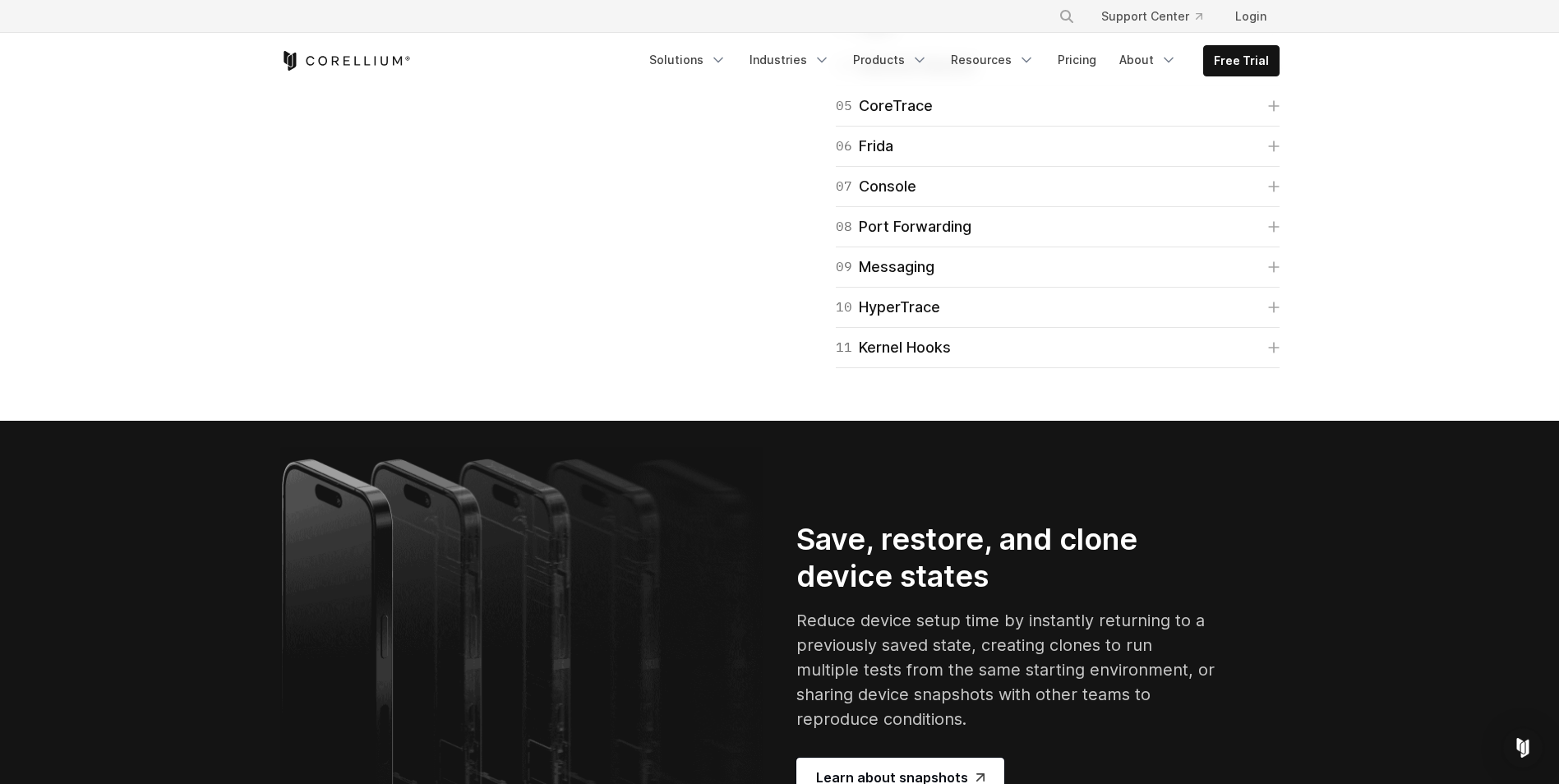 click on "02
Files" at bounding box center (1058, -87) 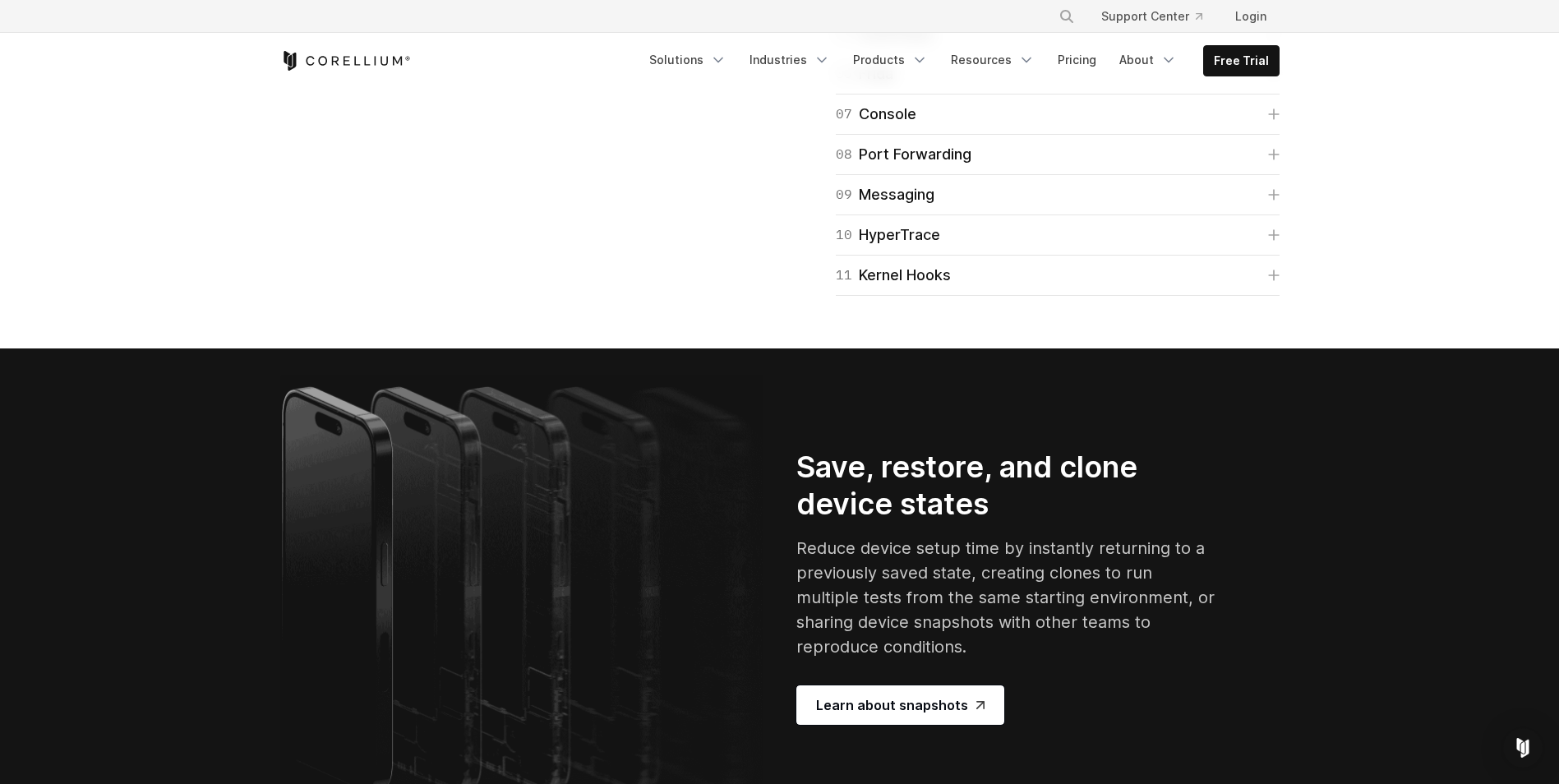 click on "03
Apps" at bounding box center [1058, -47] 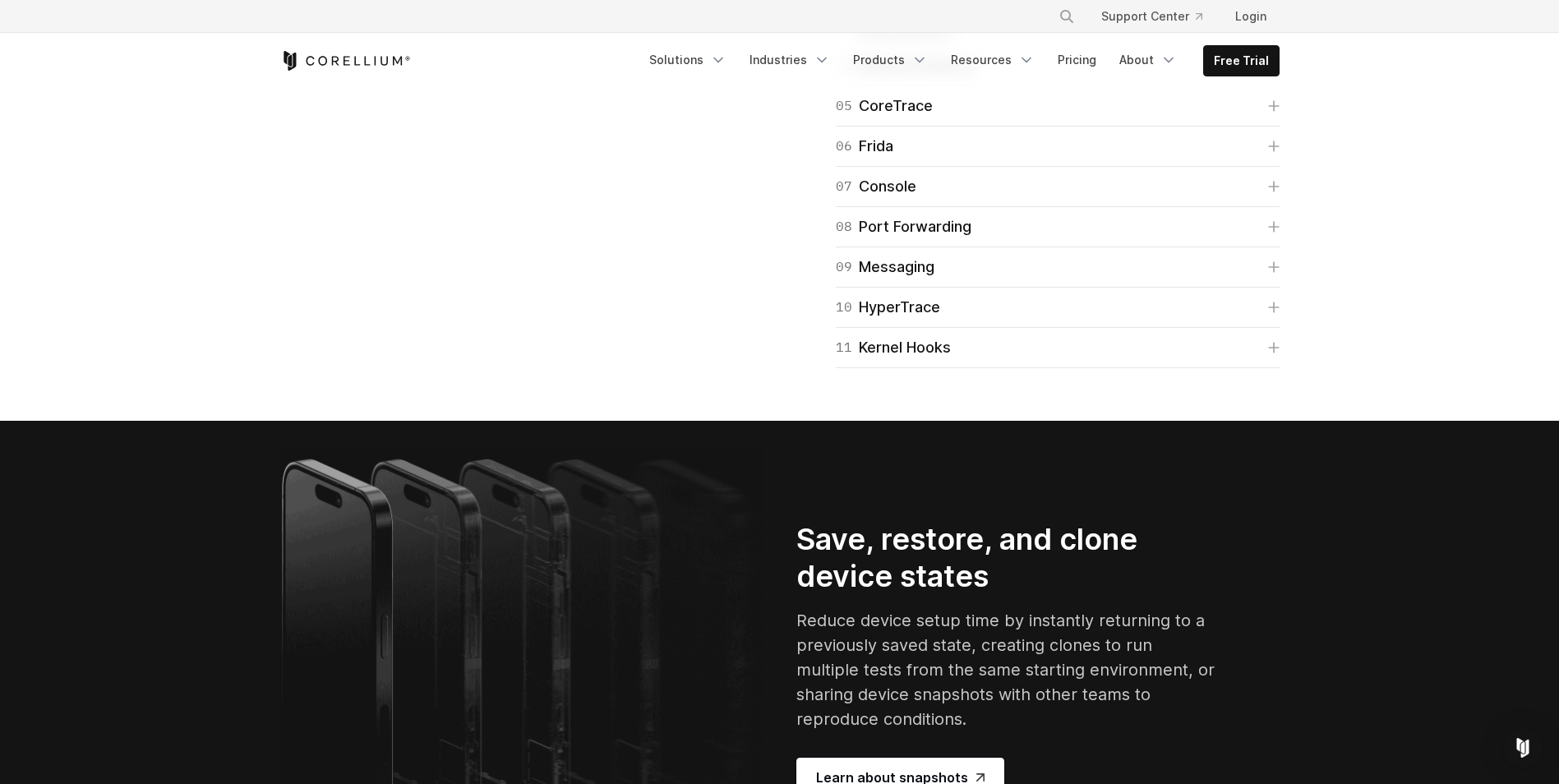 click on "03
Apps" at bounding box center [1058, -47] 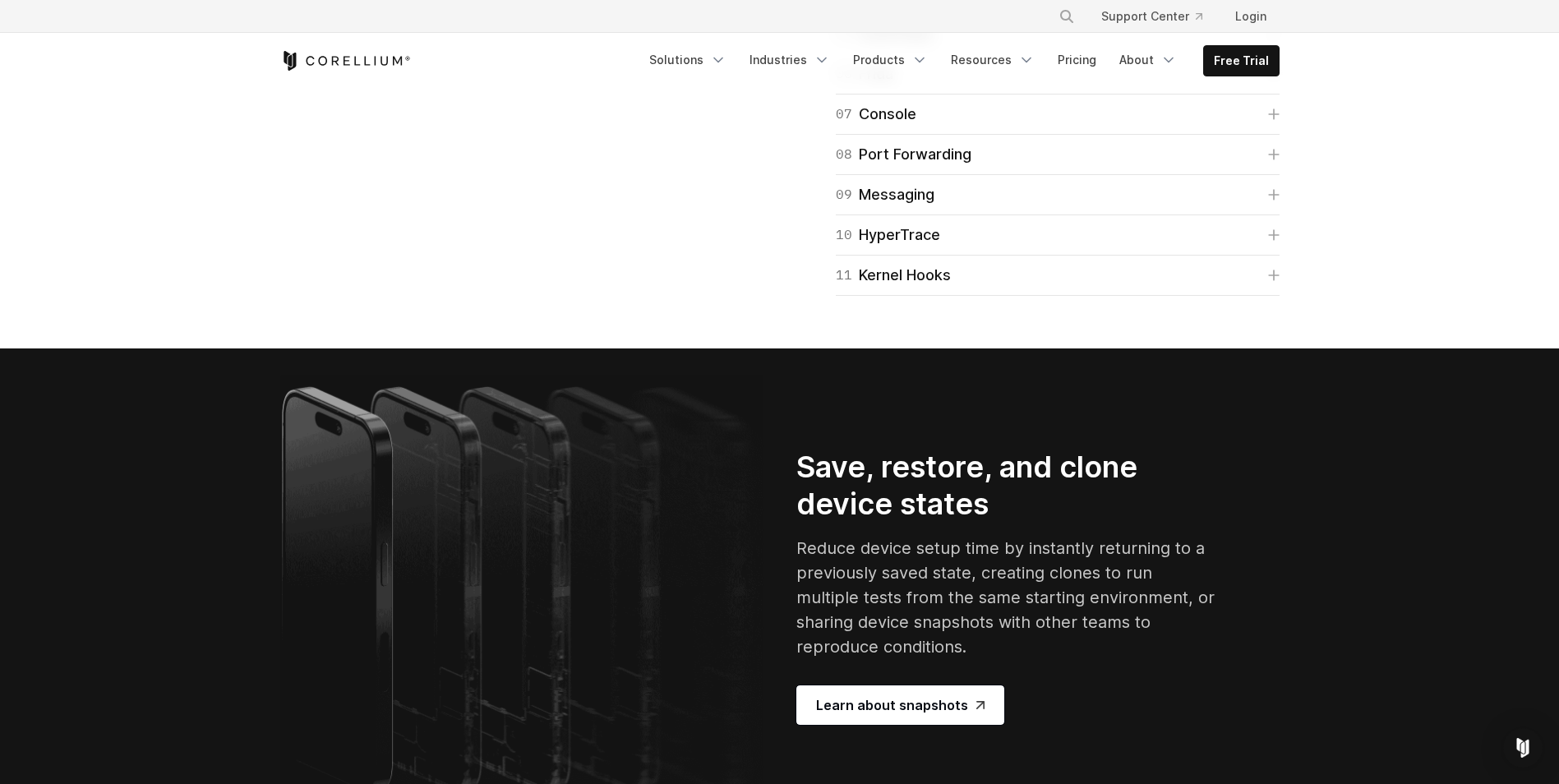 click on "06
Frida" at bounding box center [1058, 74] 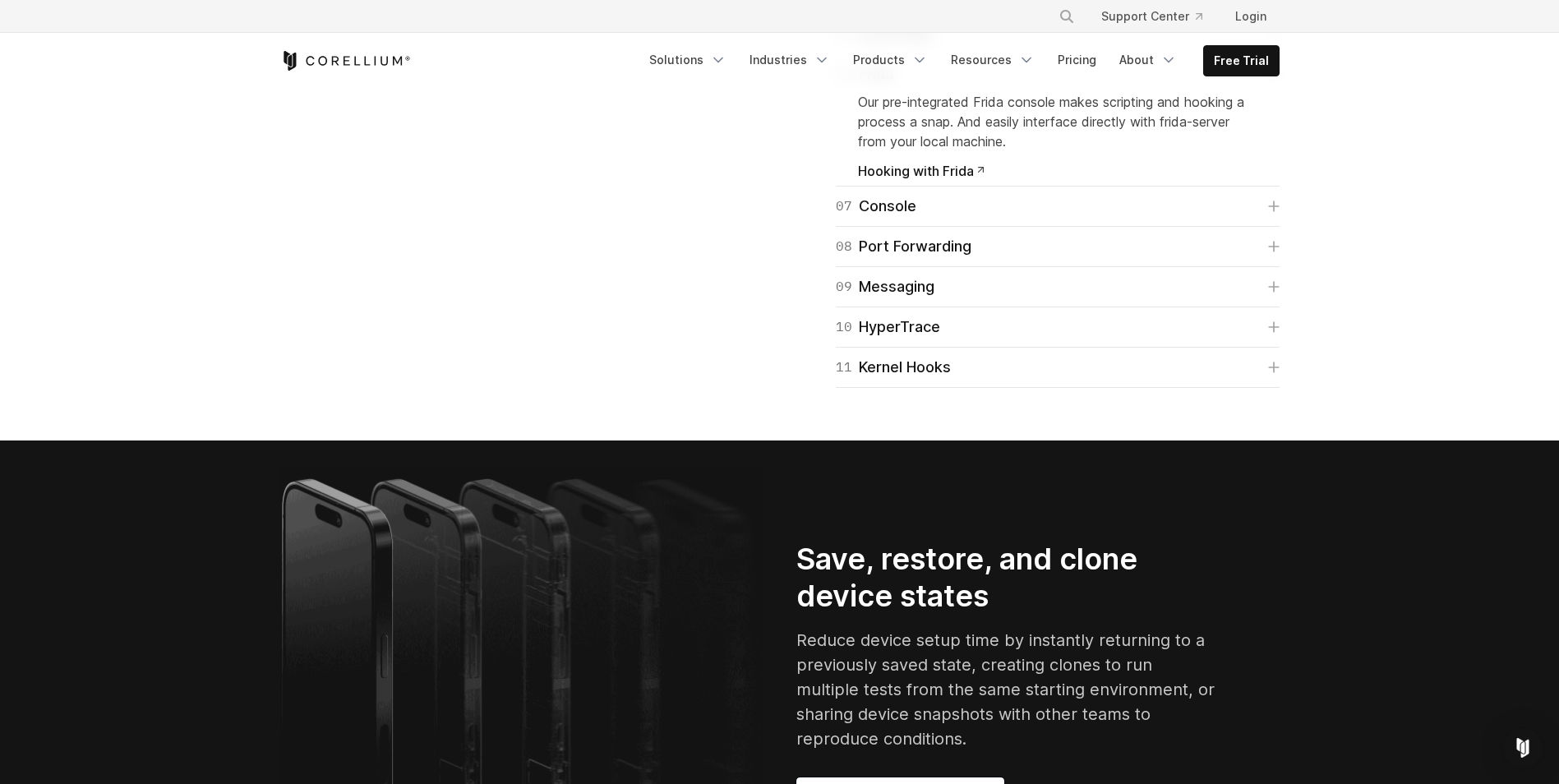 click on "06
Frida" at bounding box center (1058, 74) 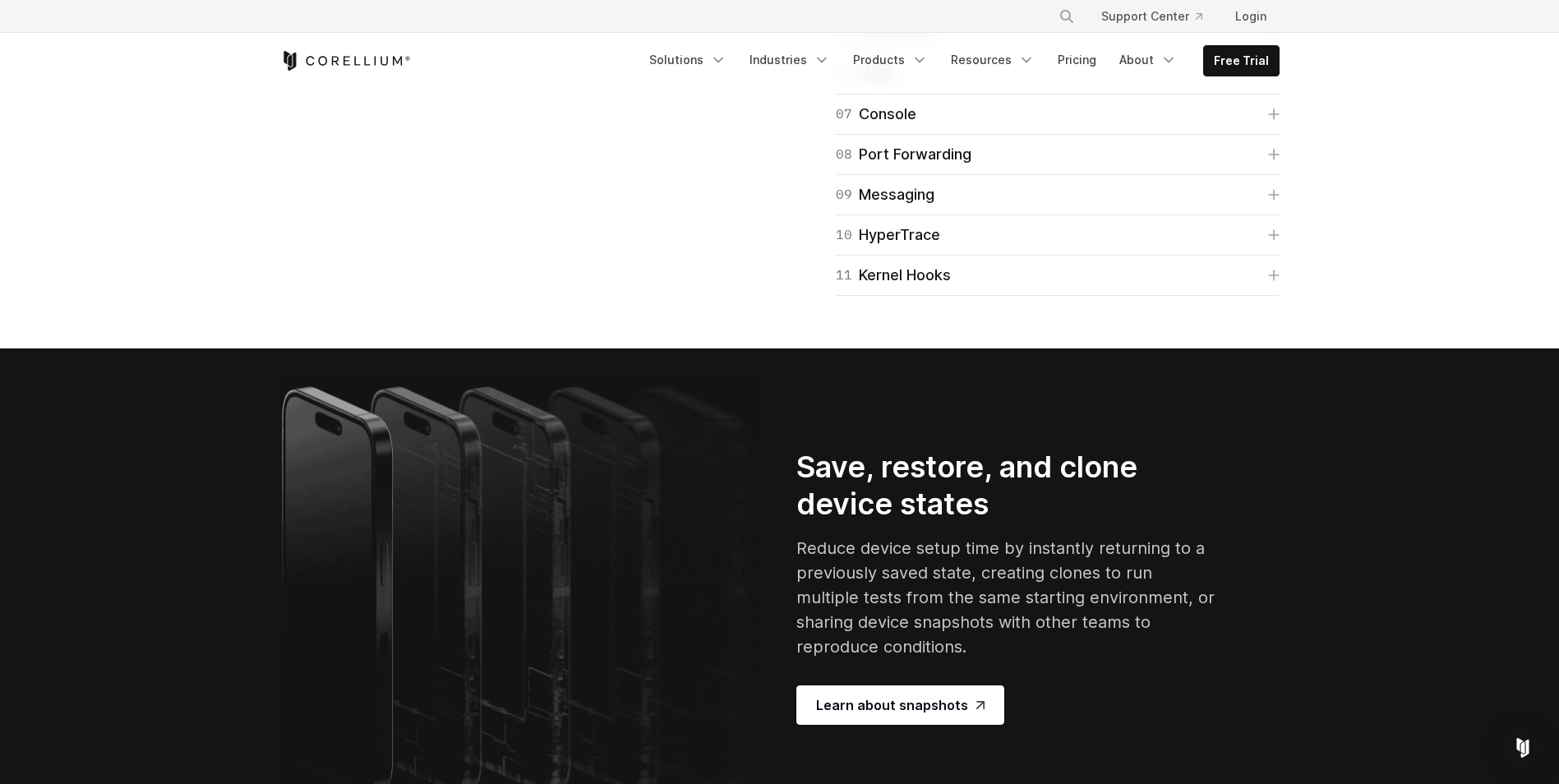 click on "05
CoreTrace" at bounding box center [1058, 34] 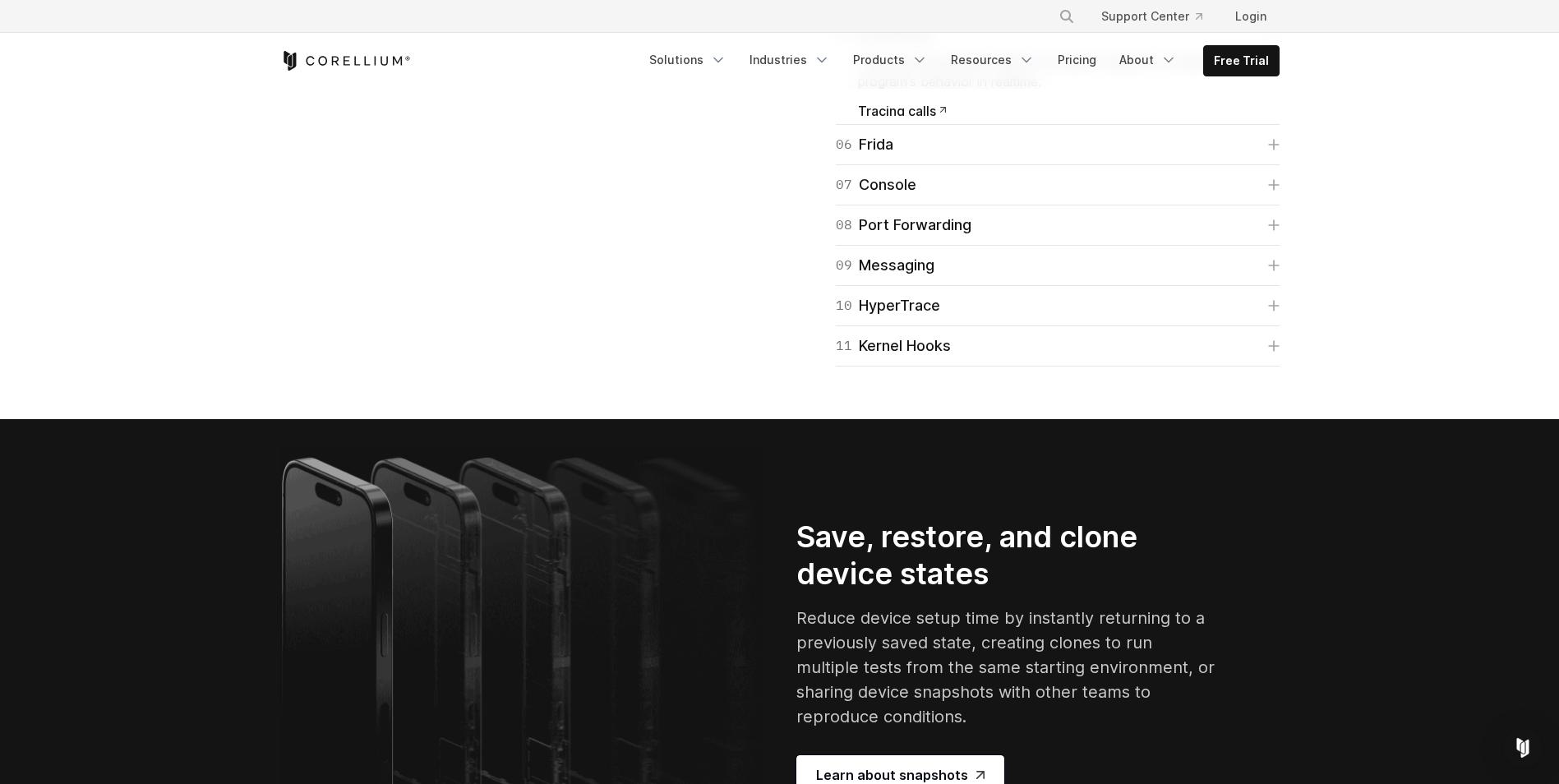 click on "05
CoreTrace" at bounding box center [1058, 34] 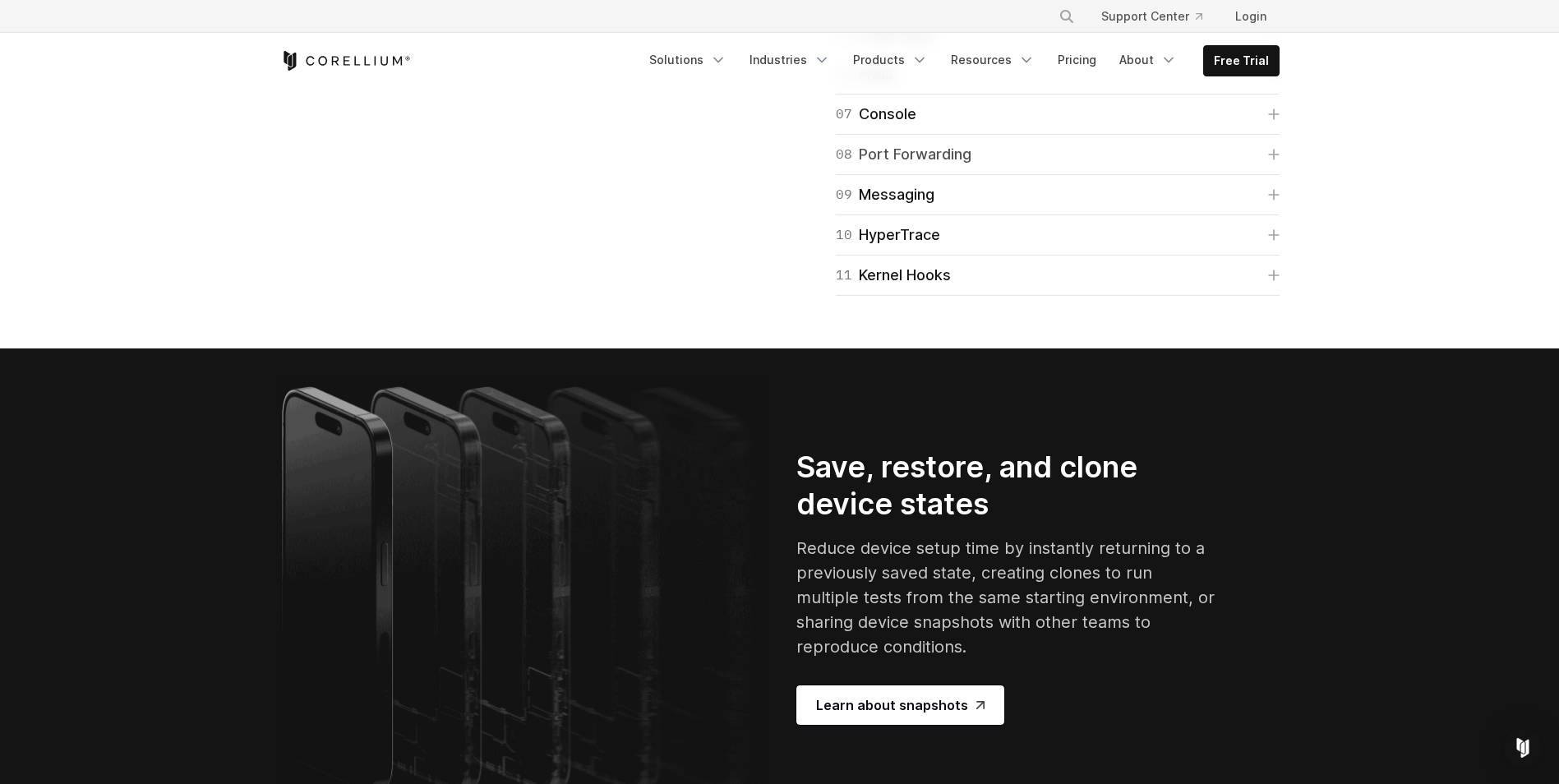click on "08
Port Forwarding" at bounding box center [903, 154] 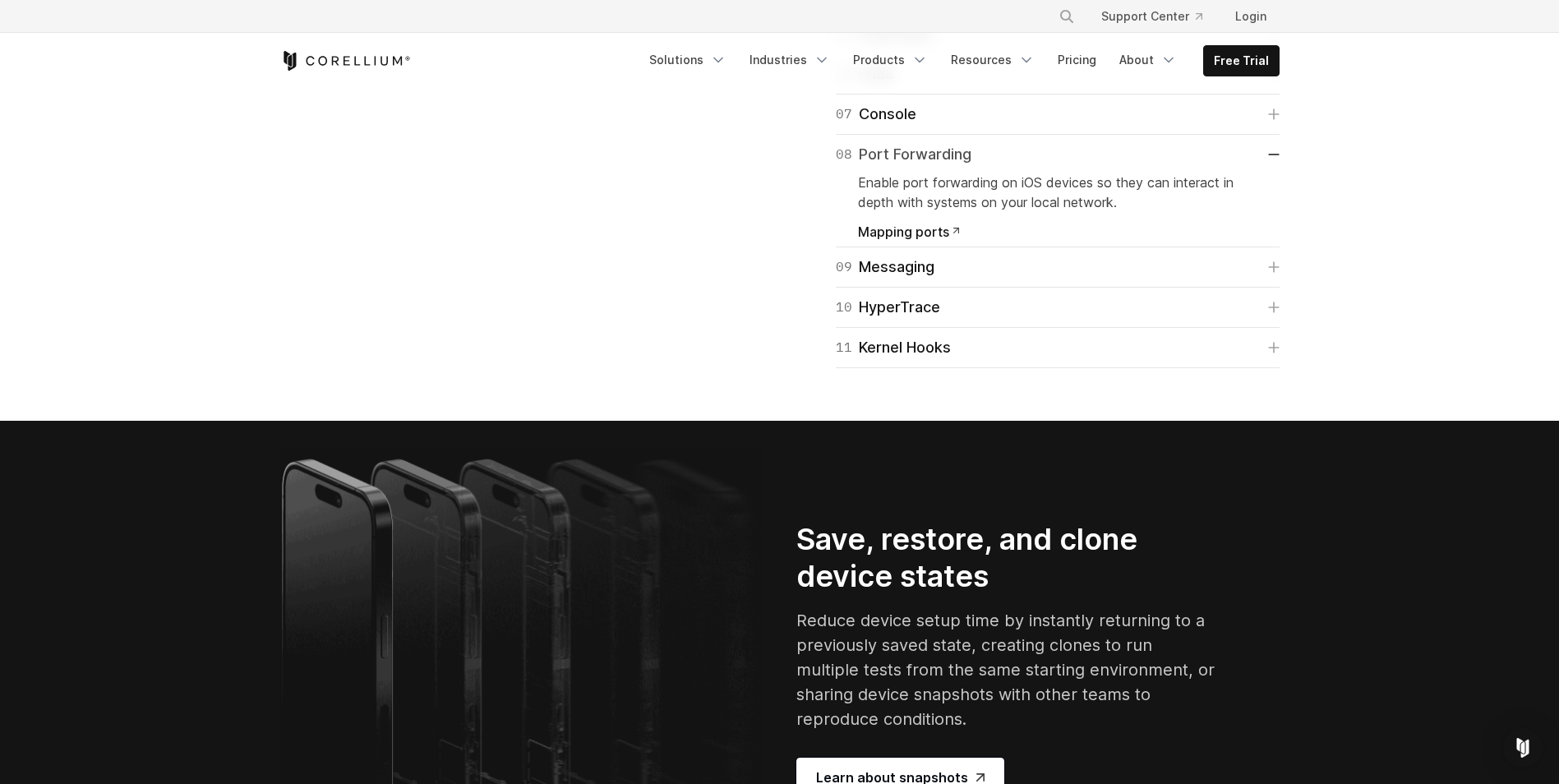 click on "08
Port Forwarding" at bounding box center (903, 154) 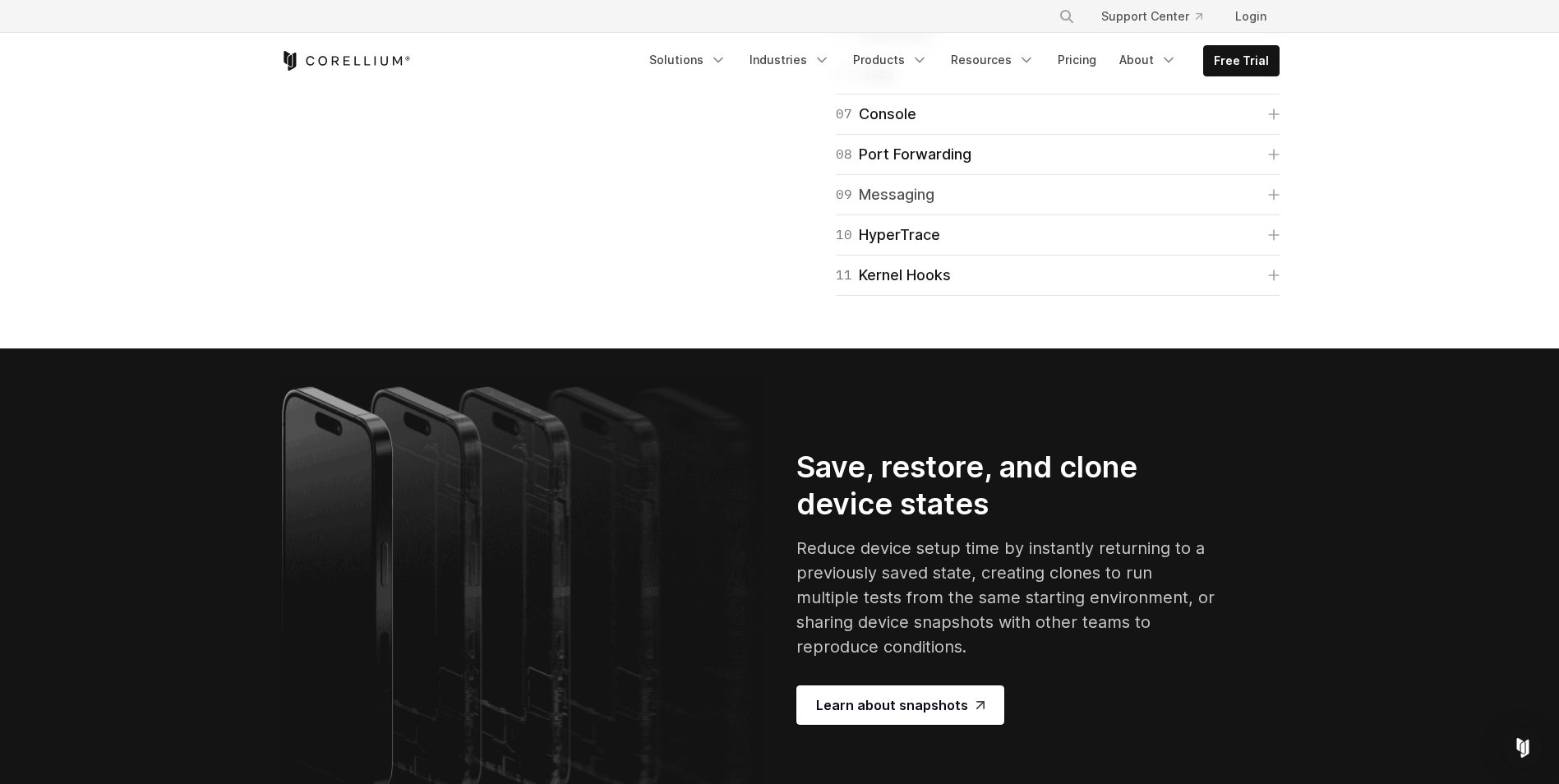 click on "09
Messaging" at bounding box center [885, 195] 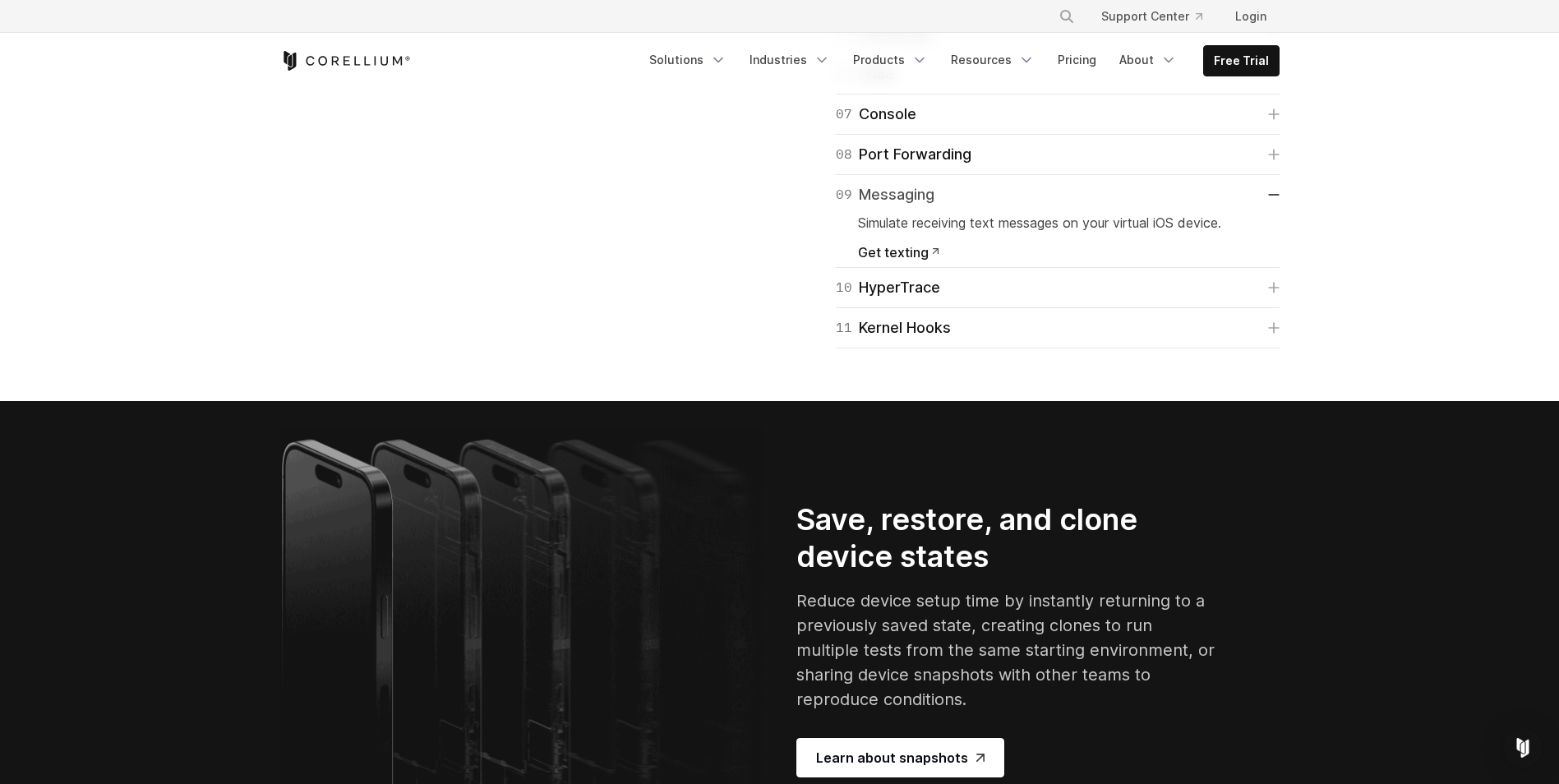 click on "09
Messaging" at bounding box center [885, 195] 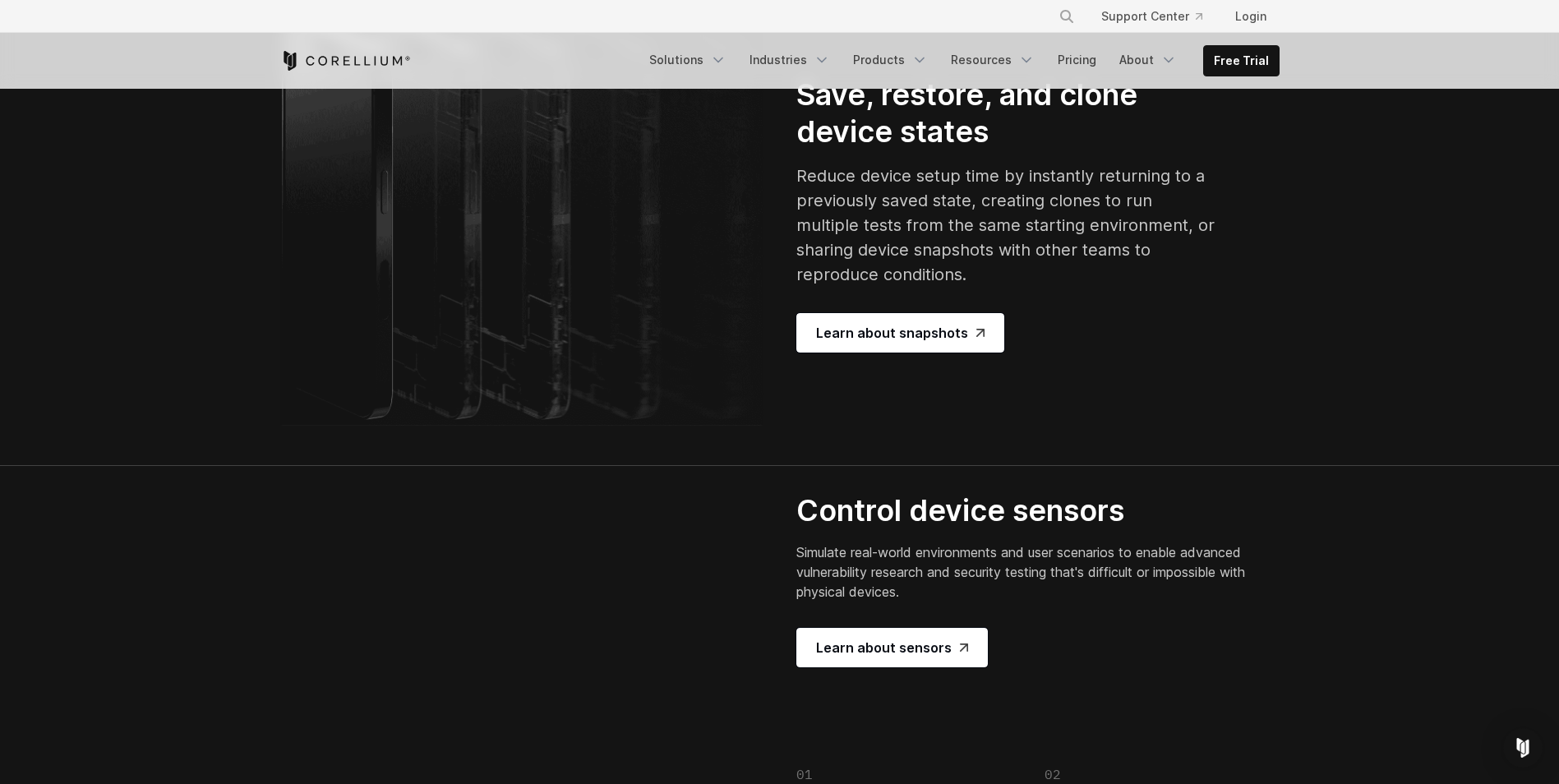 scroll, scrollTop: 3369, scrollLeft: 0, axis: vertical 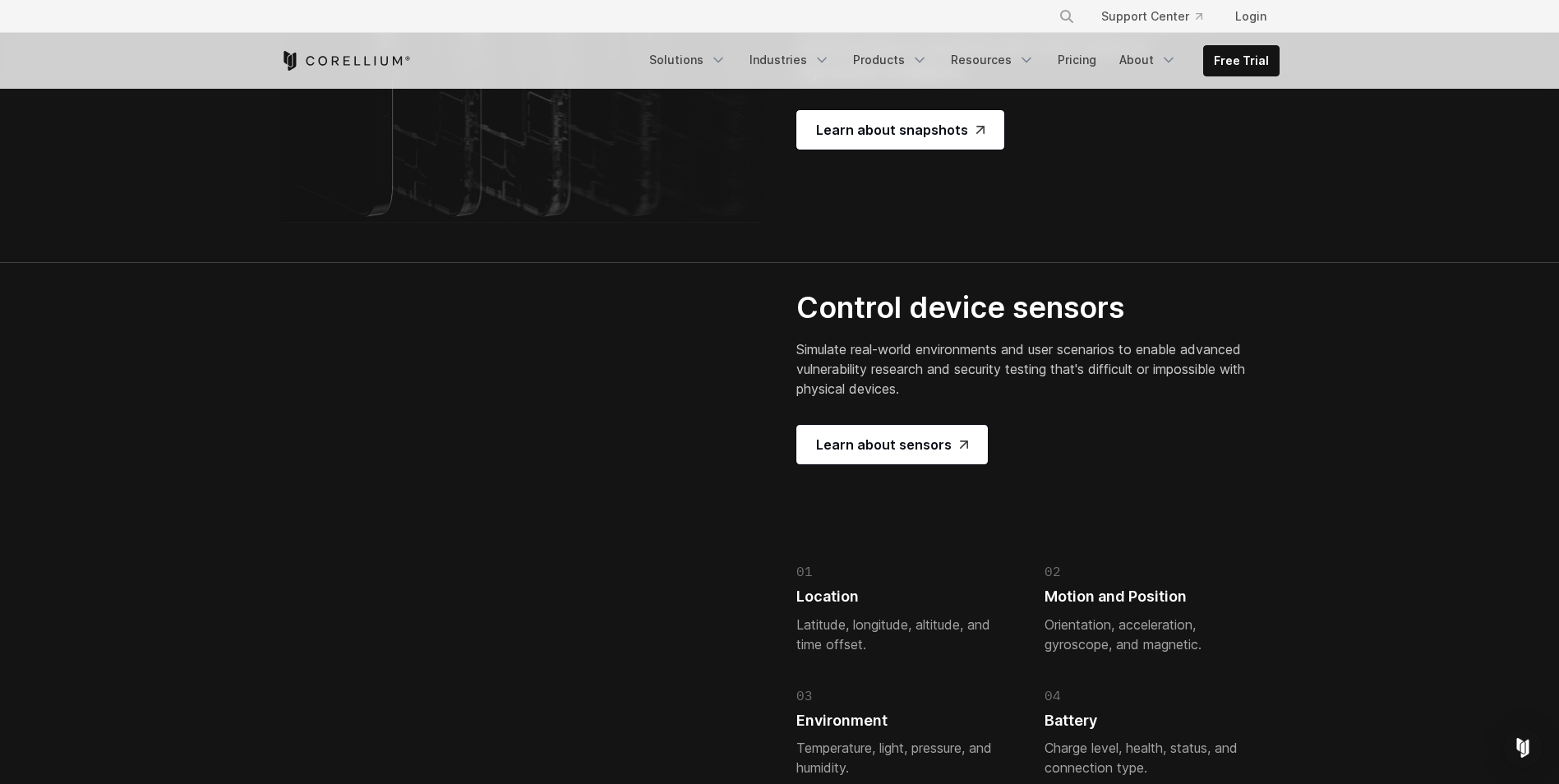drag, startPoint x: 1002, startPoint y: 297, endPoint x: 779, endPoint y: 249, distance: 228.10743 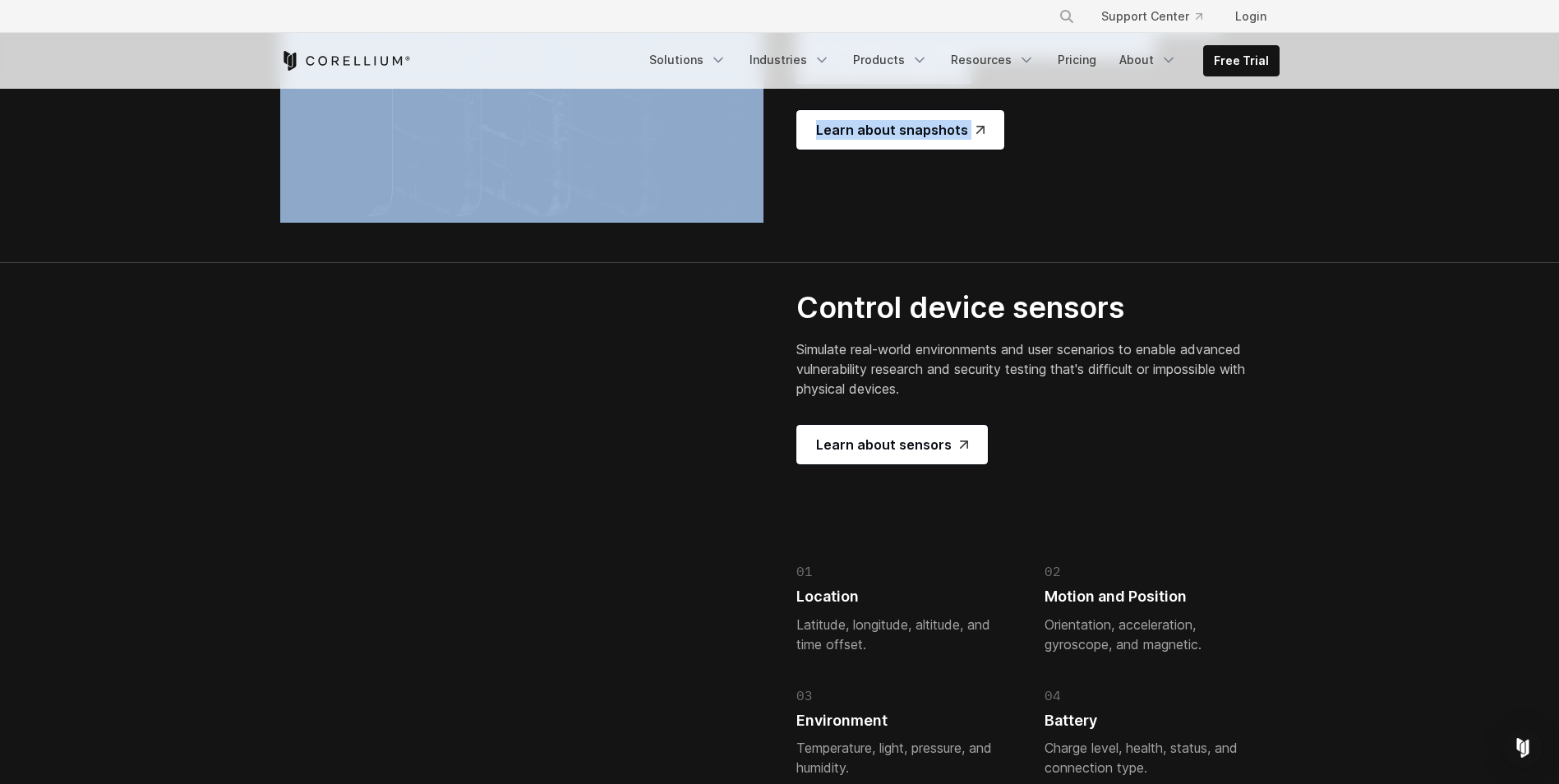 click on "Reduce device setup time by instantly returning to a previously saved state, creating clones to run multiple tests from the same starting environment, or sharing device snapshots with other teams to reproduce conditions." at bounding box center (1007, 22) 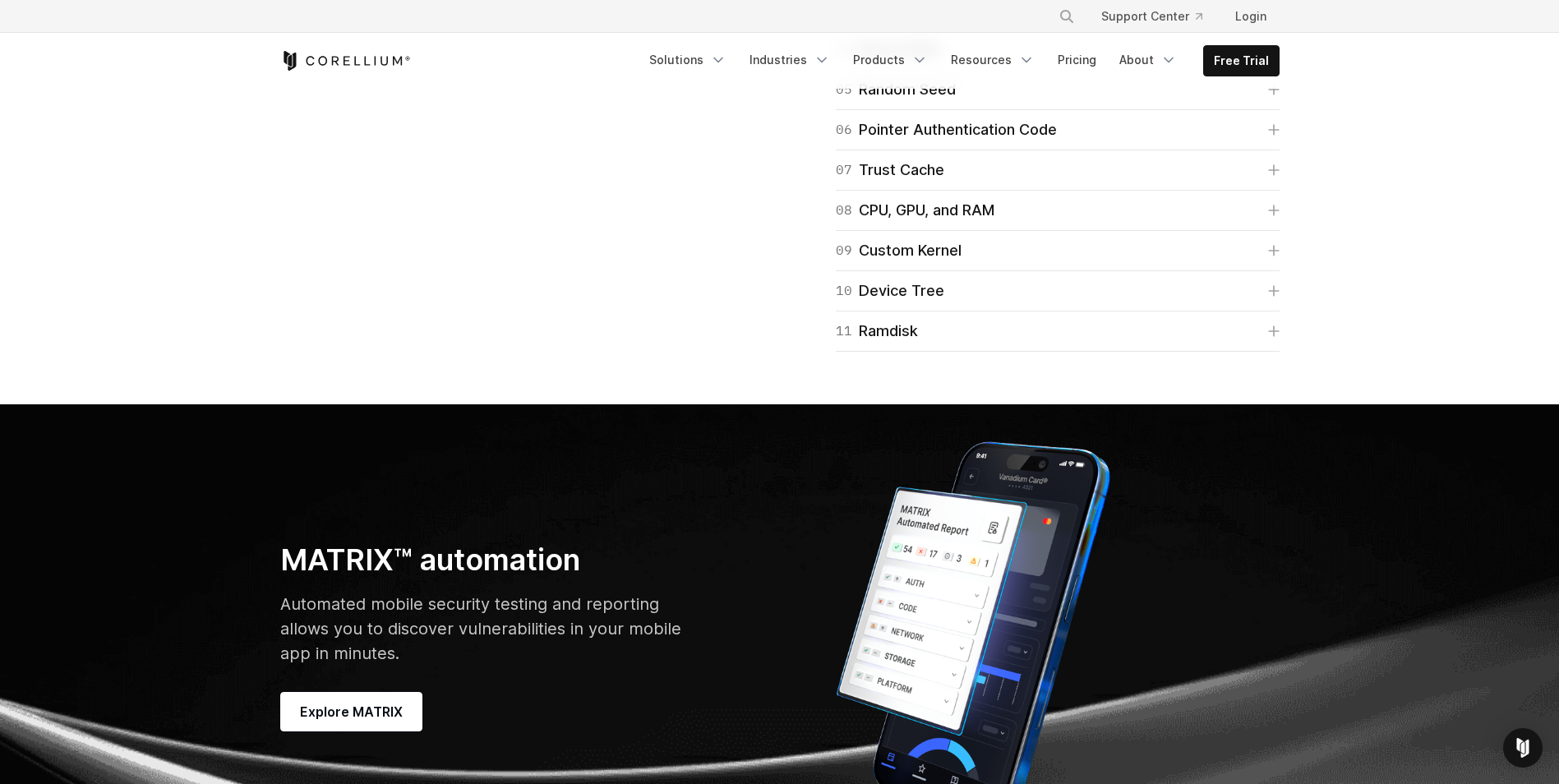 scroll, scrollTop: 4520, scrollLeft: 0, axis: vertical 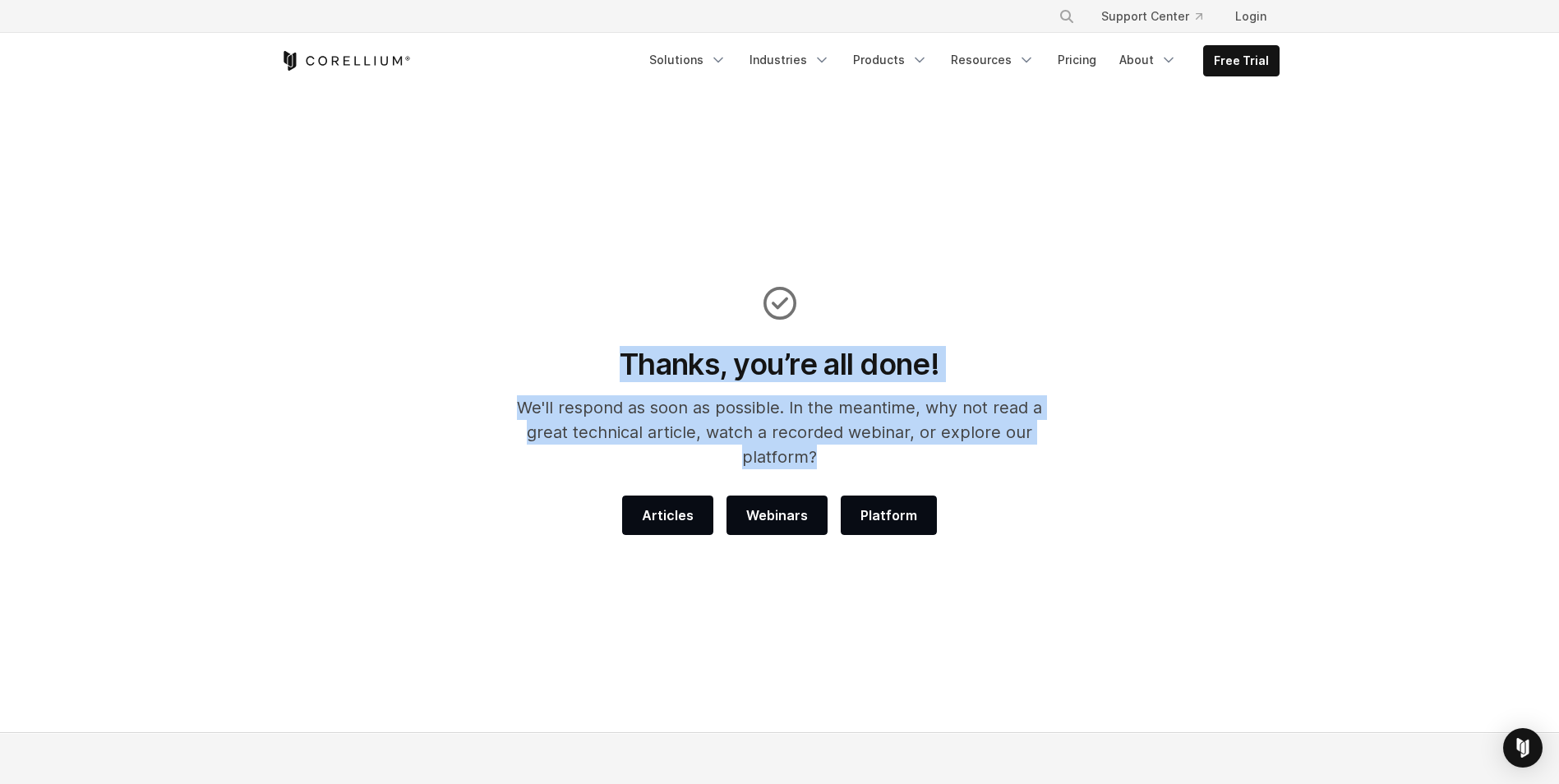 drag, startPoint x: 1047, startPoint y: 422, endPoint x: 593, endPoint y: 350, distance: 459.674 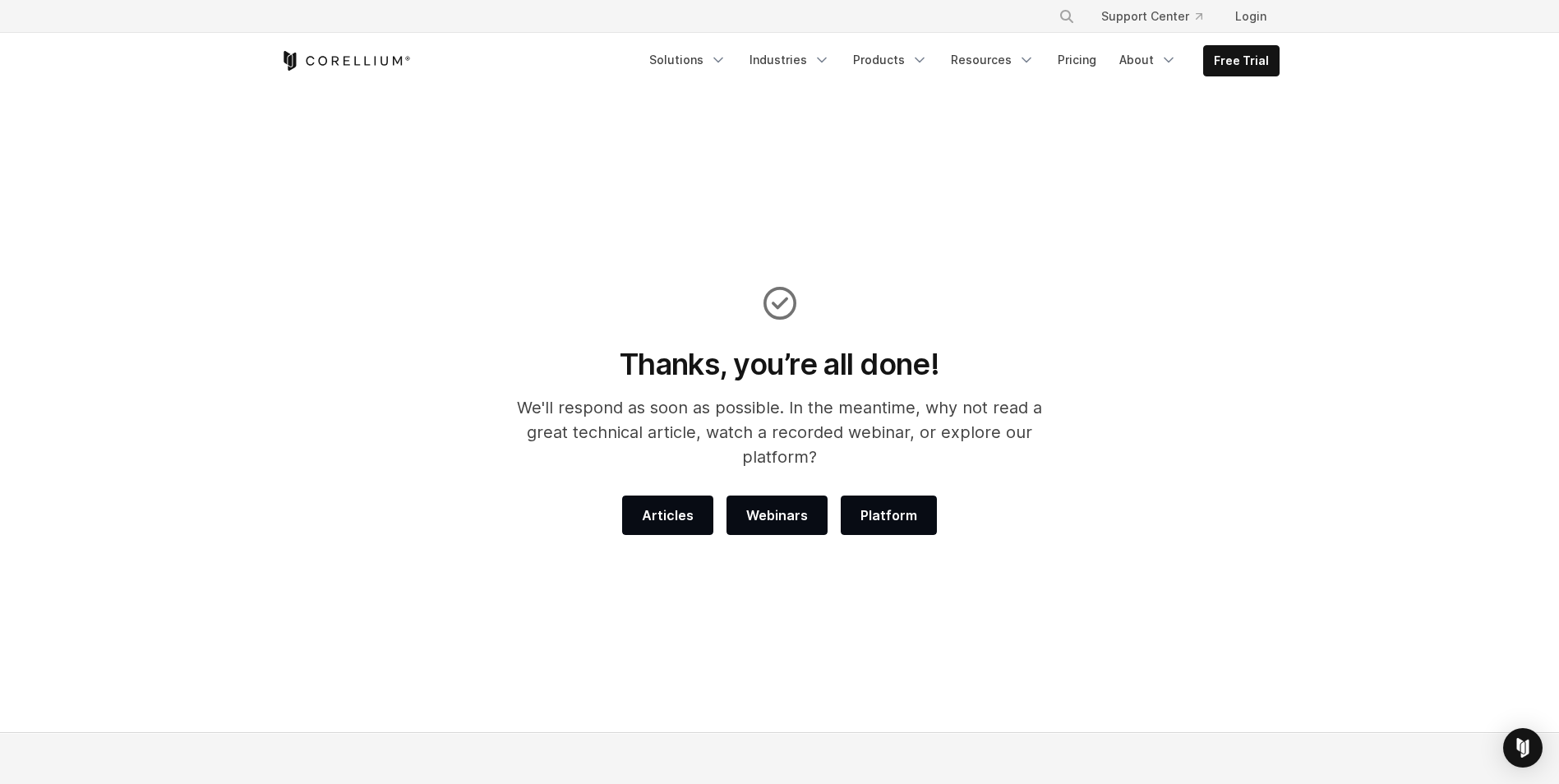 drag, startPoint x: 593, startPoint y: 350, endPoint x: 418, endPoint y: 278, distance: 189.23266 